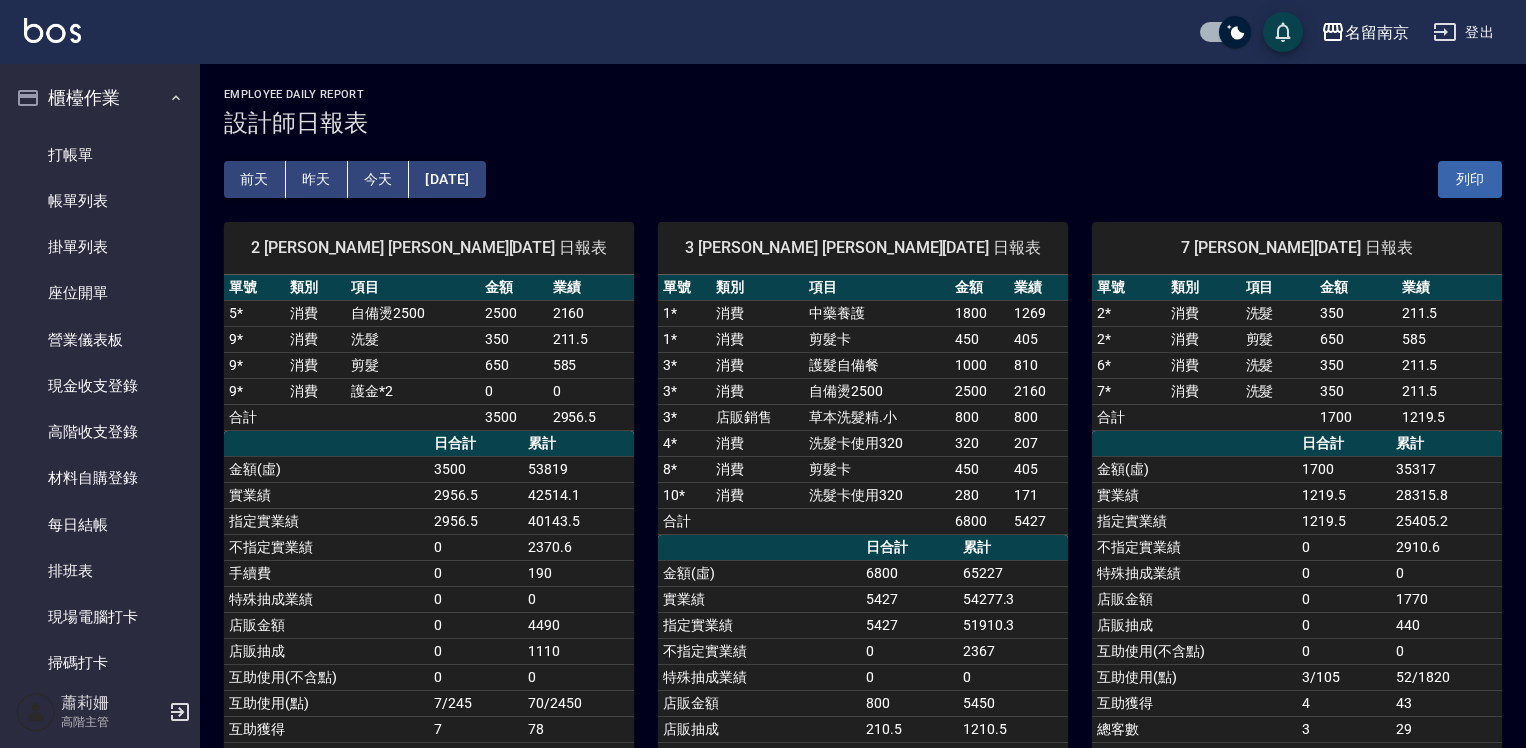 scroll, scrollTop: 0, scrollLeft: 0, axis: both 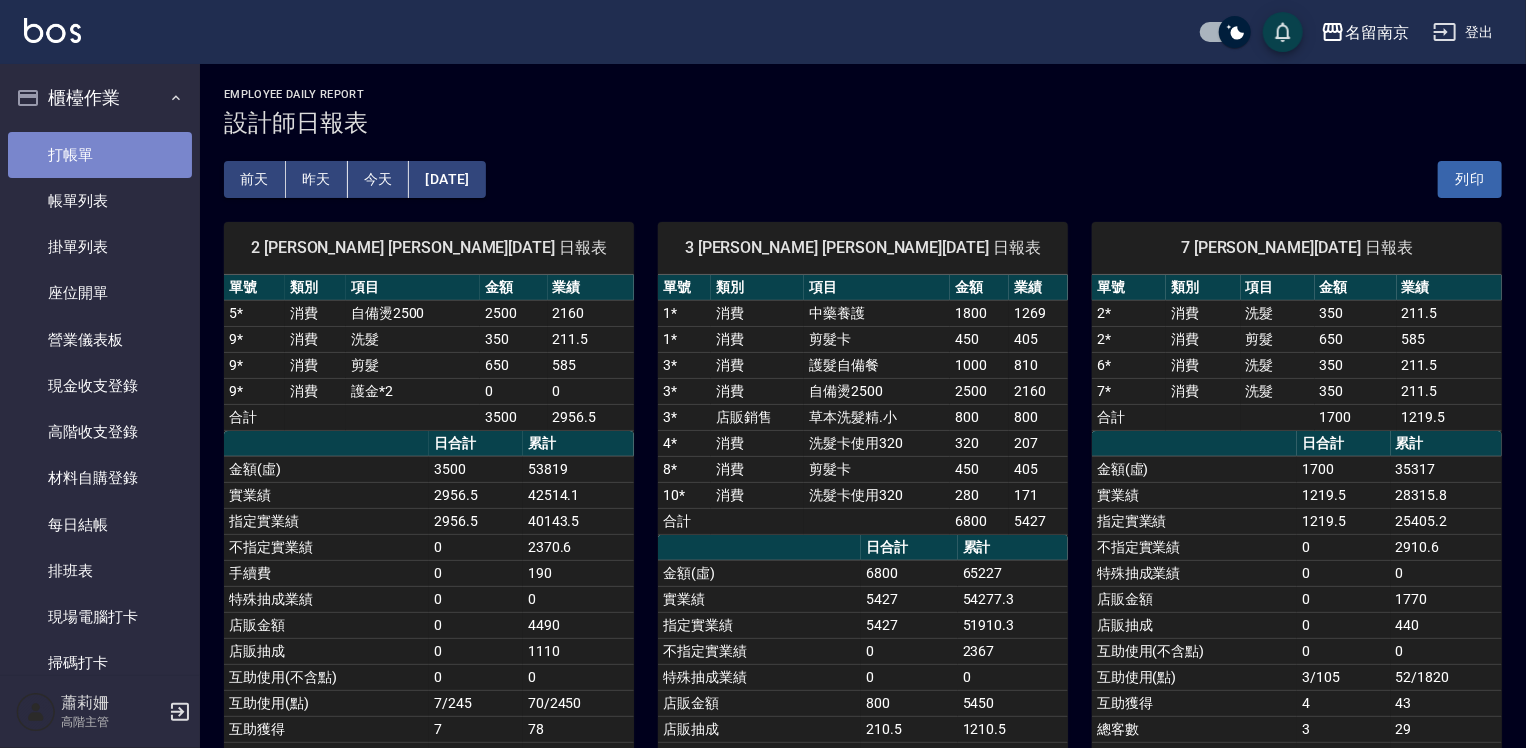 click on "打帳單" at bounding box center (100, 155) 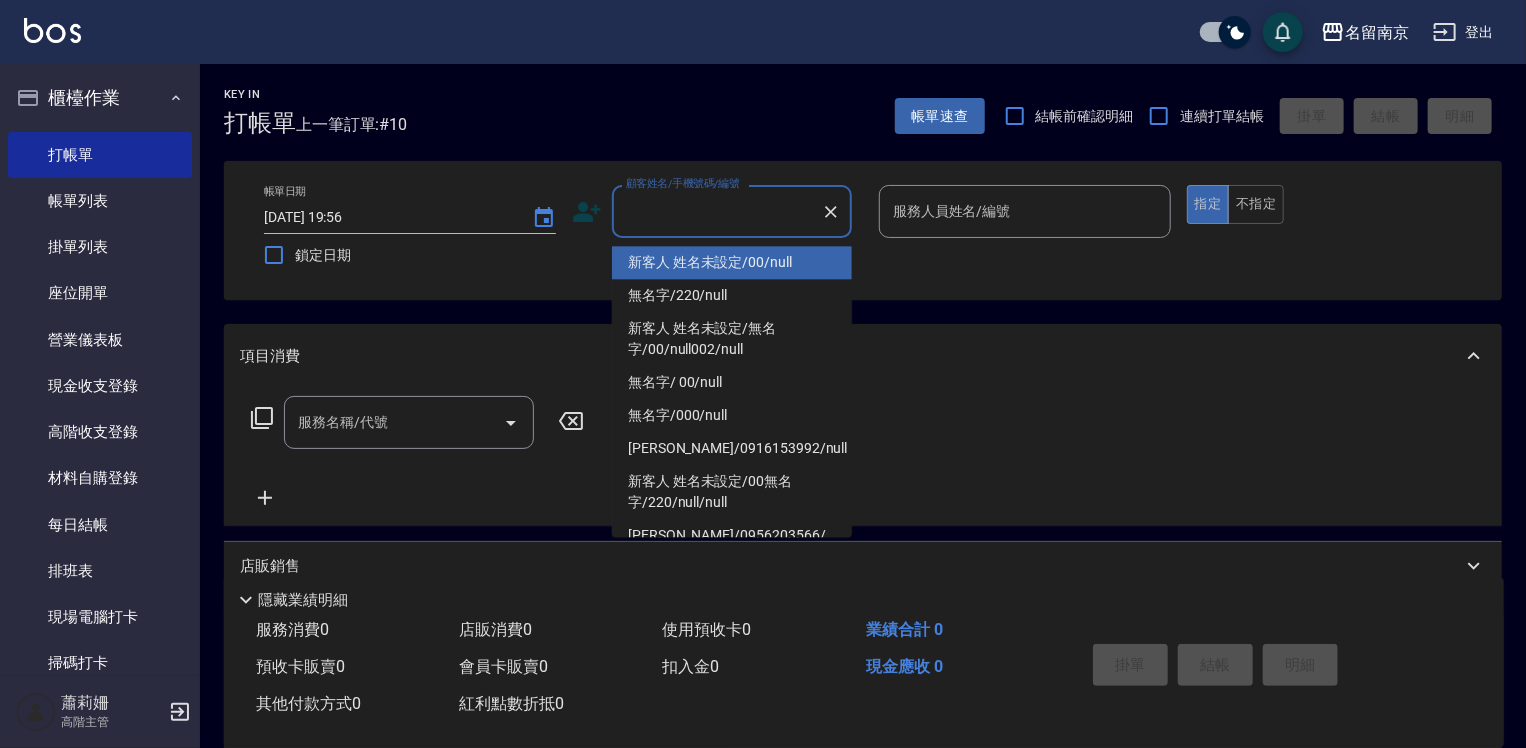 click on "顧客姓名/手機號碼/編號" at bounding box center [717, 211] 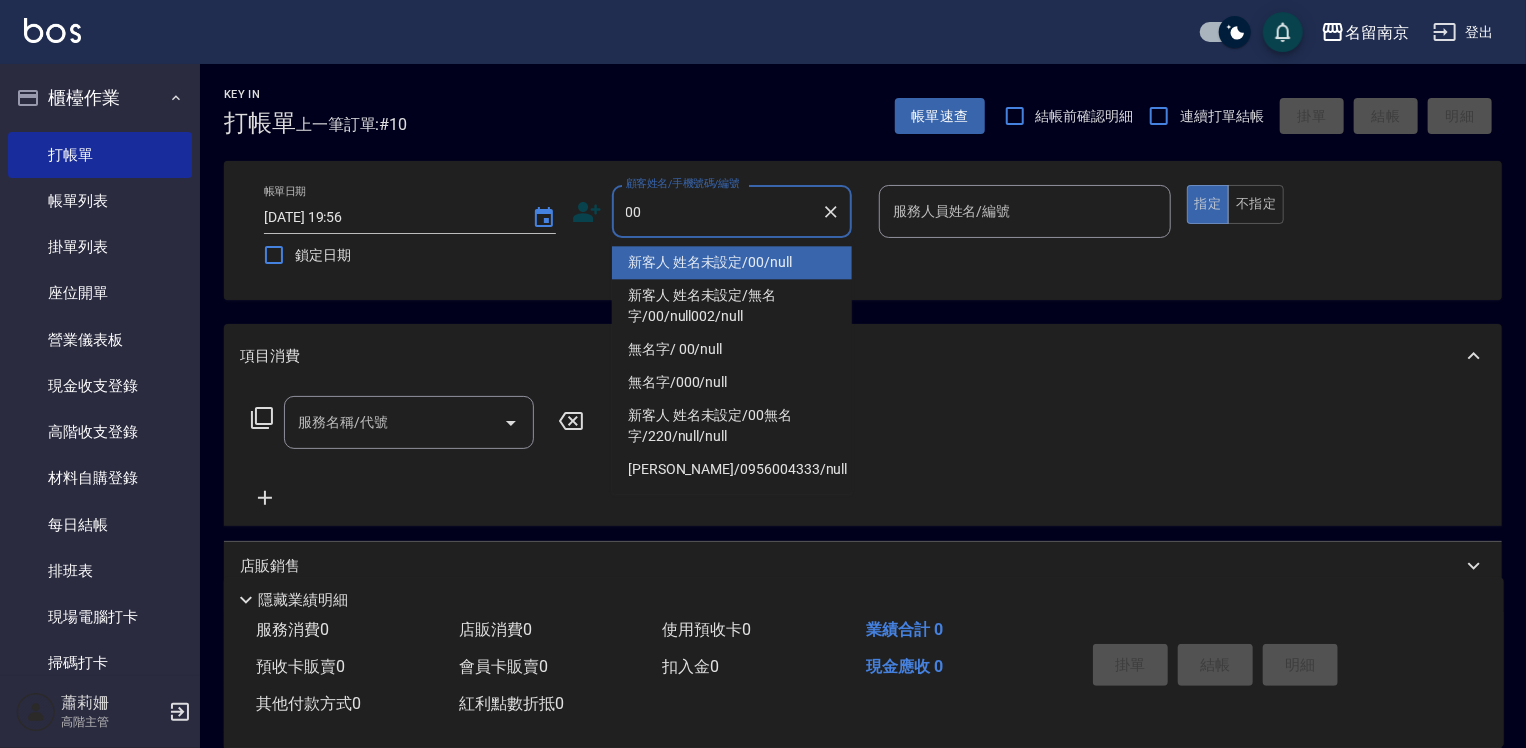 type on "新客人 姓名未設定/00/null" 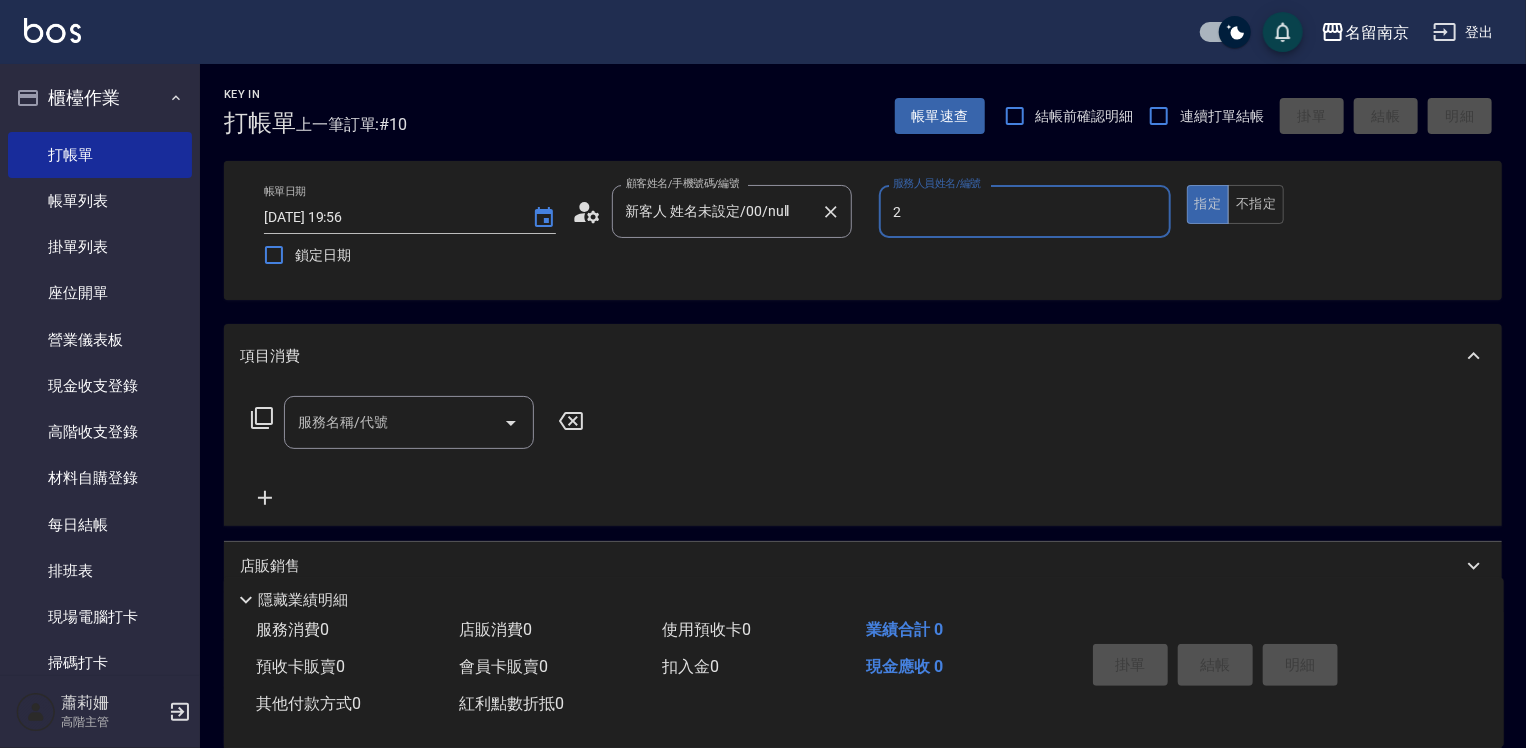 type on "[PERSON_NAME]-2" 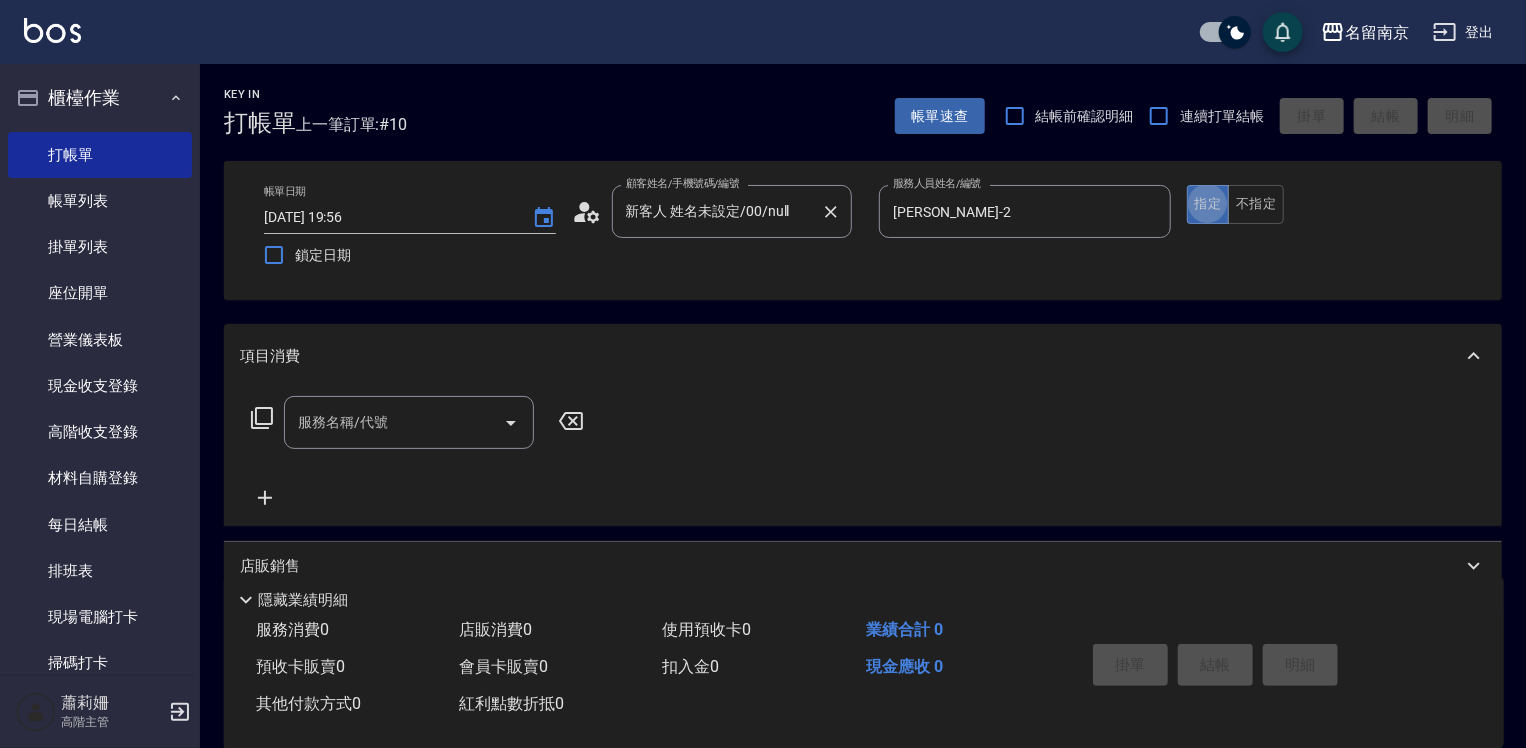 type on "true" 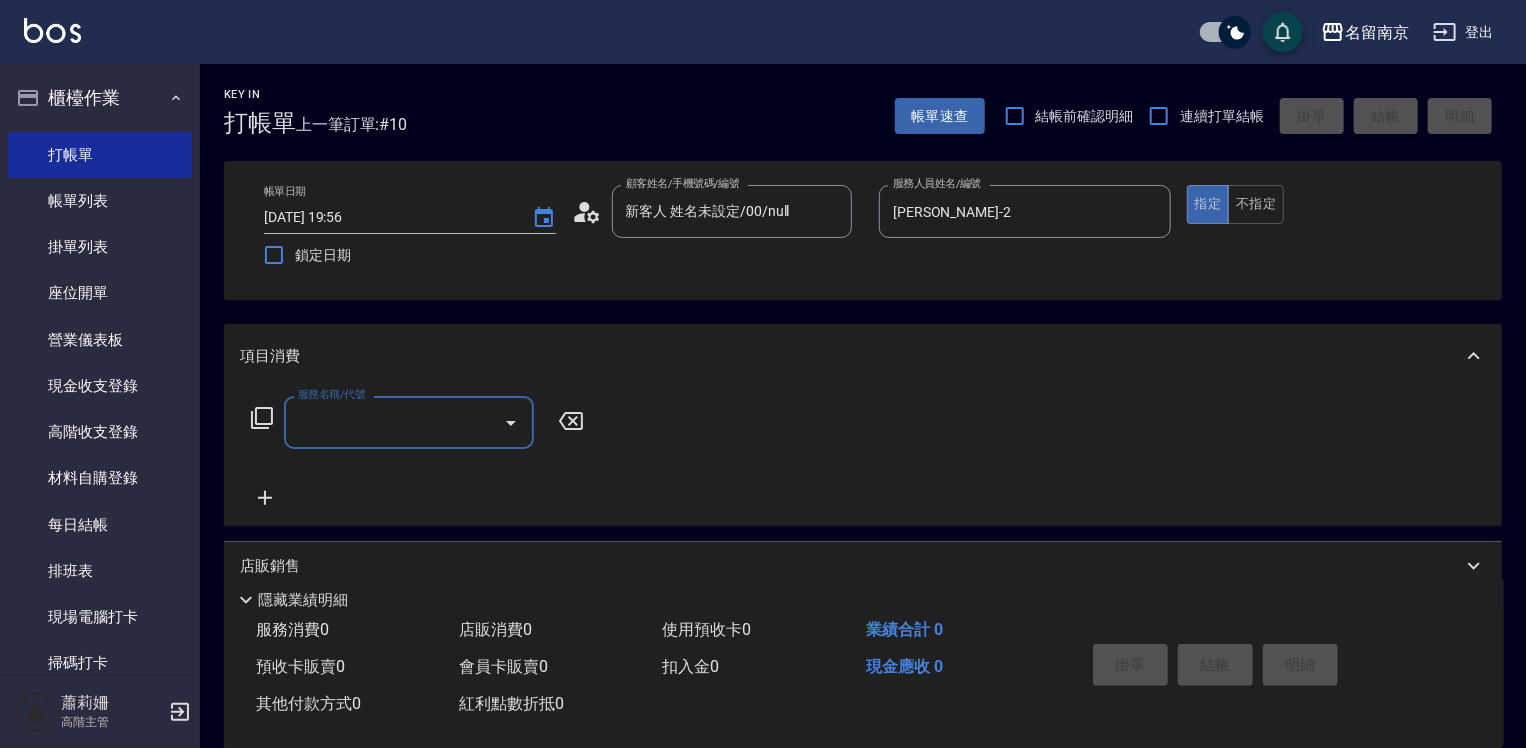 click on "服務名稱/代號" at bounding box center (394, 422) 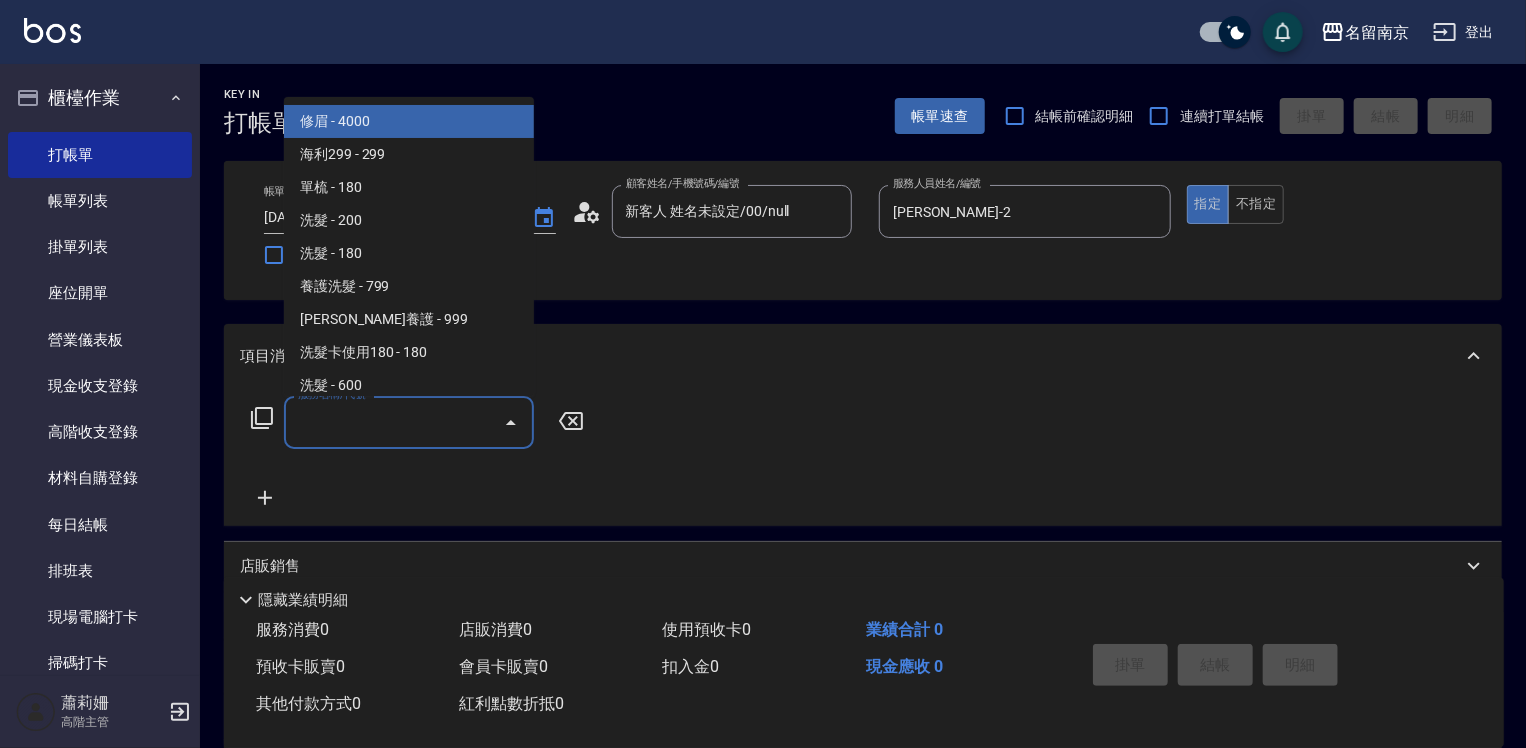 click 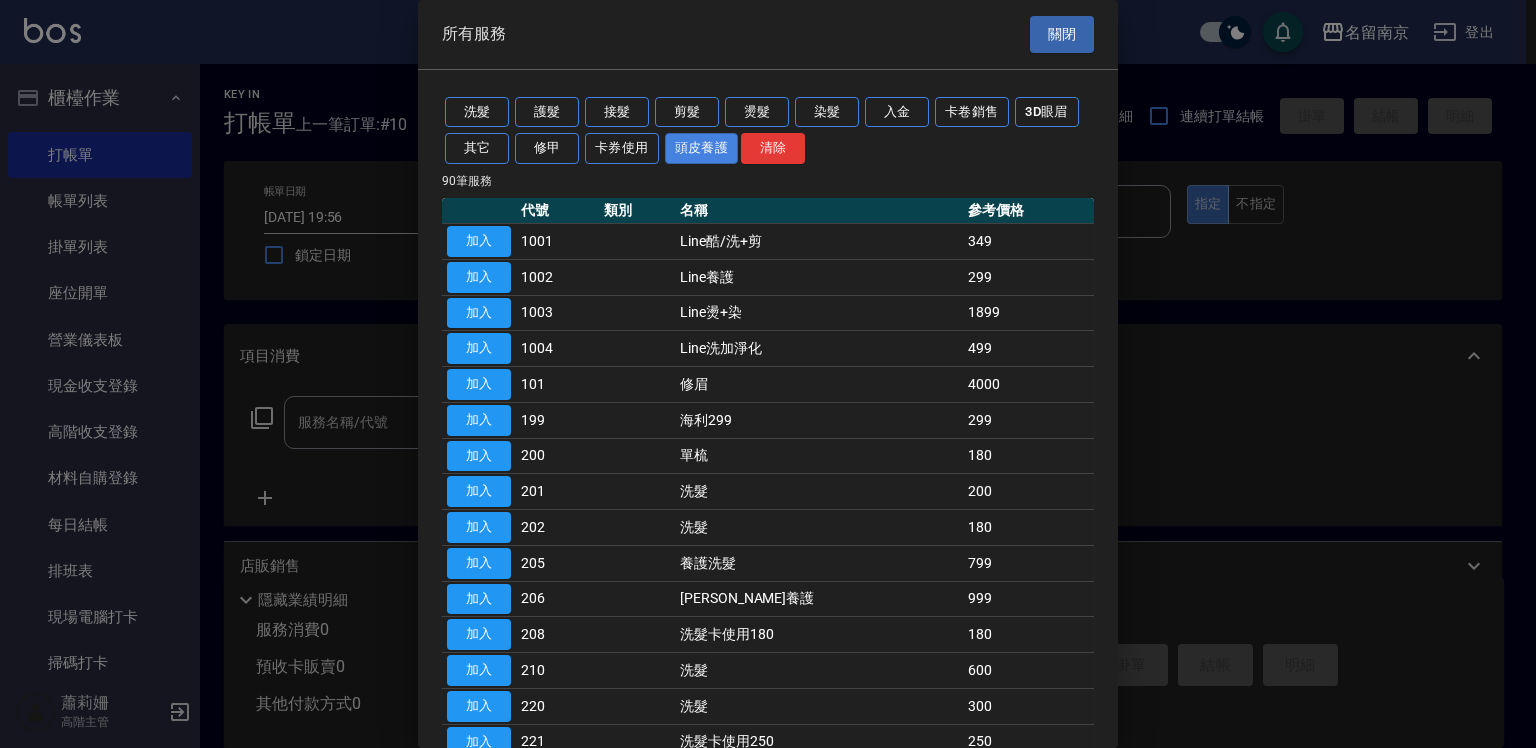 click on "頭皮養護" at bounding box center [702, 148] 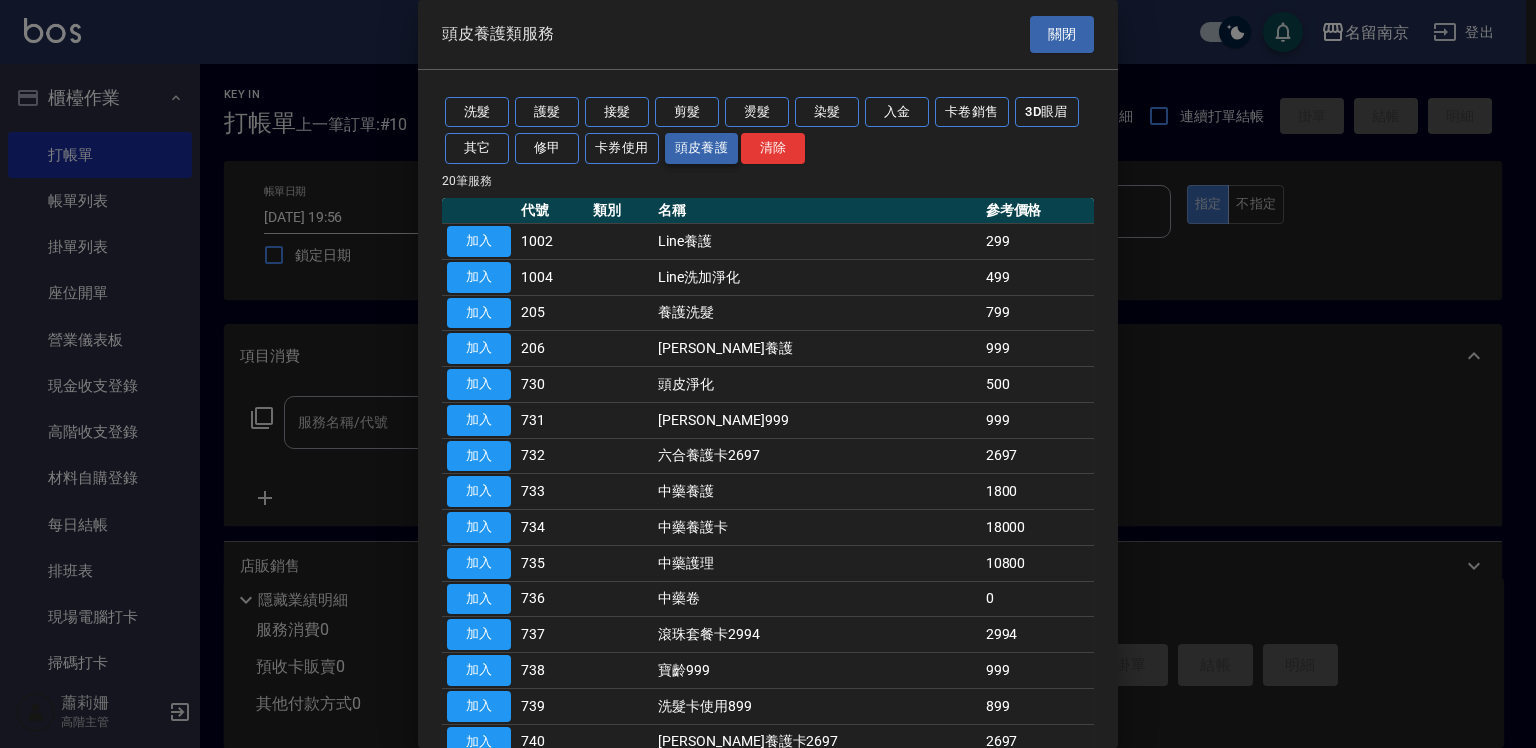 click on "頭皮養護" at bounding box center [702, 148] 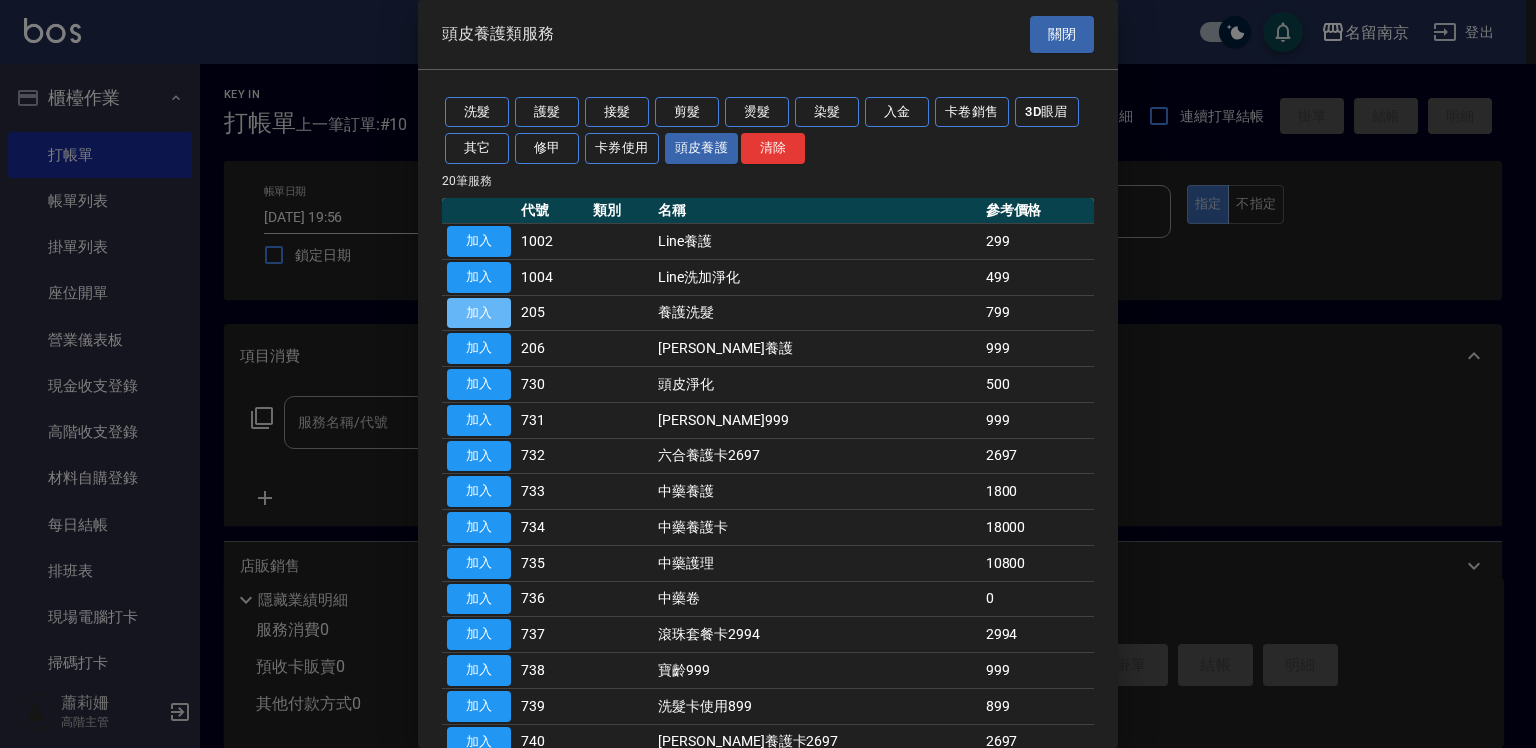 drag, startPoint x: 499, startPoint y: 310, endPoint x: 742, endPoint y: 312, distance: 243.00822 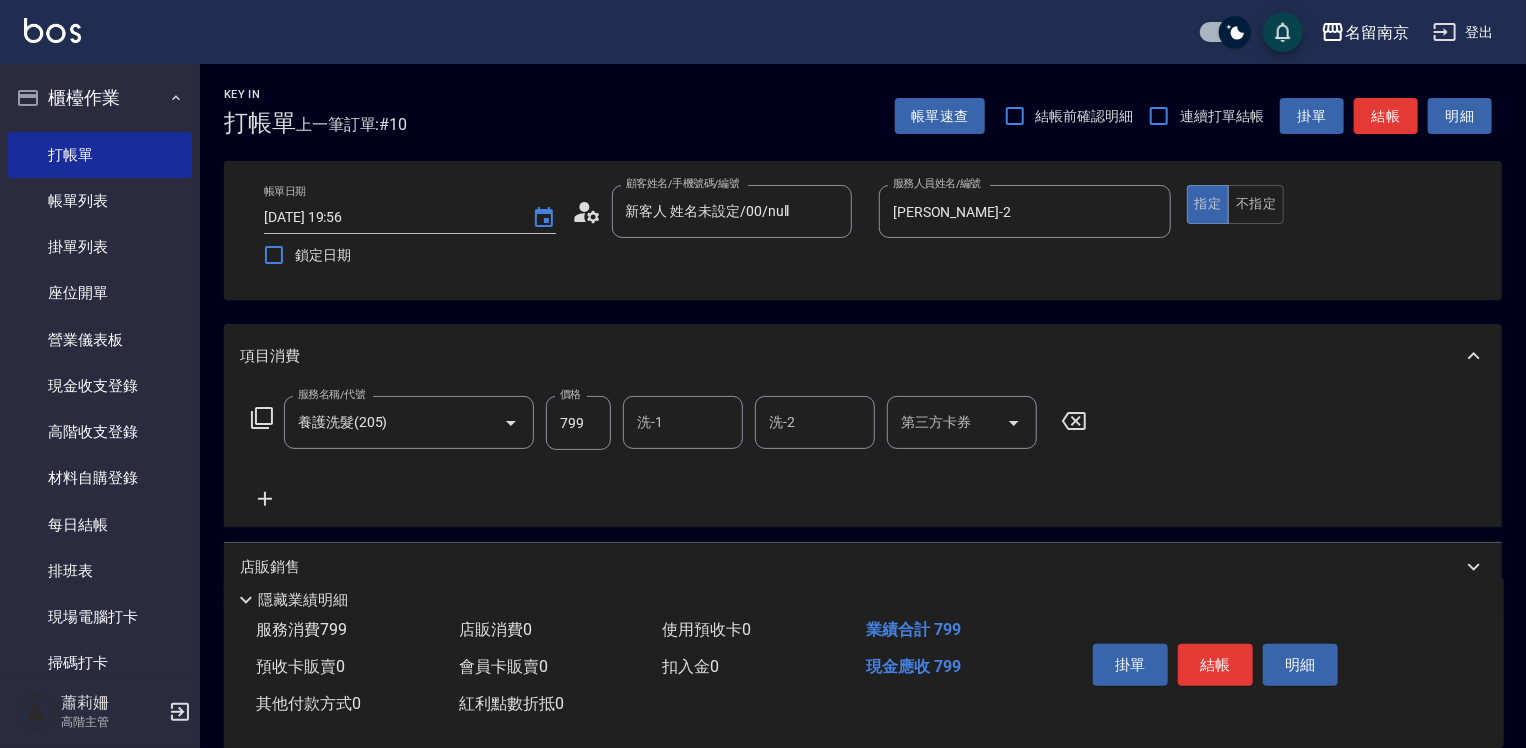 click 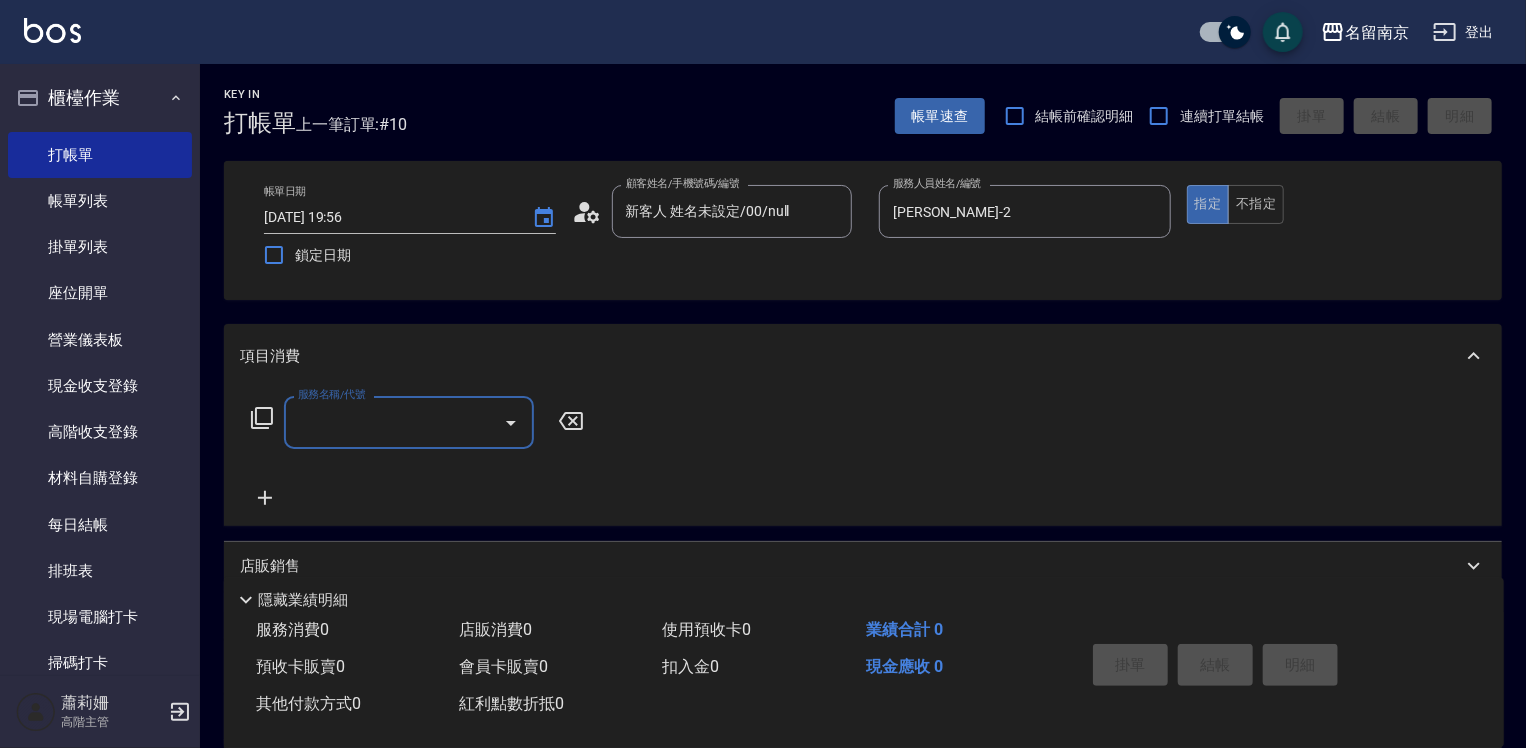 click on "服務名稱/代號" at bounding box center (394, 422) 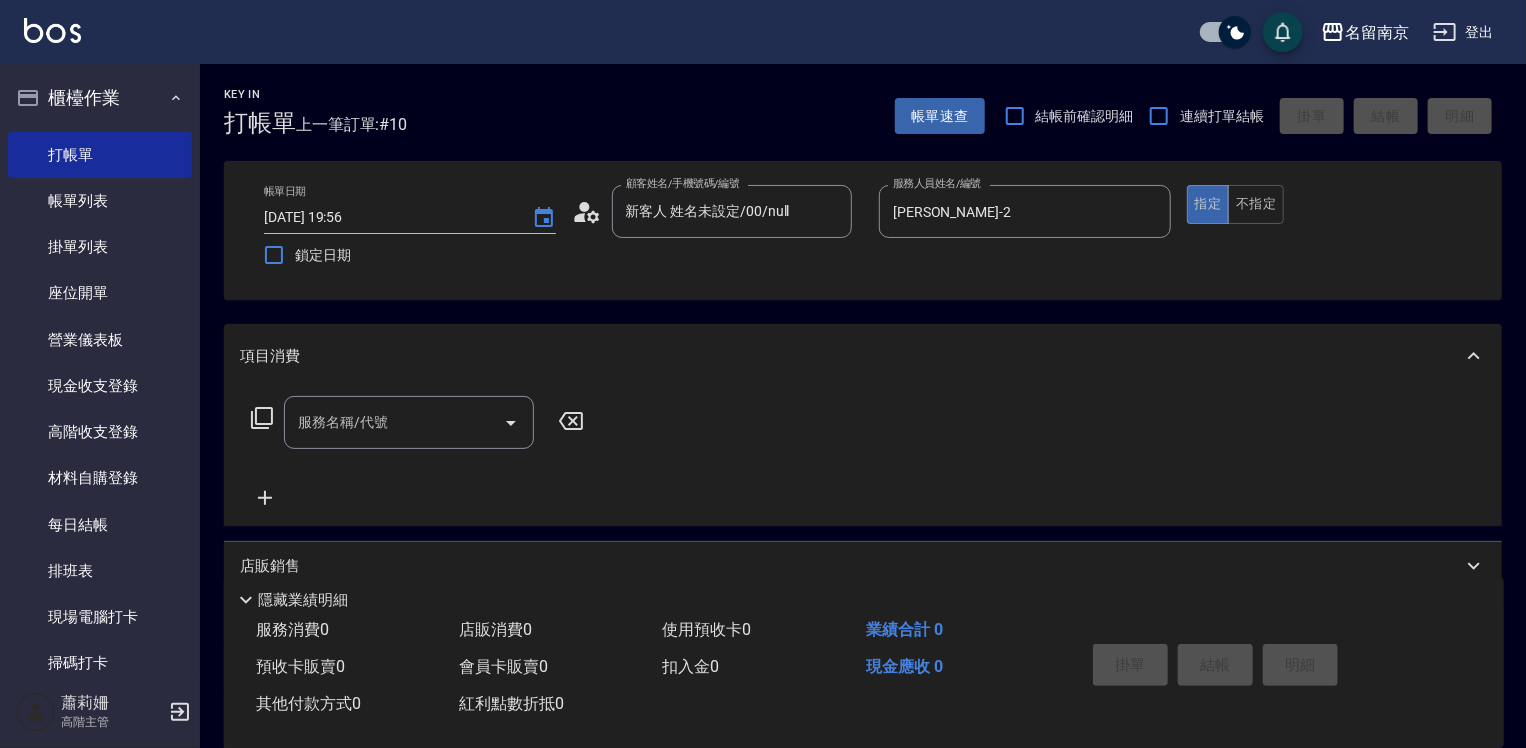 click 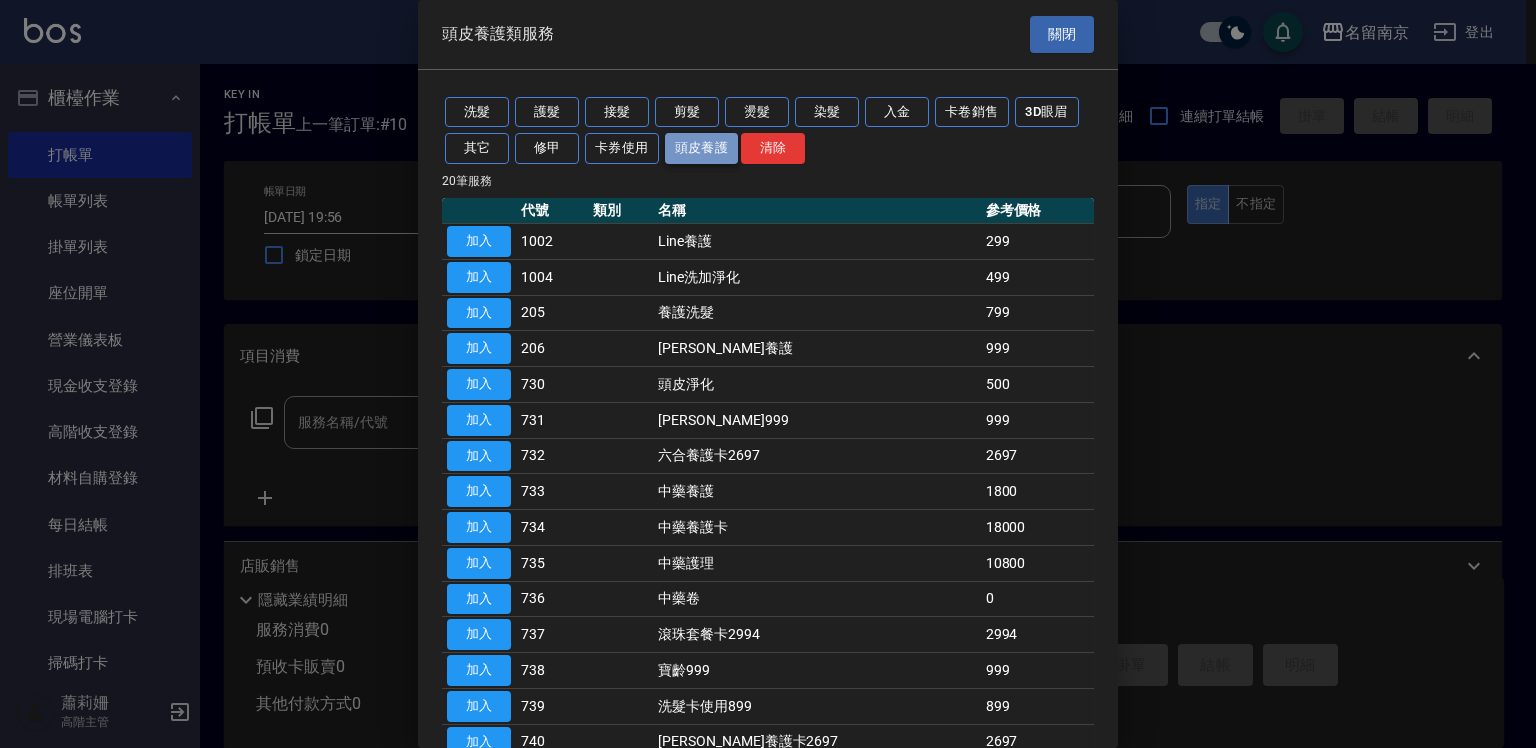 click on "頭皮養護" at bounding box center (702, 148) 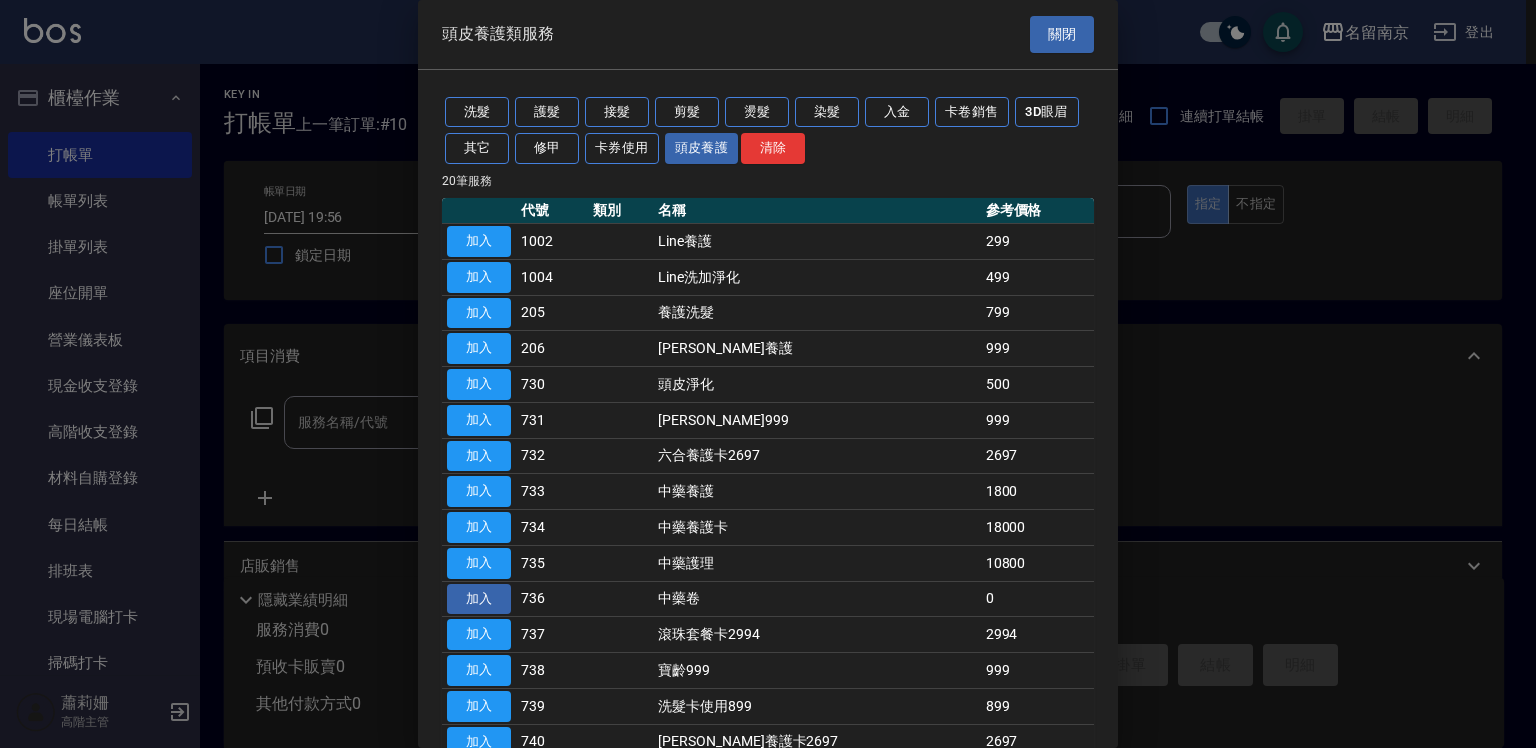click on "加入" at bounding box center [479, 599] 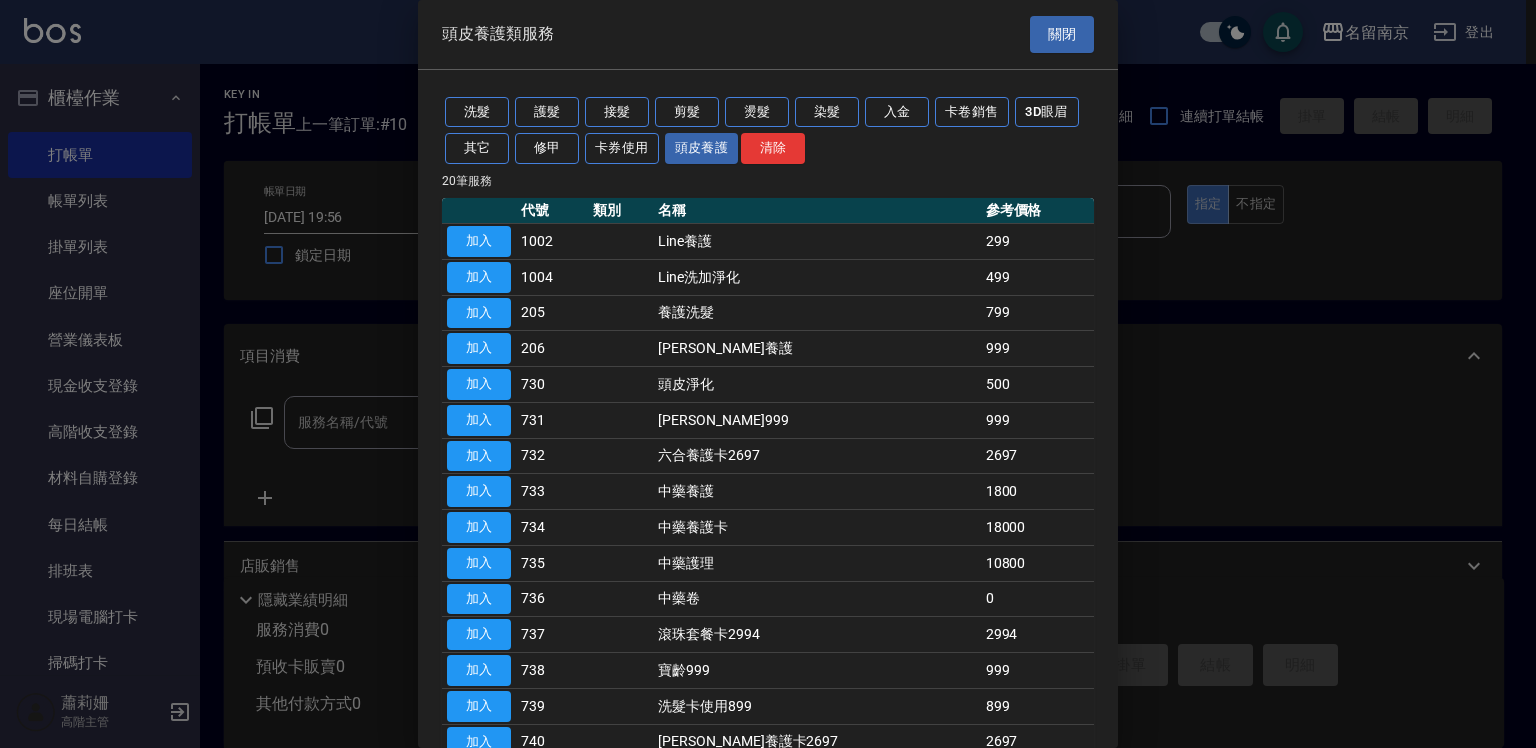 type on "中藥卷(736)" 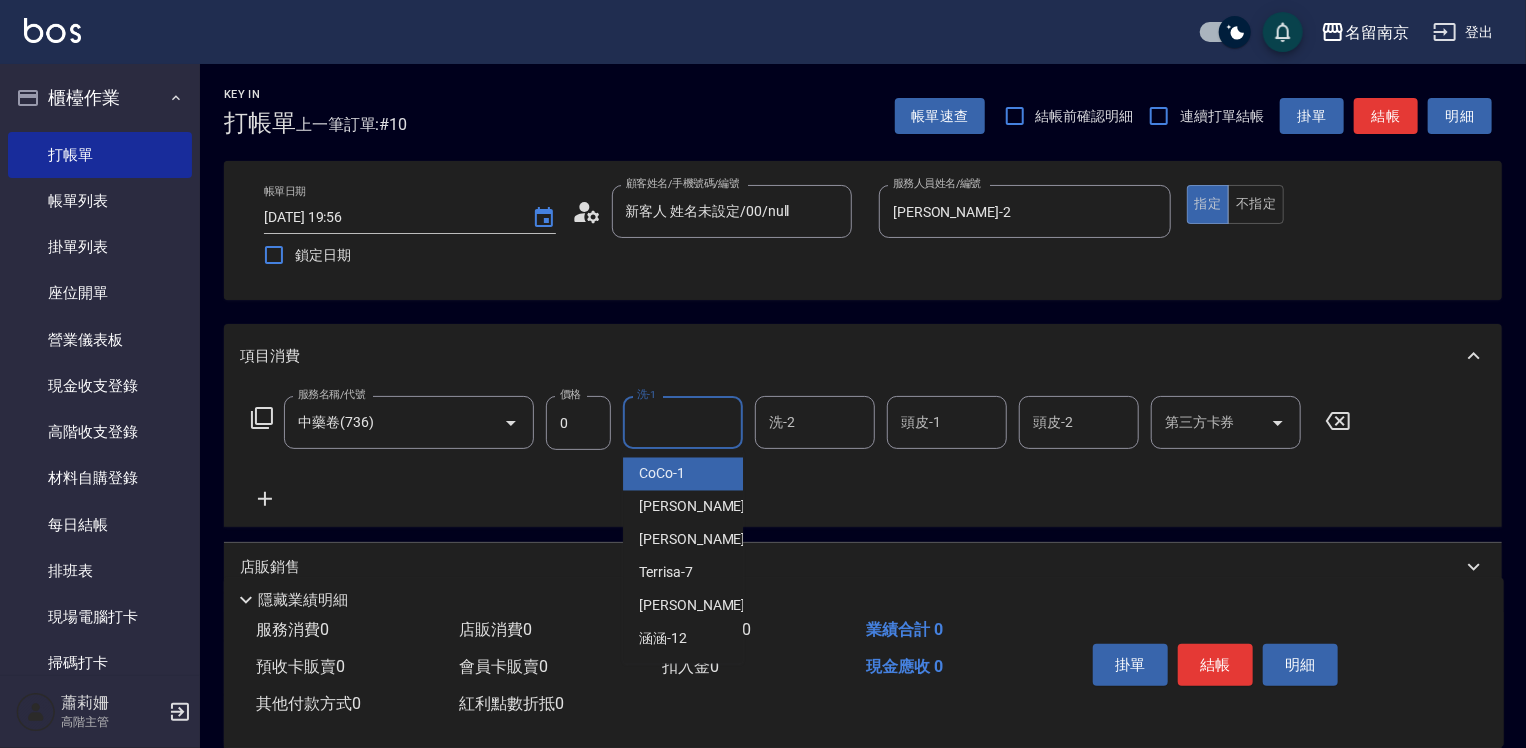click on "洗-1" at bounding box center (683, 422) 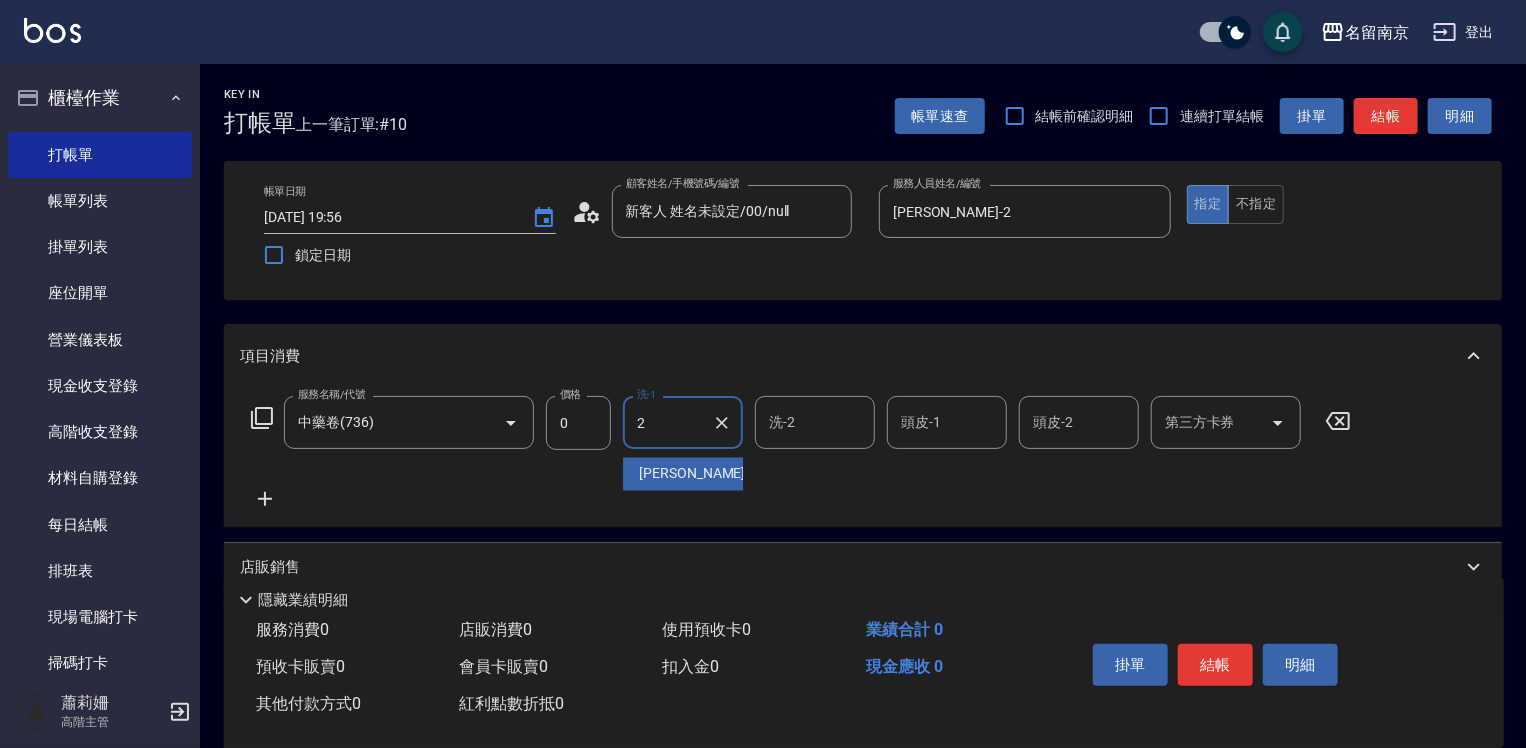 type on "[PERSON_NAME]-2" 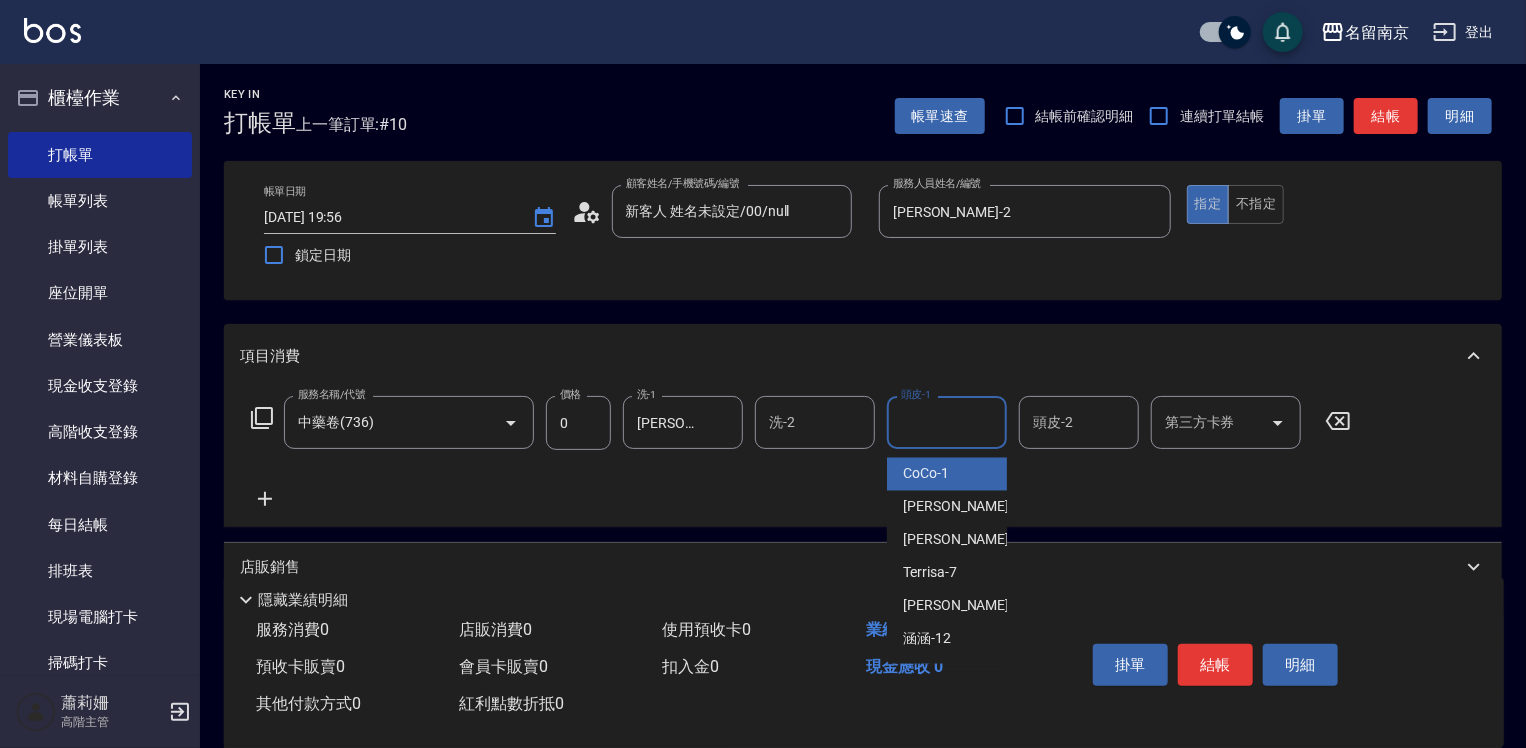 click on "頭皮-1" at bounding box center (947, 422) 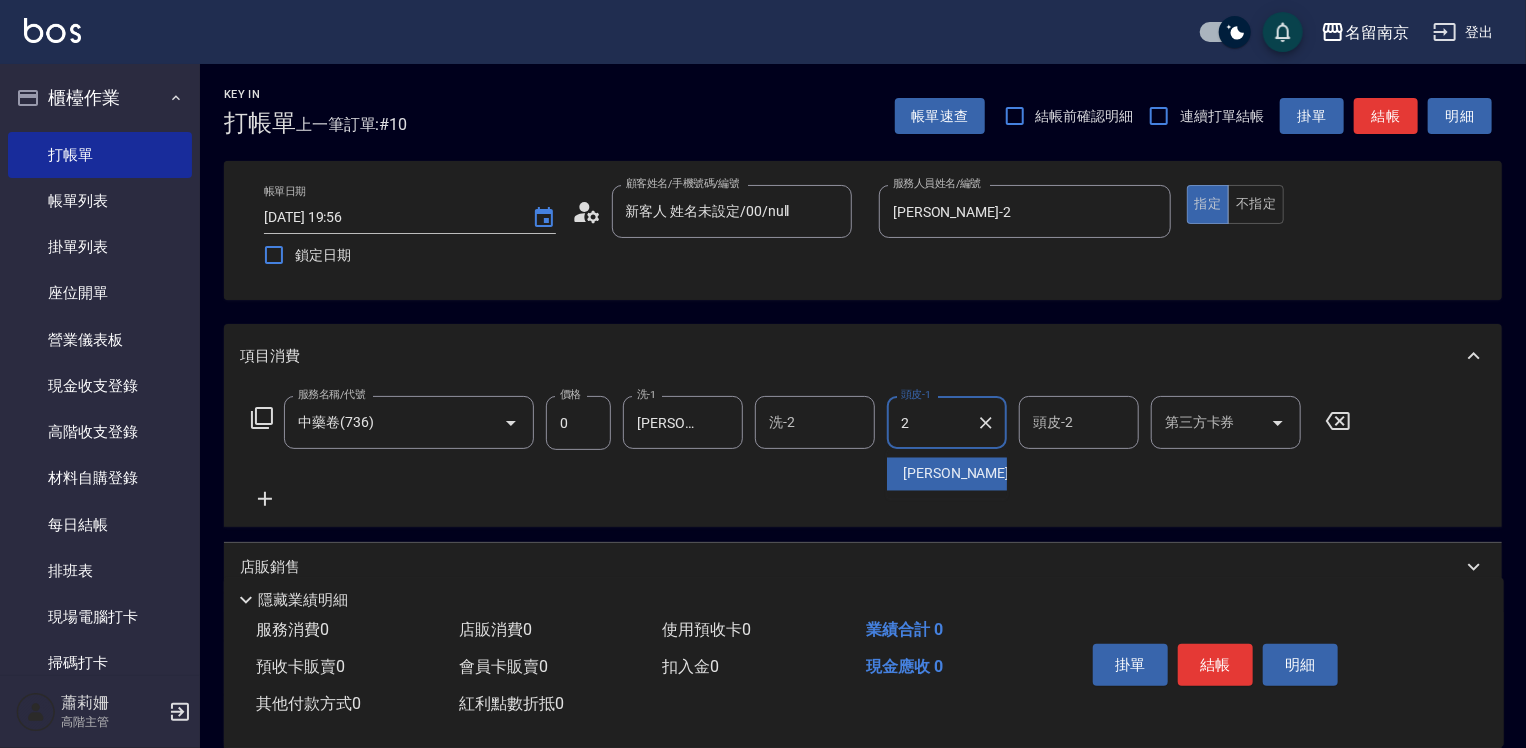 type on "[PERSON_NAME]-2" 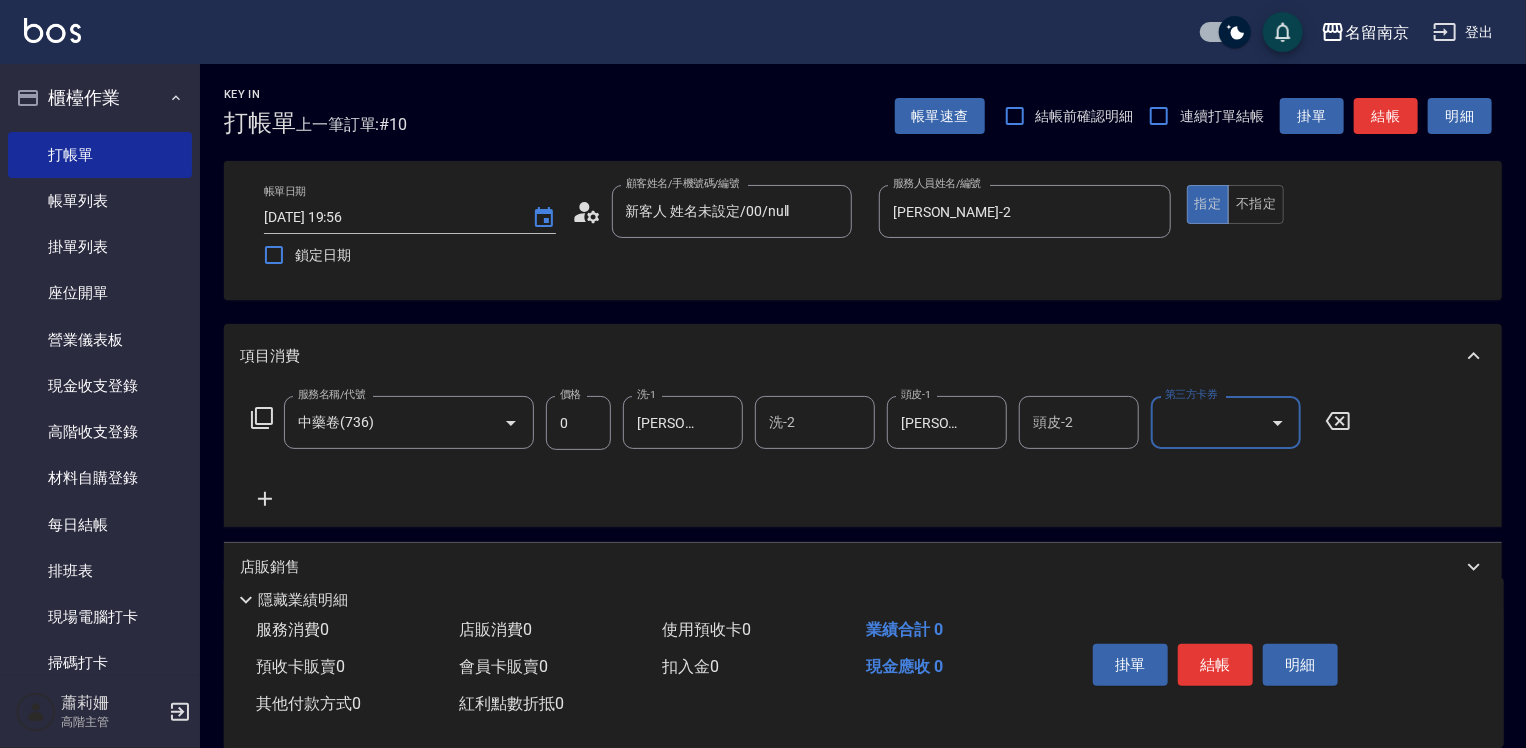 click 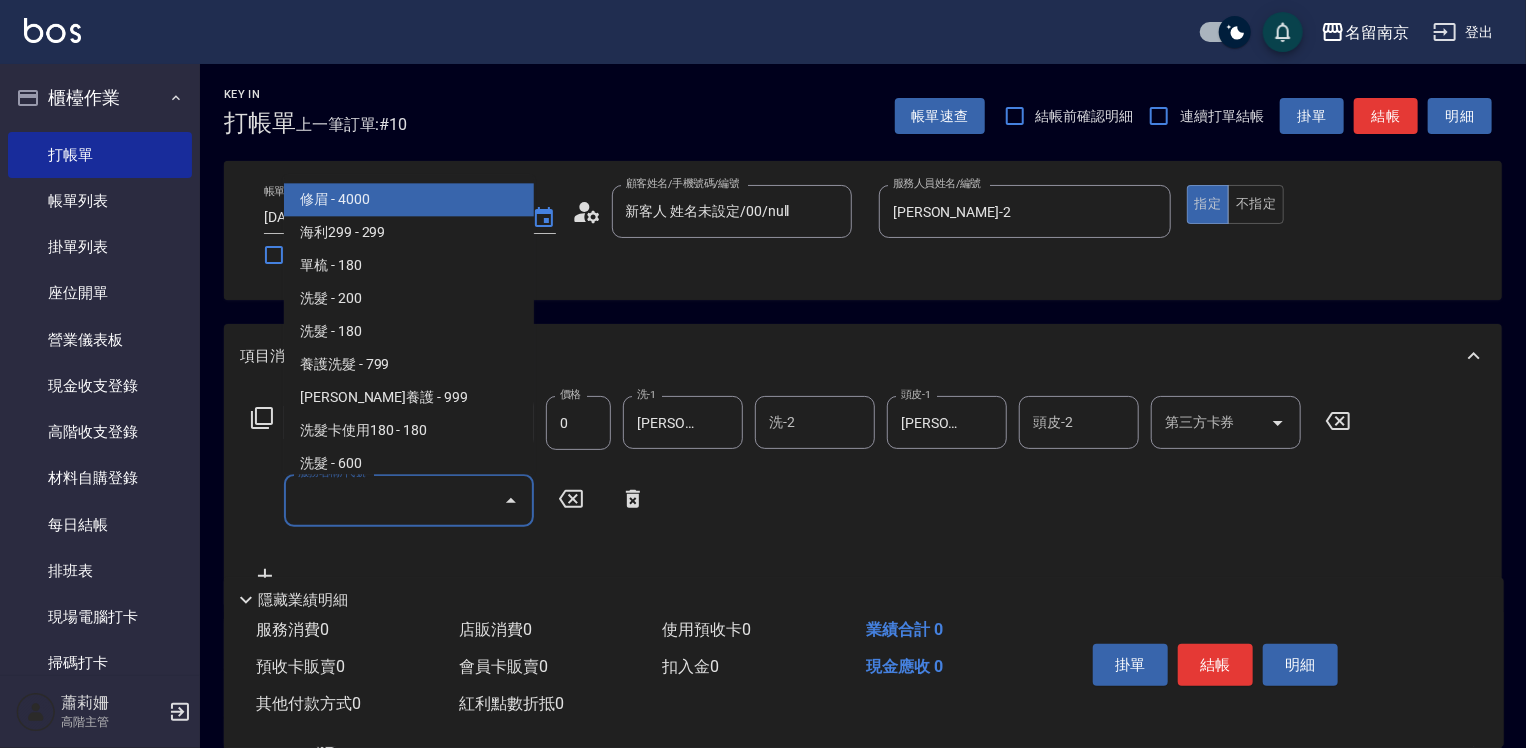 click on "服務名稱/代號" at bounding box center (394, 500) 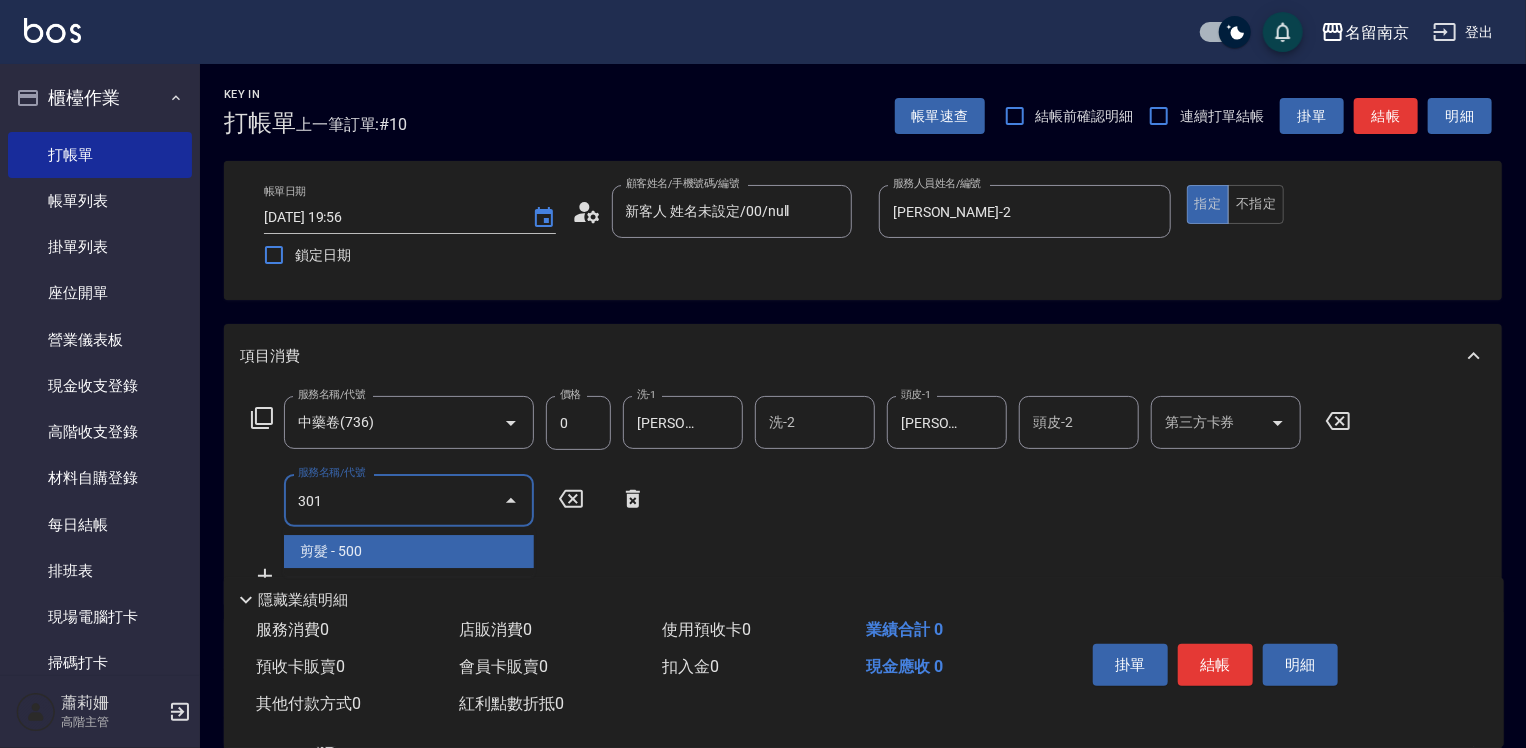 type on "剪髮(301)" 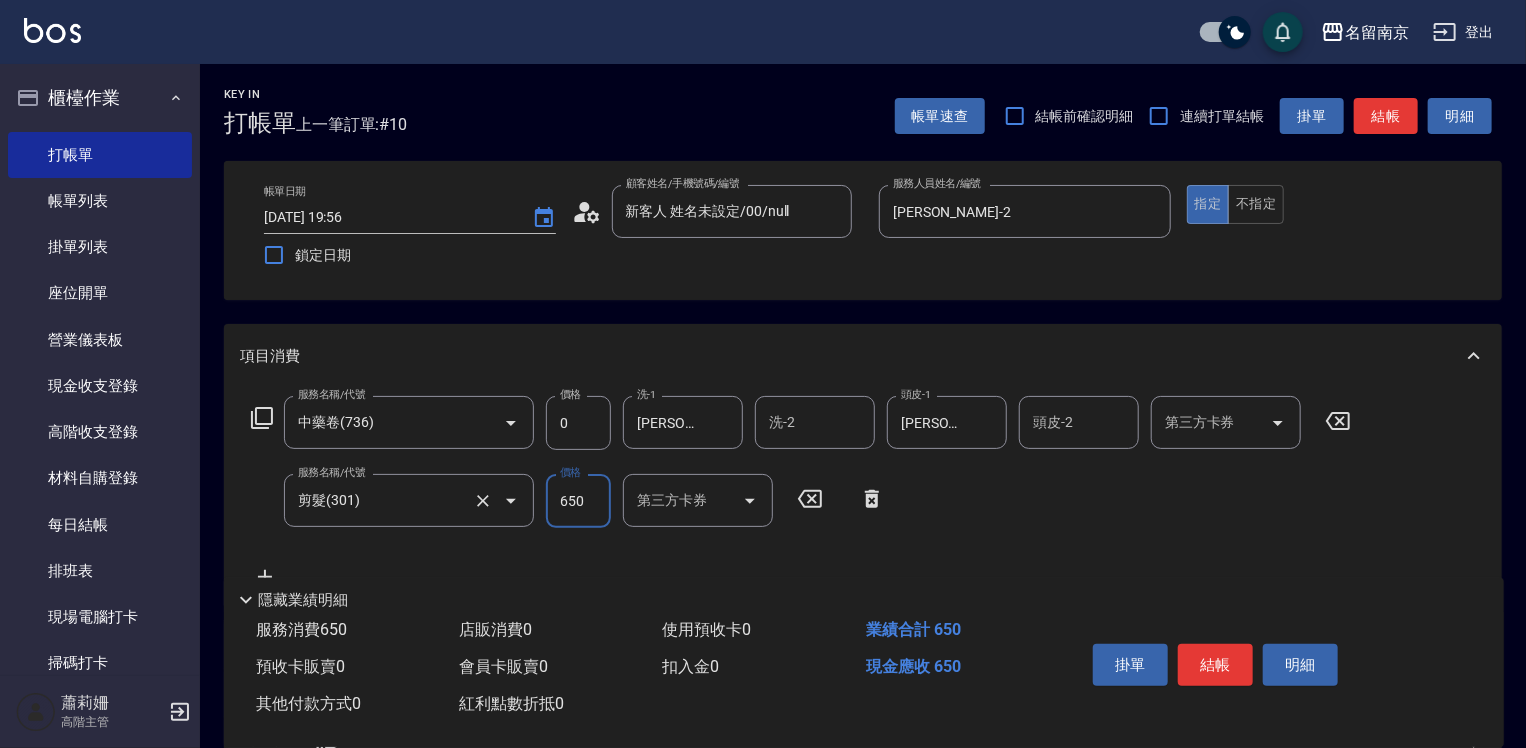 type on "650" 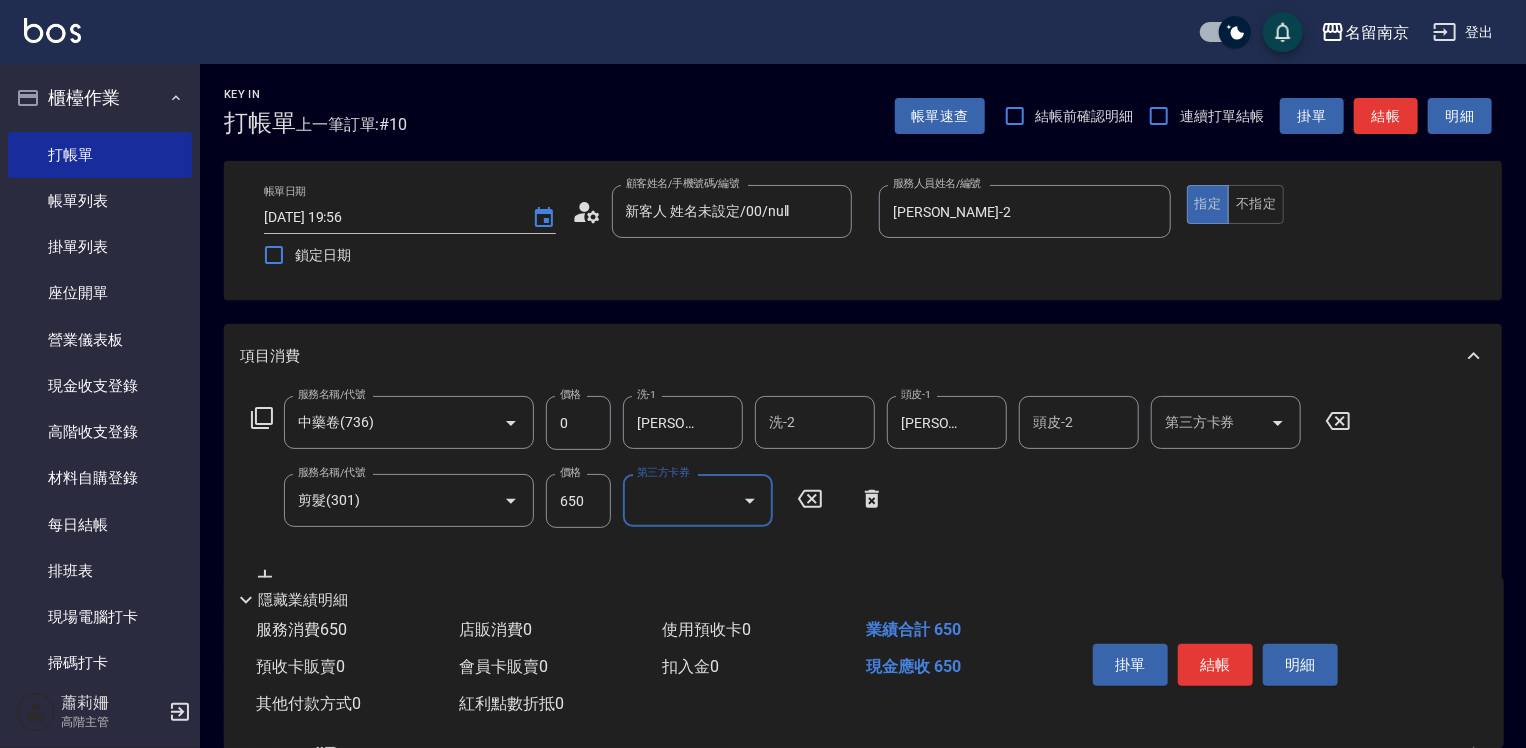 click on "650" at bounding box center [578, 501] 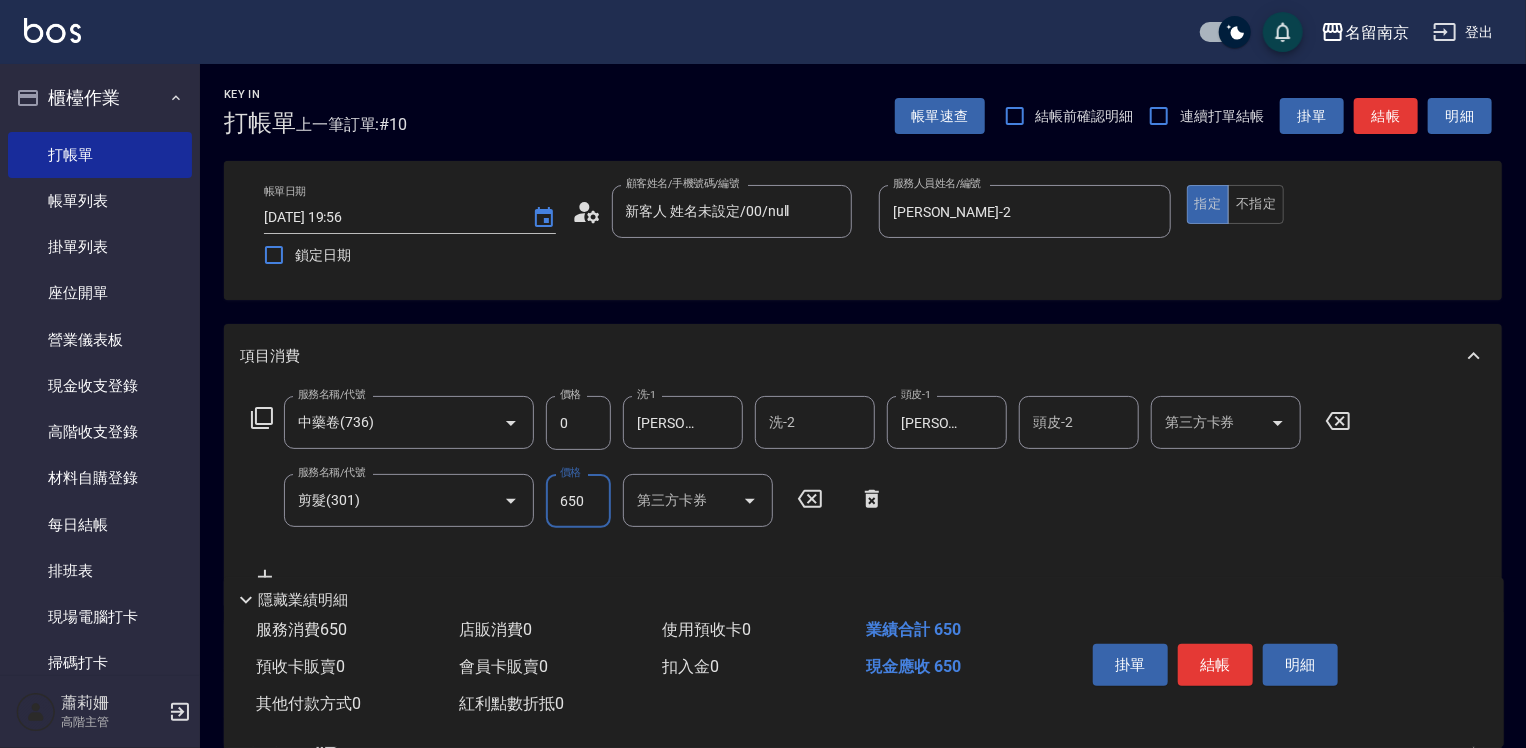 scroll, scrollTop: 100, scrollLeft: 0, axis: vertical 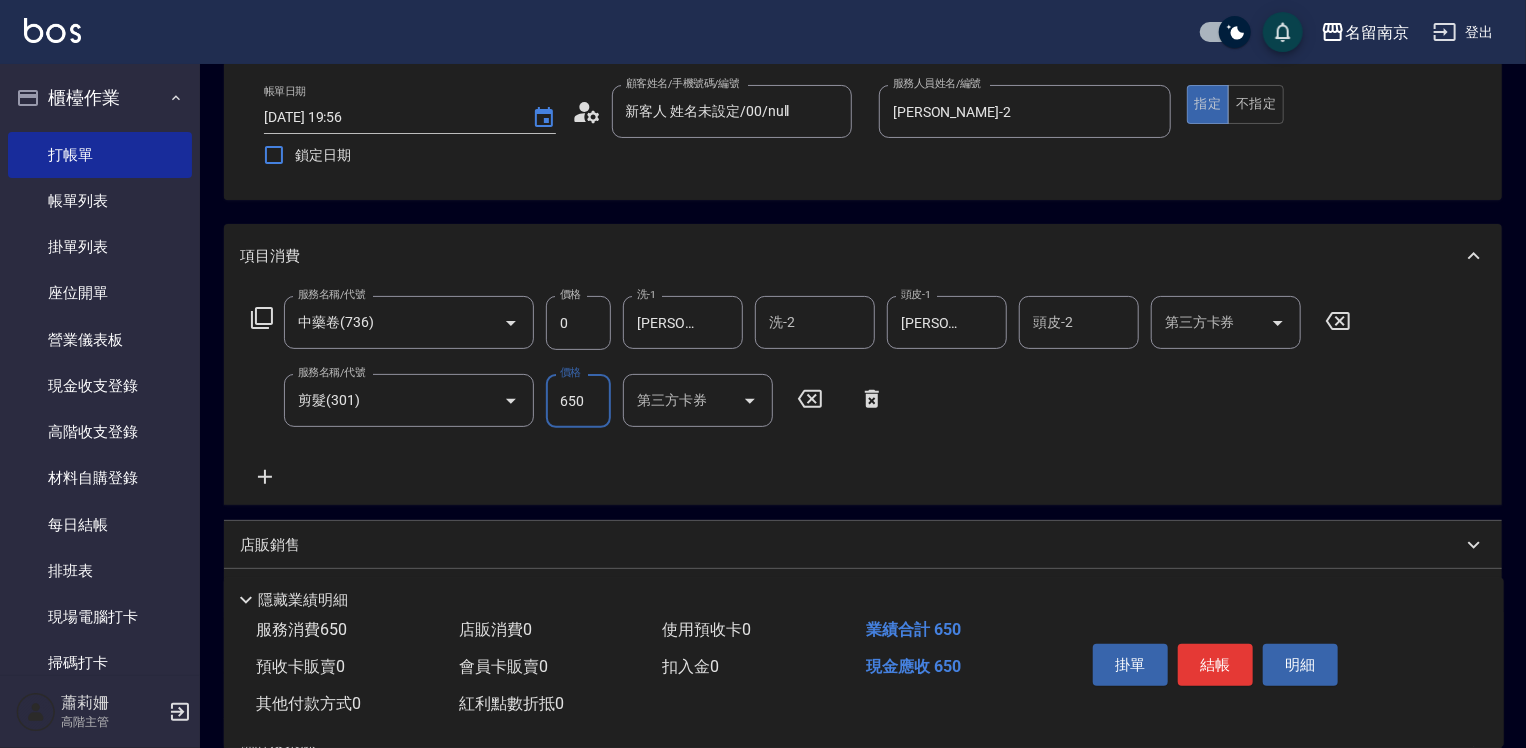 click 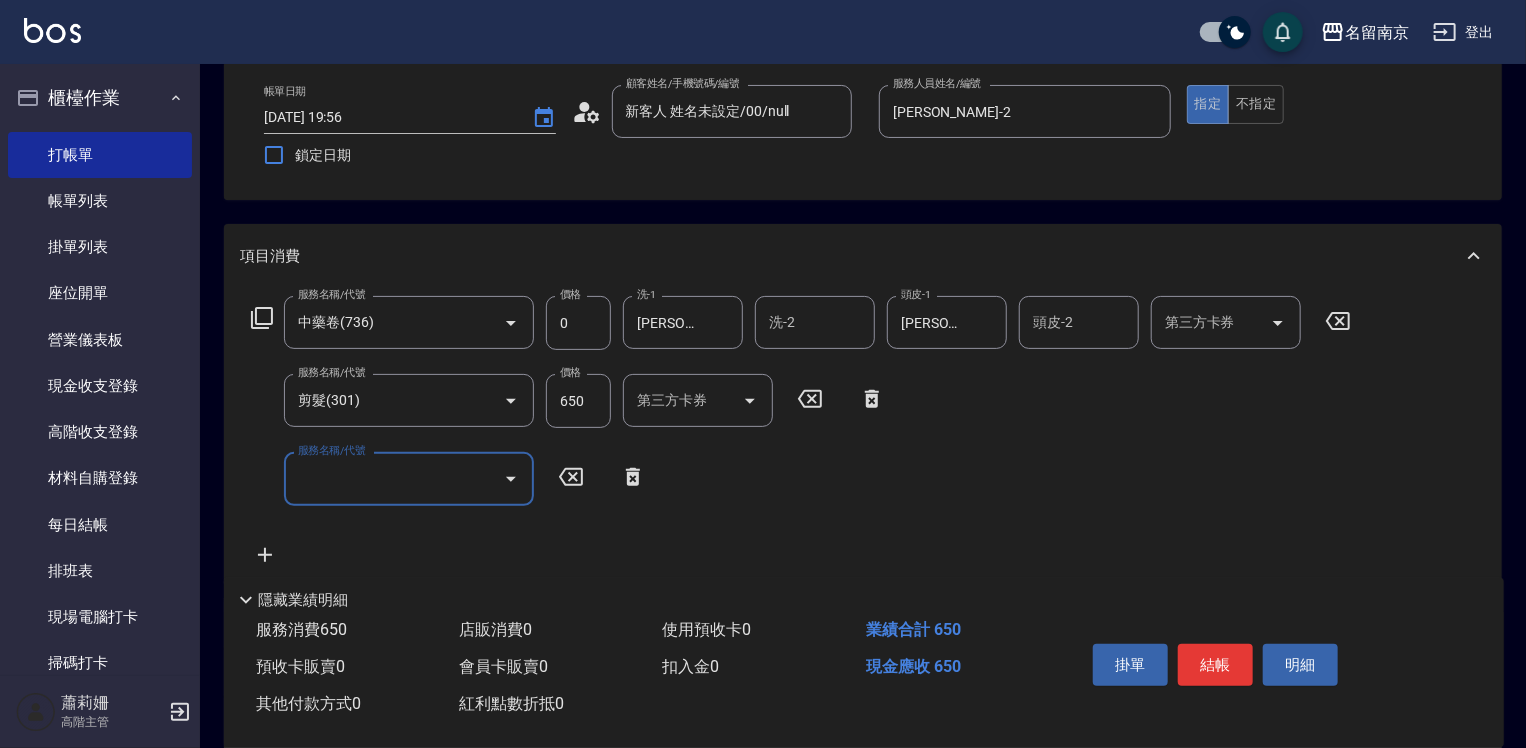 click 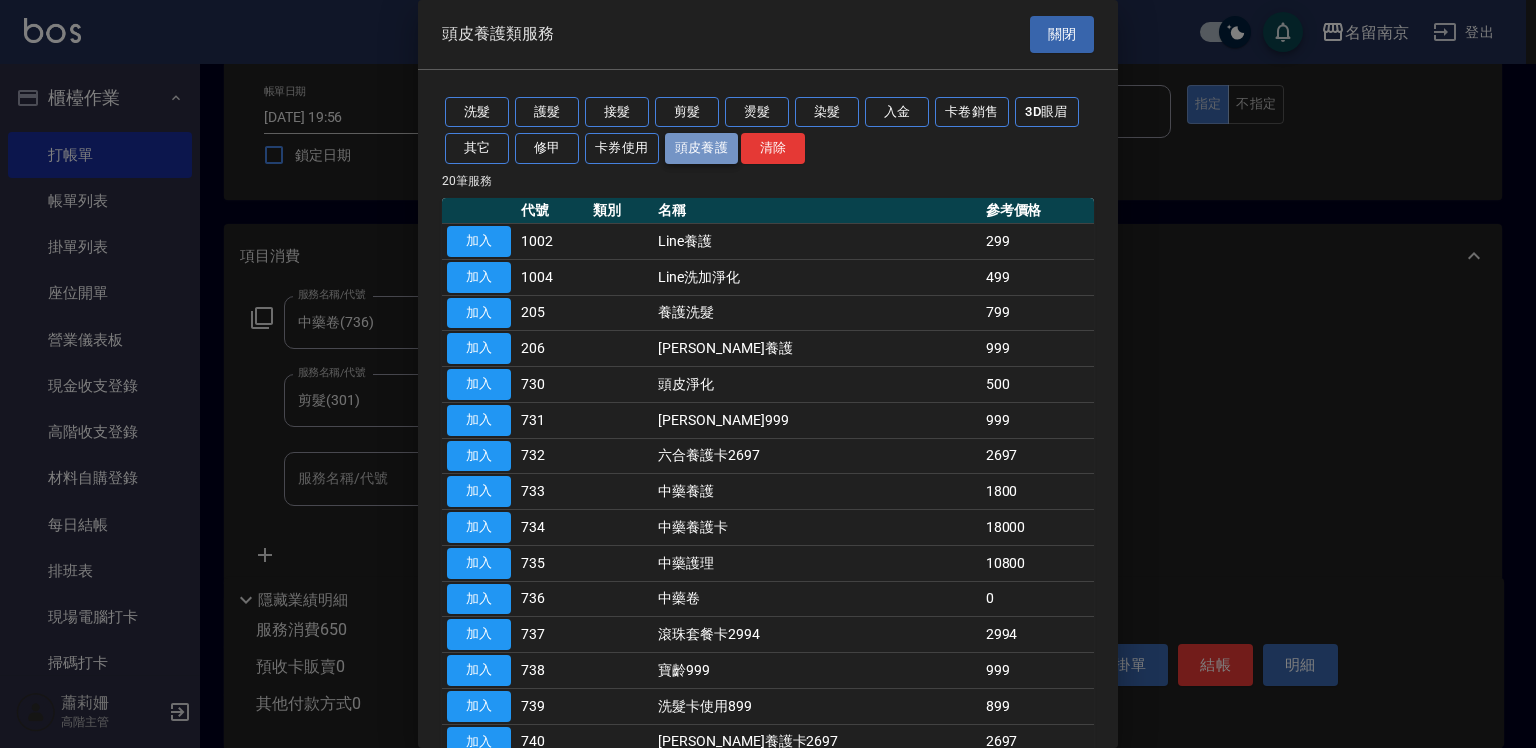 click on "頭皮養護" at bounding box center [702, 148] 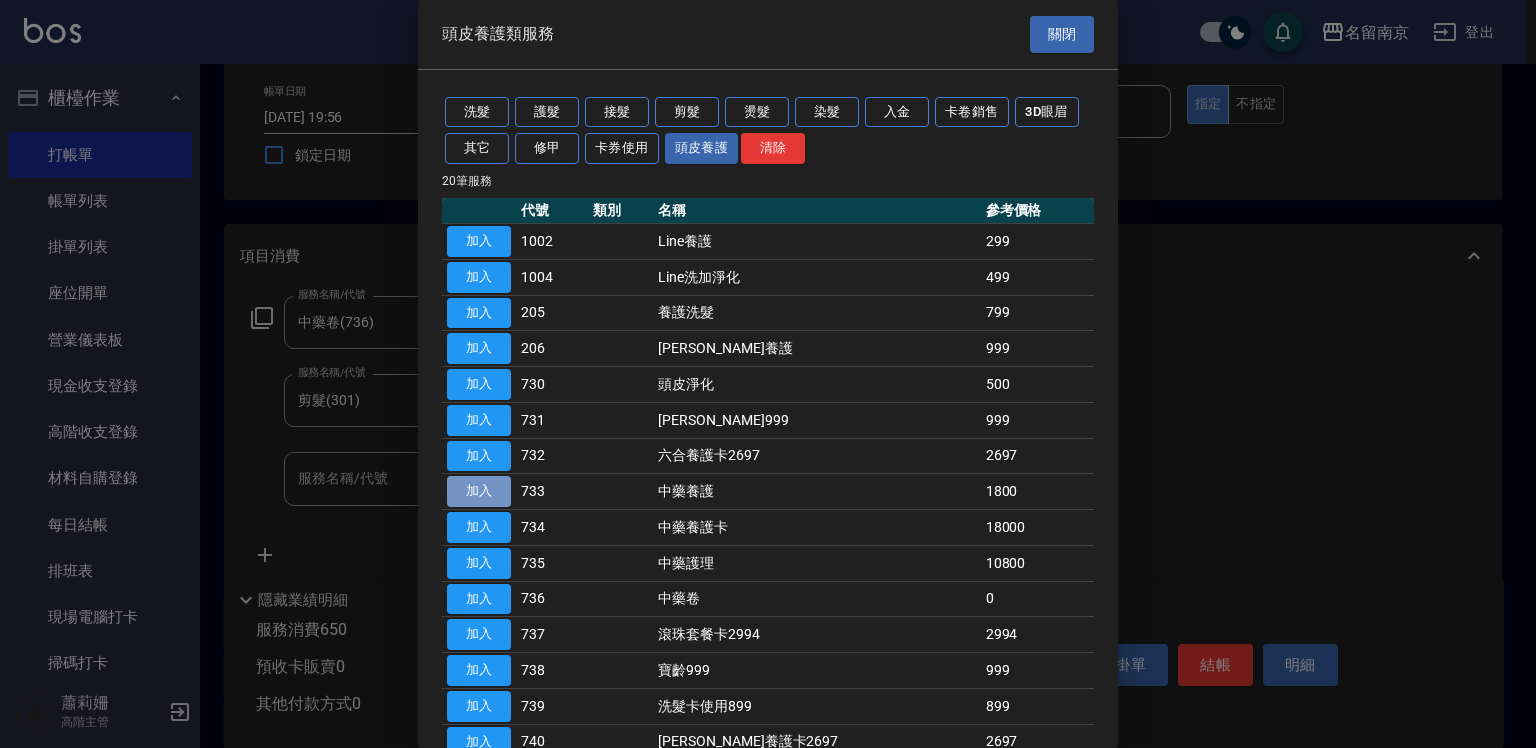 click on "加入" at bounding box center [479, 491] 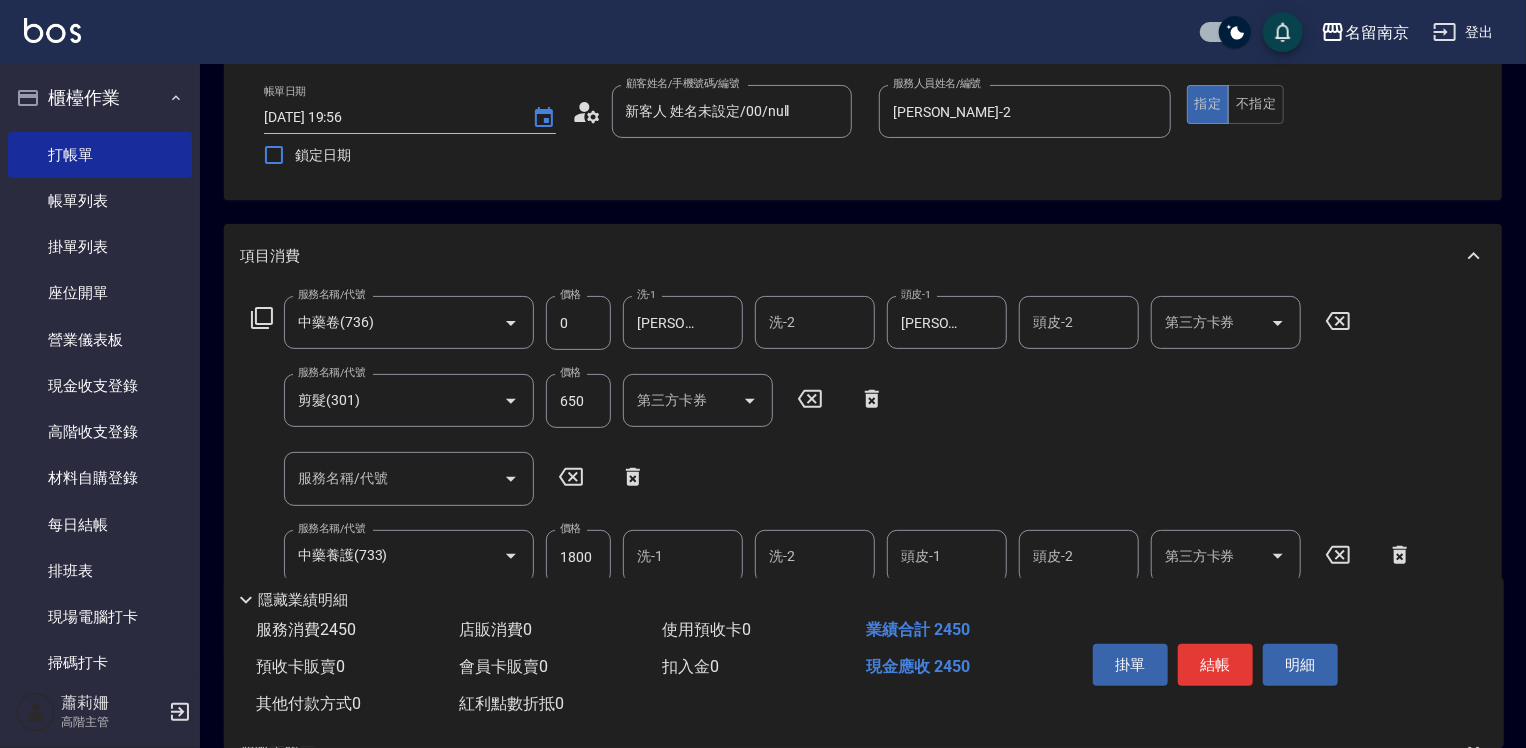 scroll, scrollTop: 400, scrollLeft: 0, axis: vertical 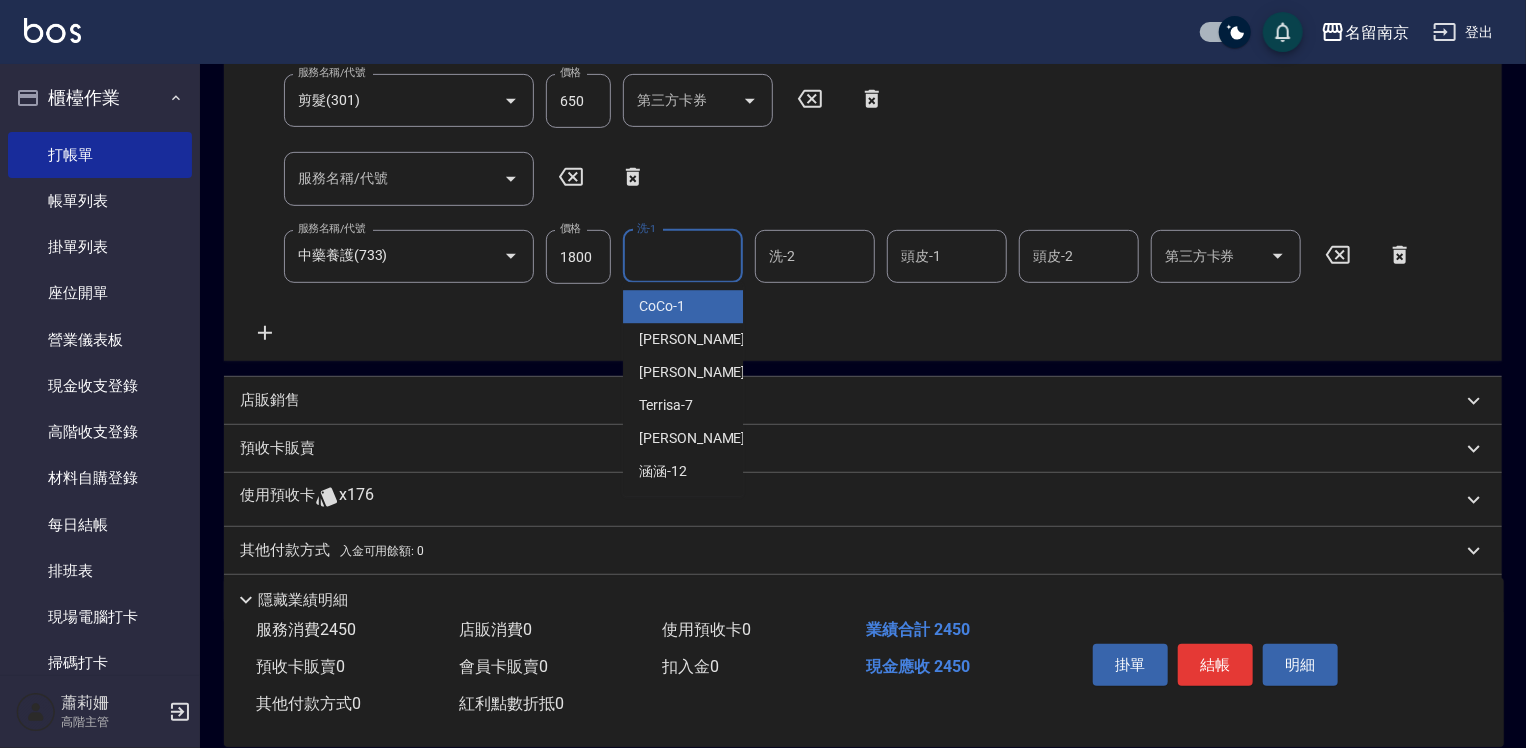 click on "洗-1" at bounding box center [683, 256] 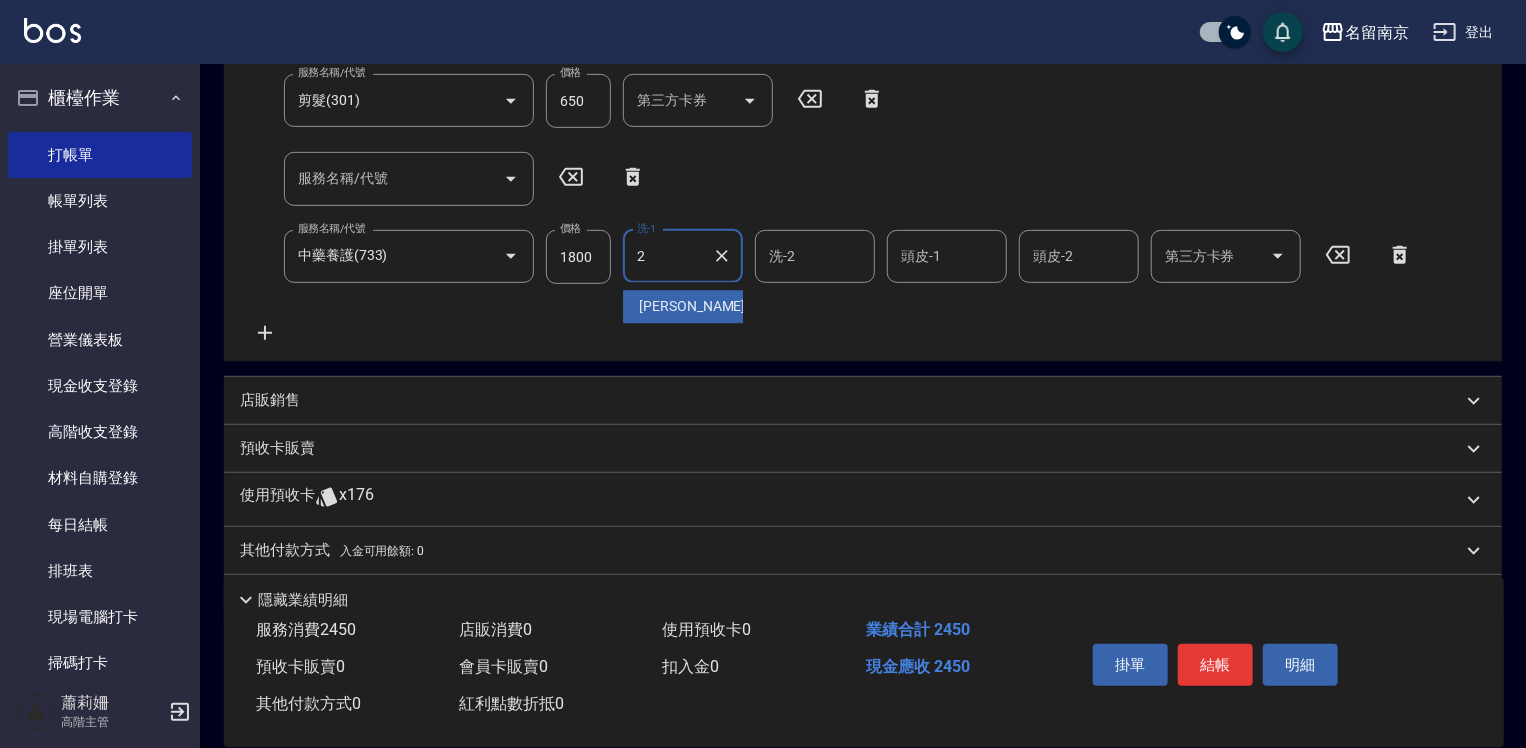 type on "[PERSON_NAME]-2" 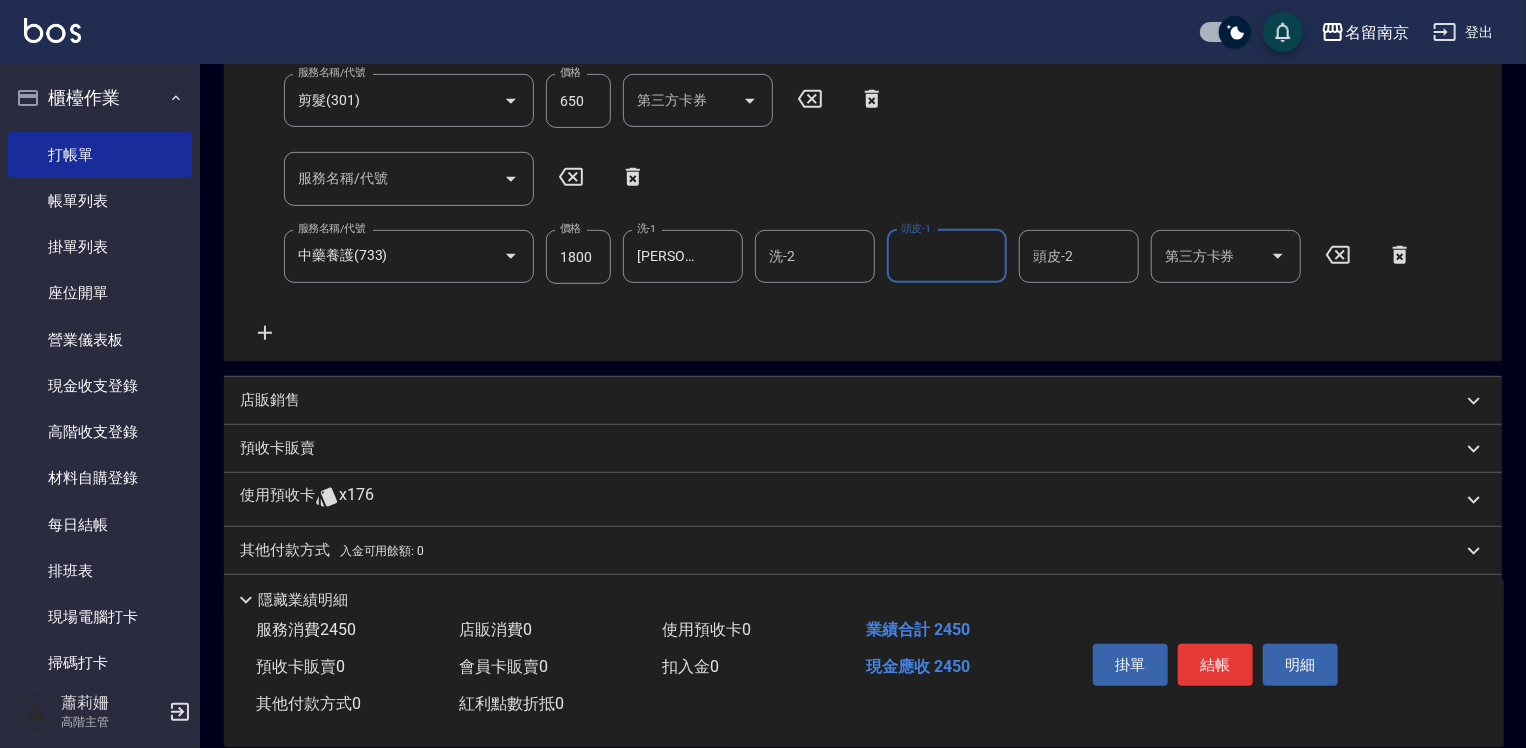click on "頭皮-1" at bounding box center (947, 256) 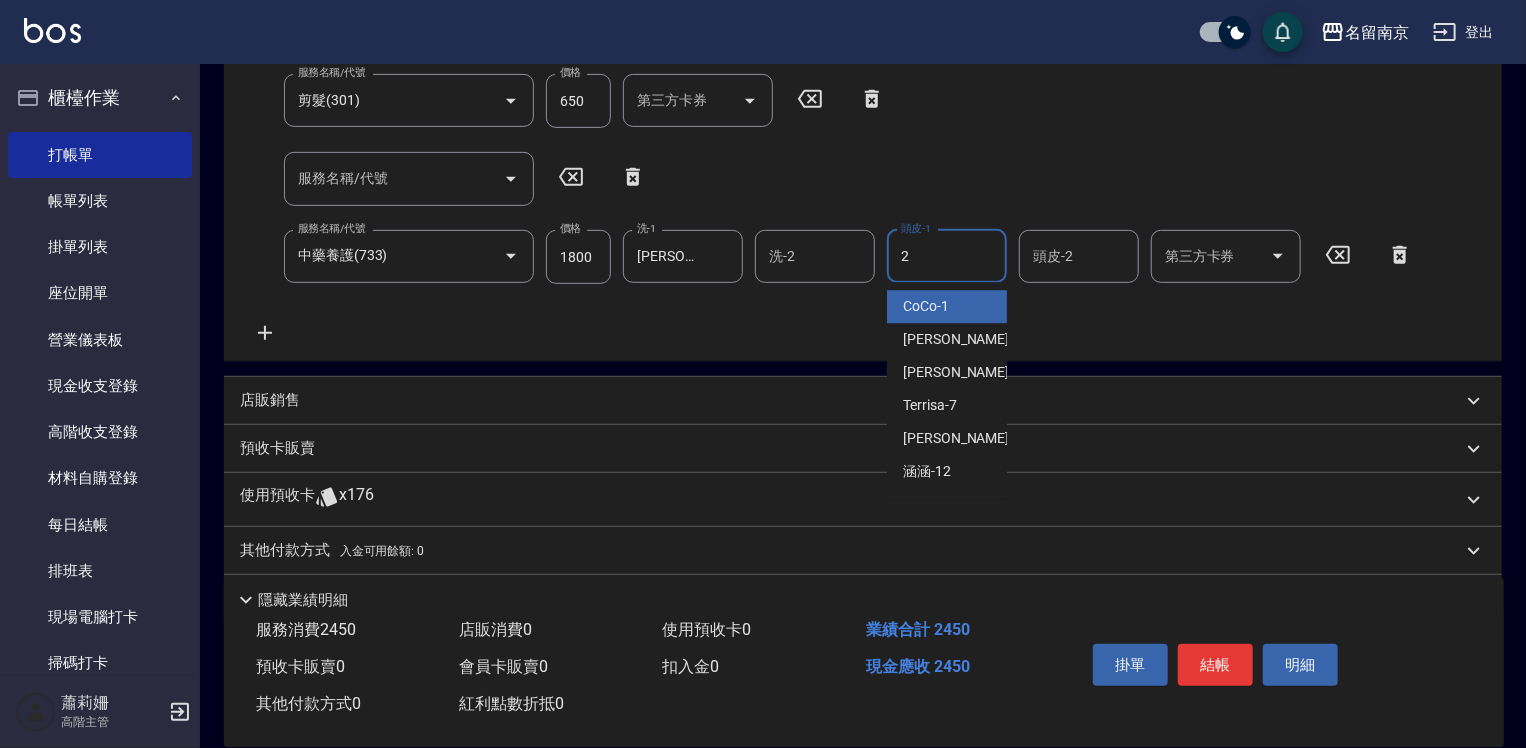 type on "[PERSON_NAME]-2" 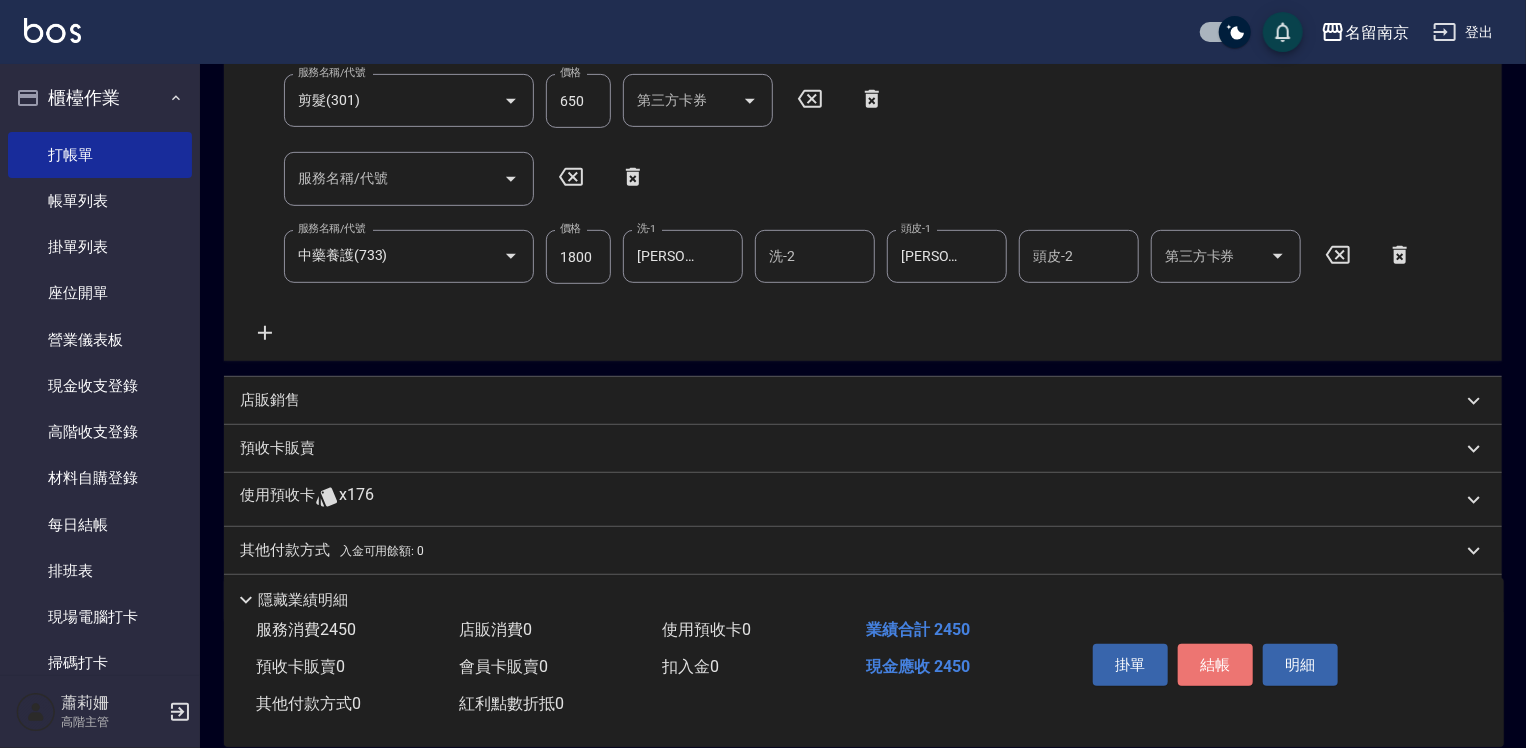 click on "結帳" at bounding box center [1215, 665] 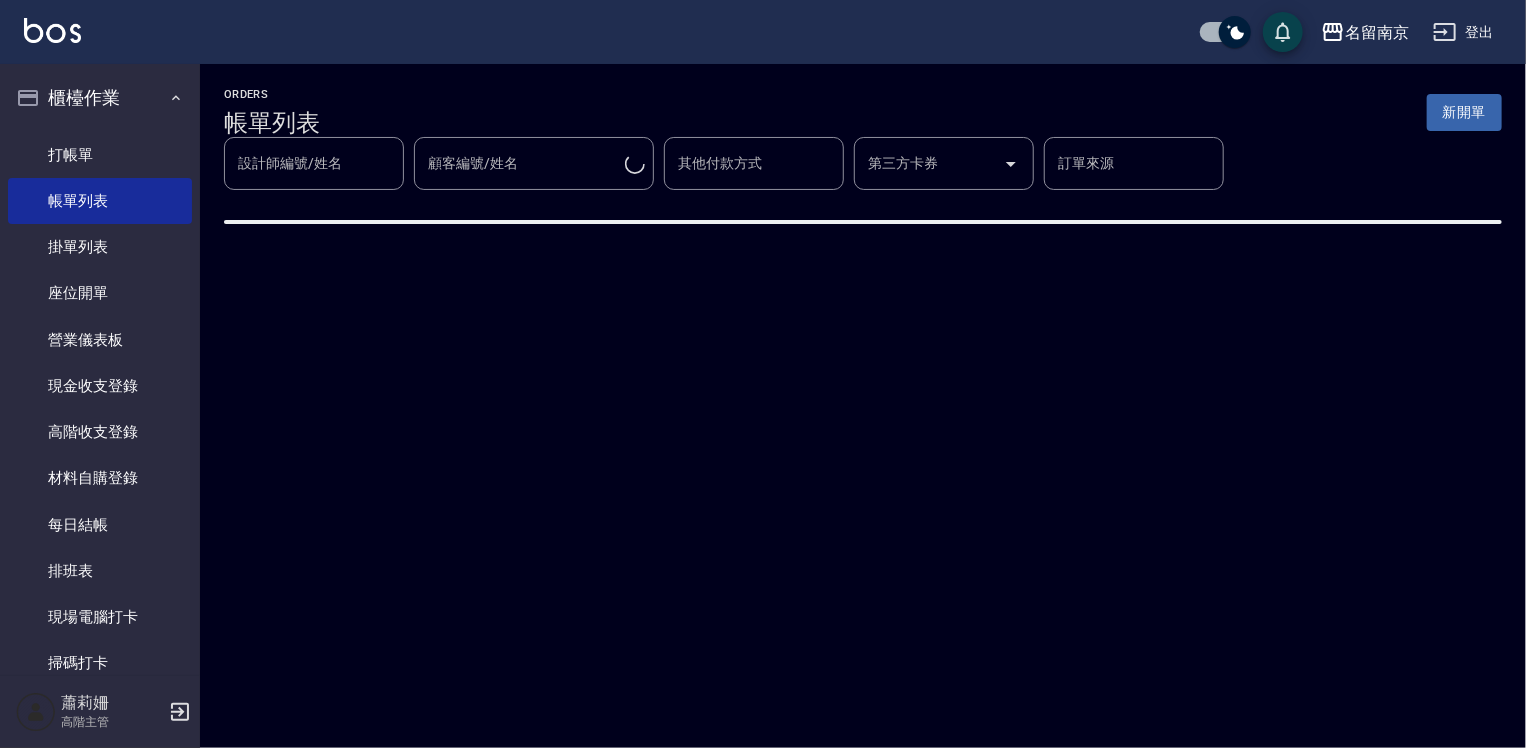 scroll, scrollTop: 0, scrollLeft: 0, axis: both 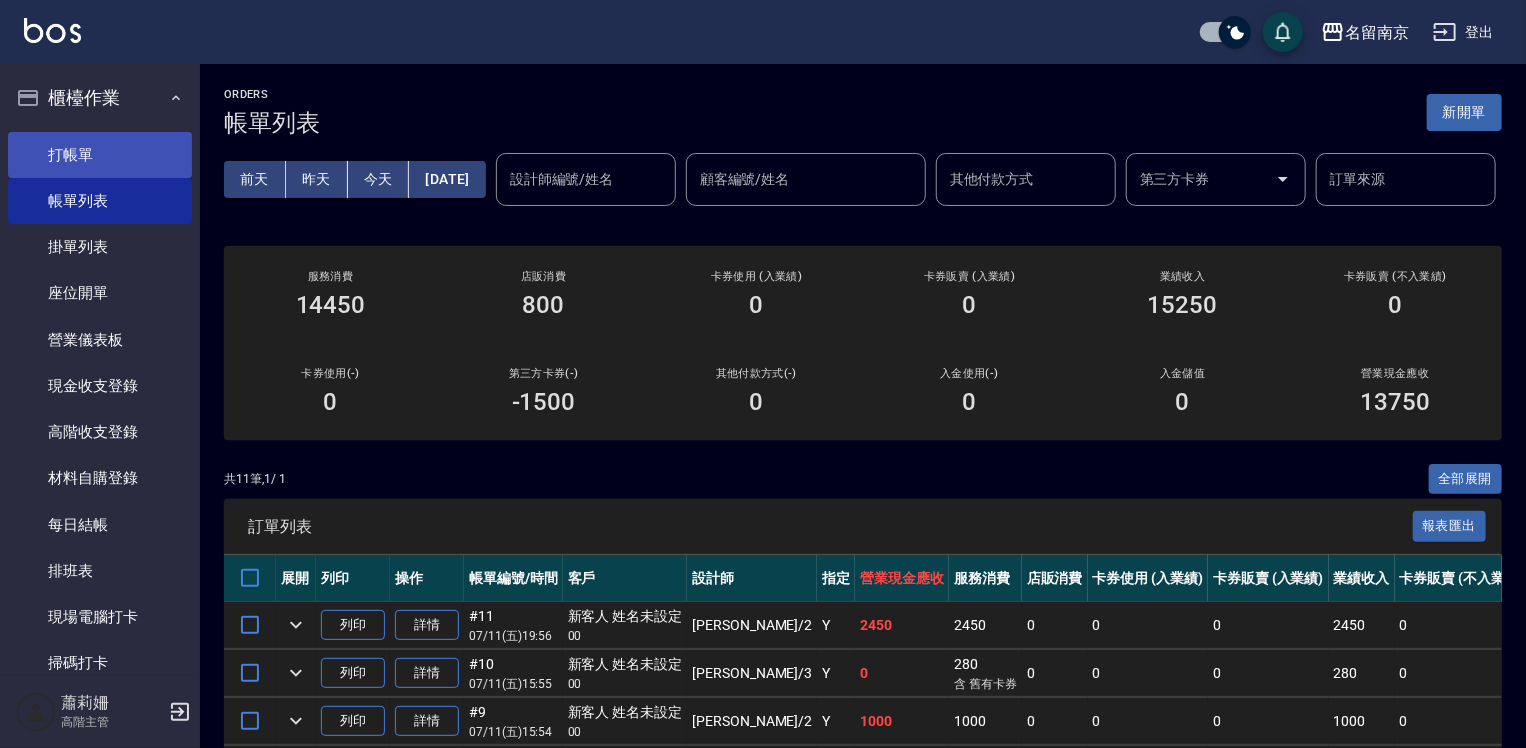 click on "打帳單" at bounding box center (100, 155) 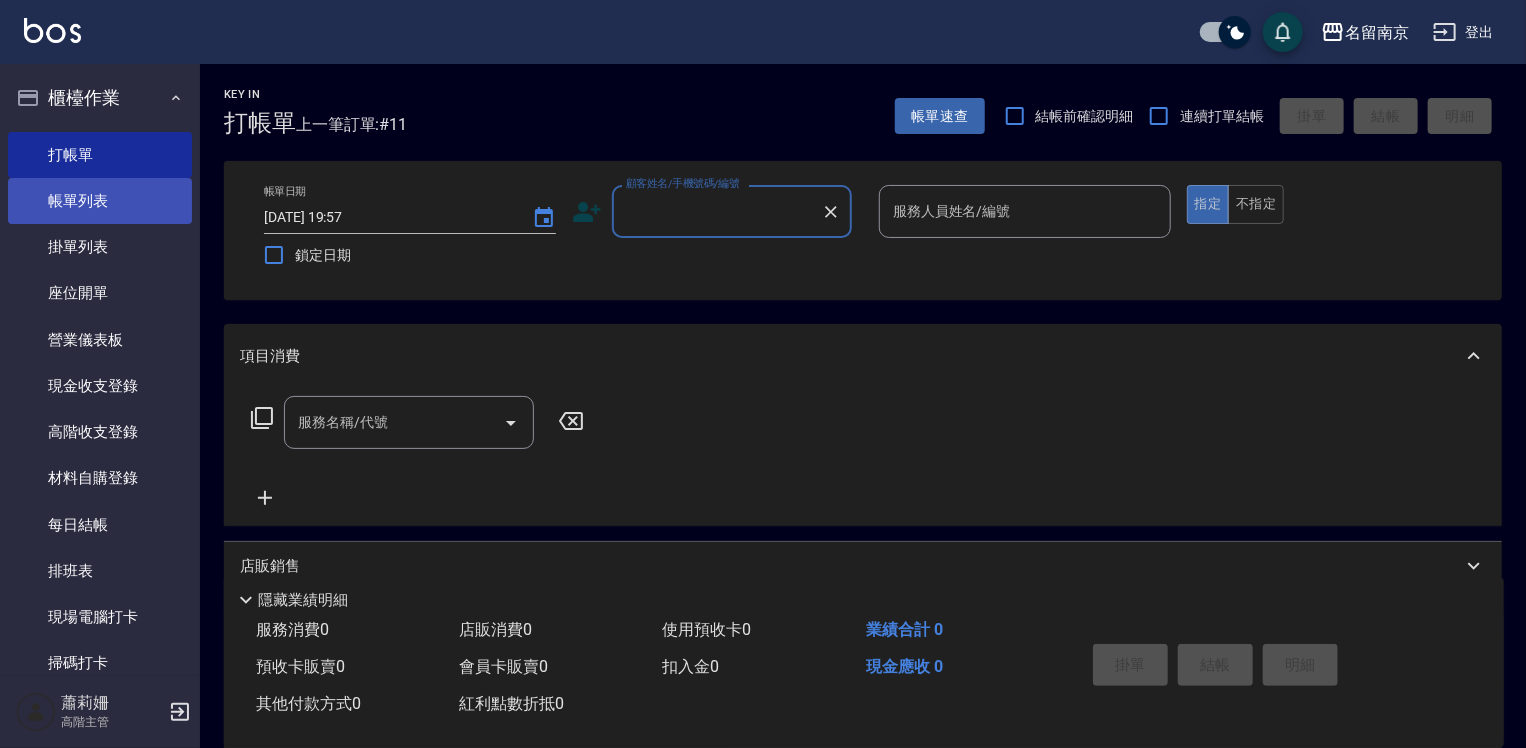 click on "帳單列表" at bounding box center [100, 201] 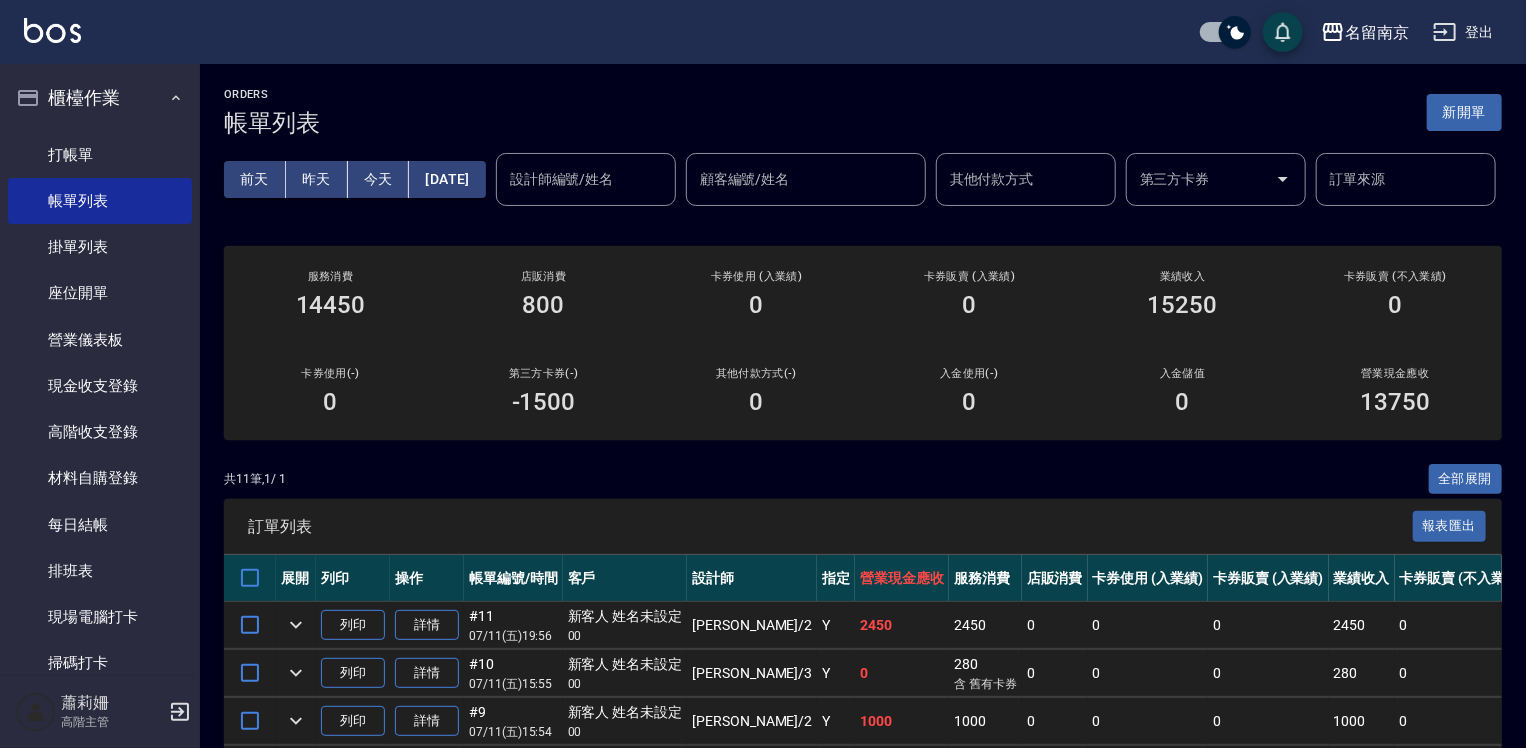 scroll, scrollTop: 200, scrollLeft: 0, axis: vertical 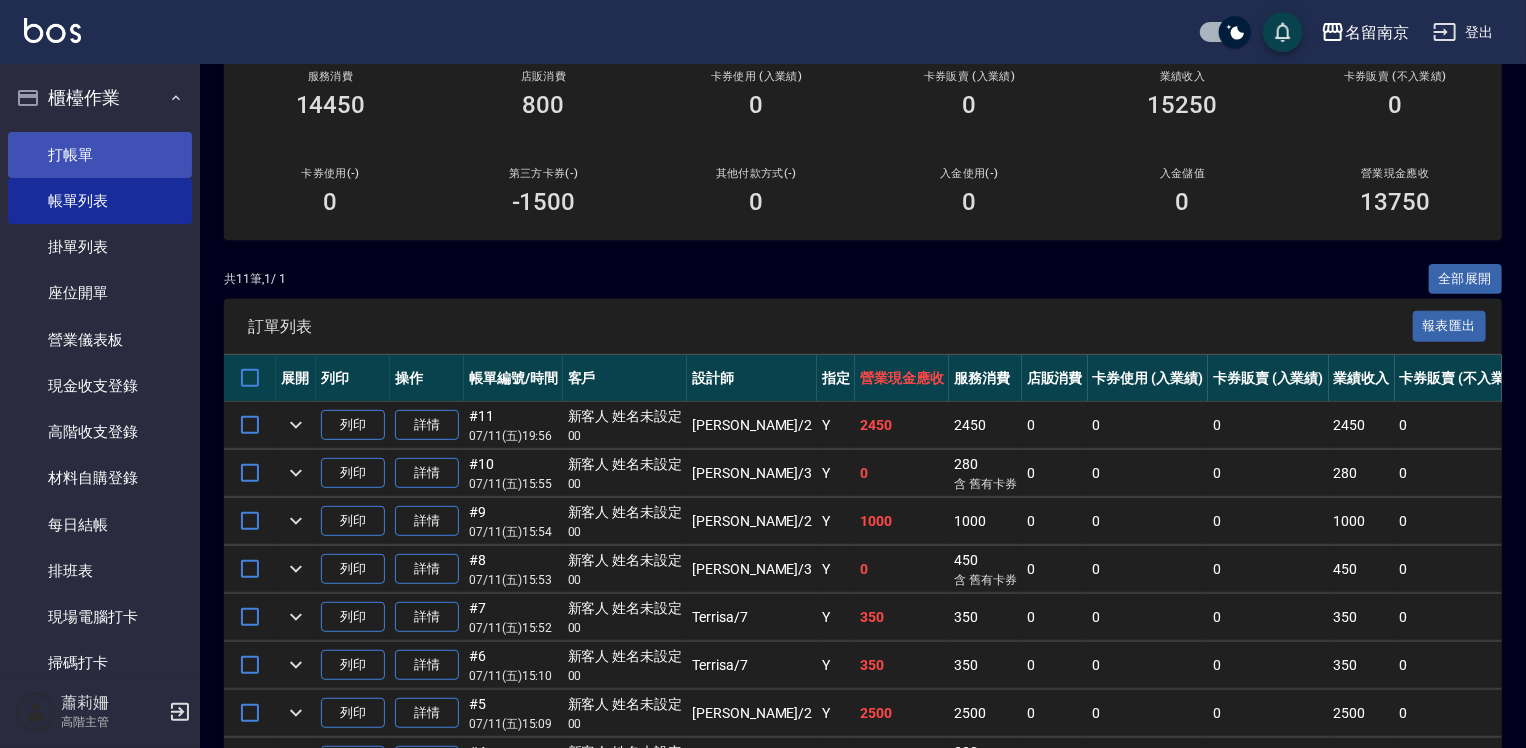 click on "打帳單" at bounding box center [100, 155] 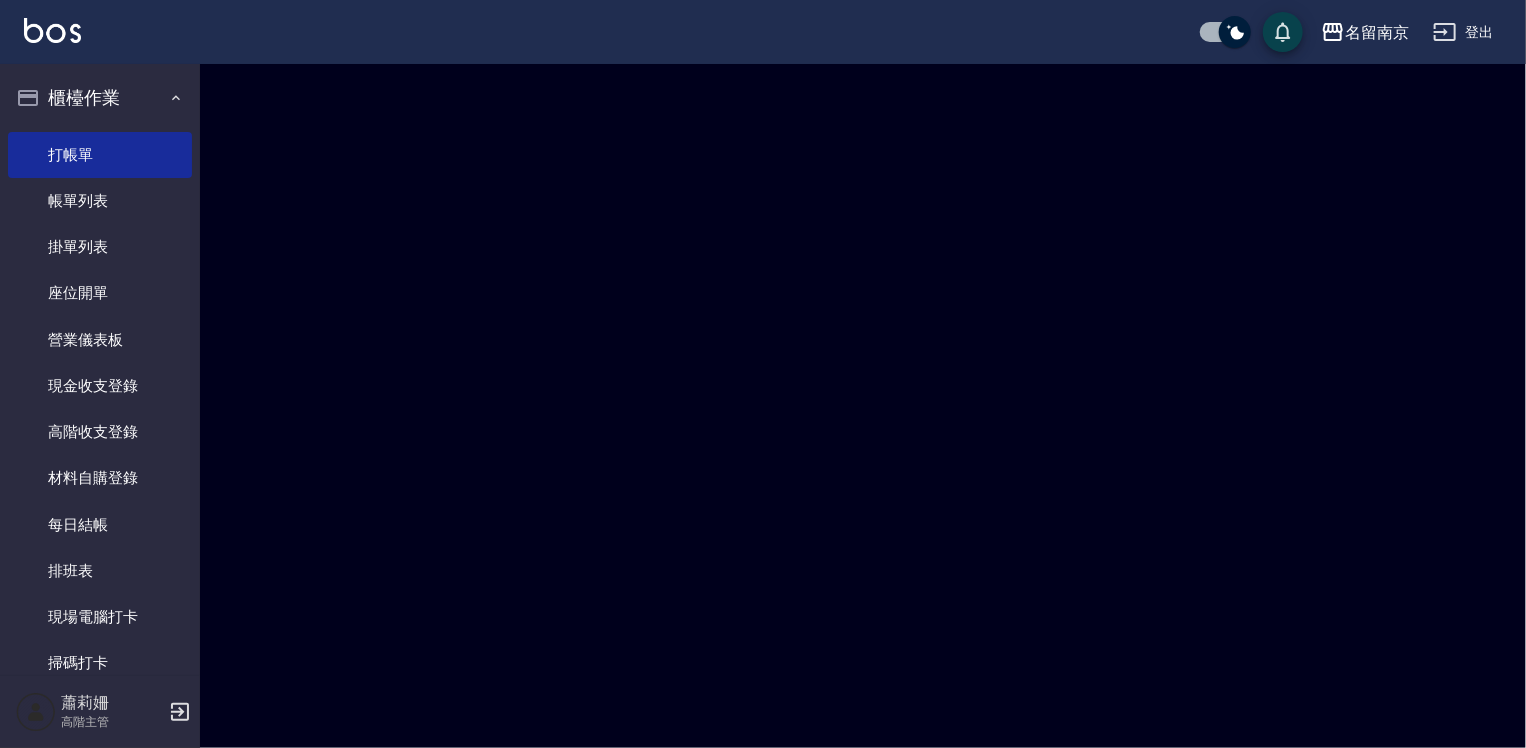 scroll, scrollTop: 0, scrollLeft: 0, axis: both 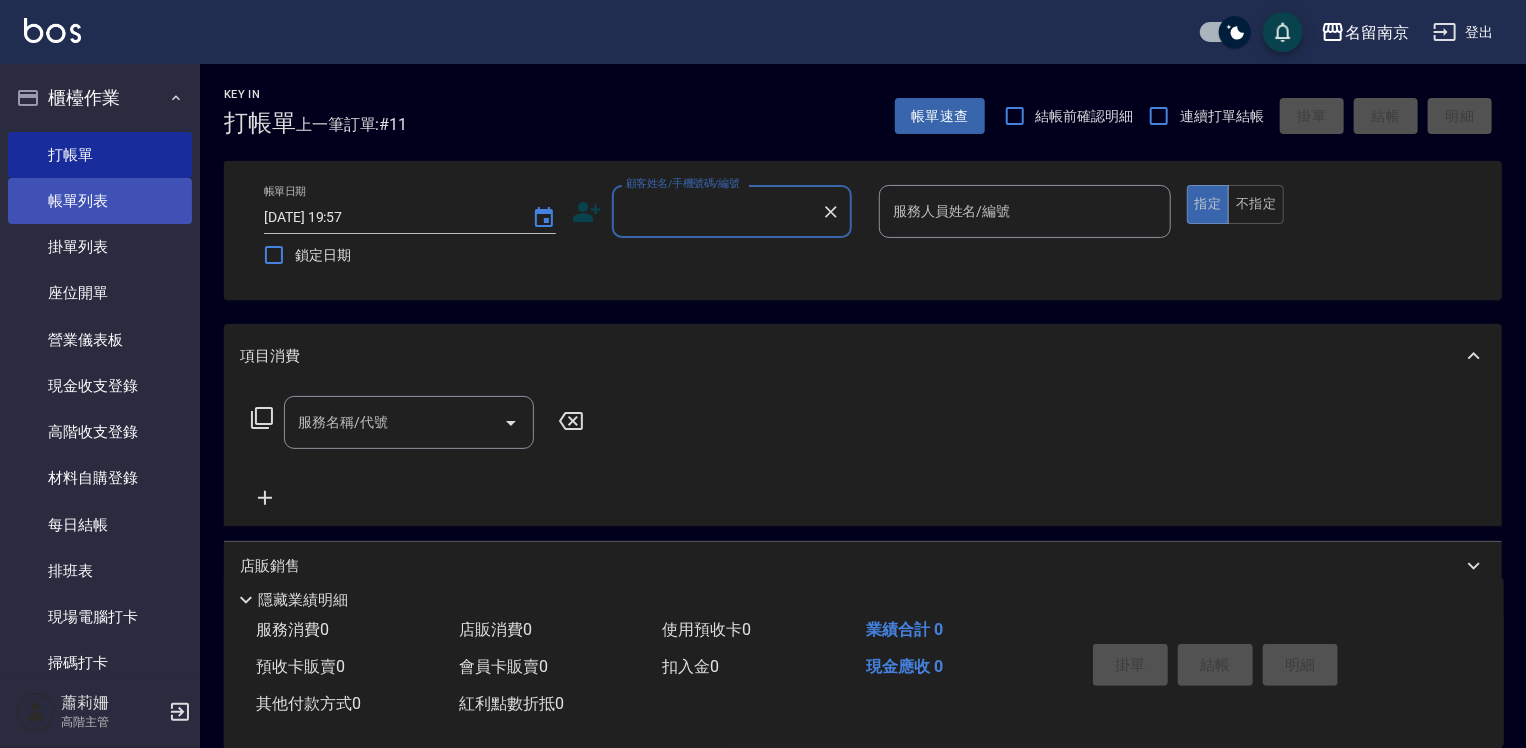click on "帳單列表" at bounding box center (100, 201) 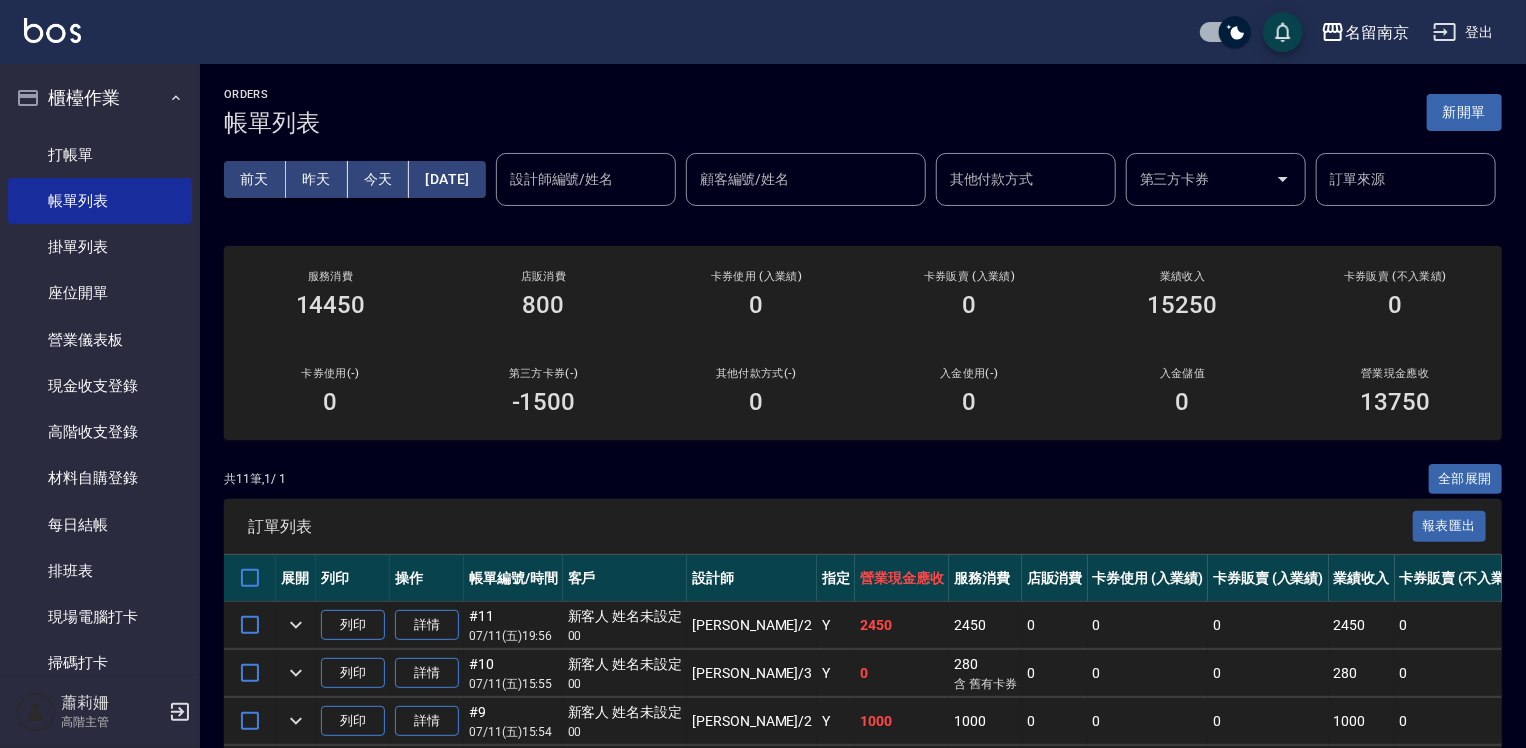 scroll, scrollTop: 200, scrollLeft: 0, axis: vertical 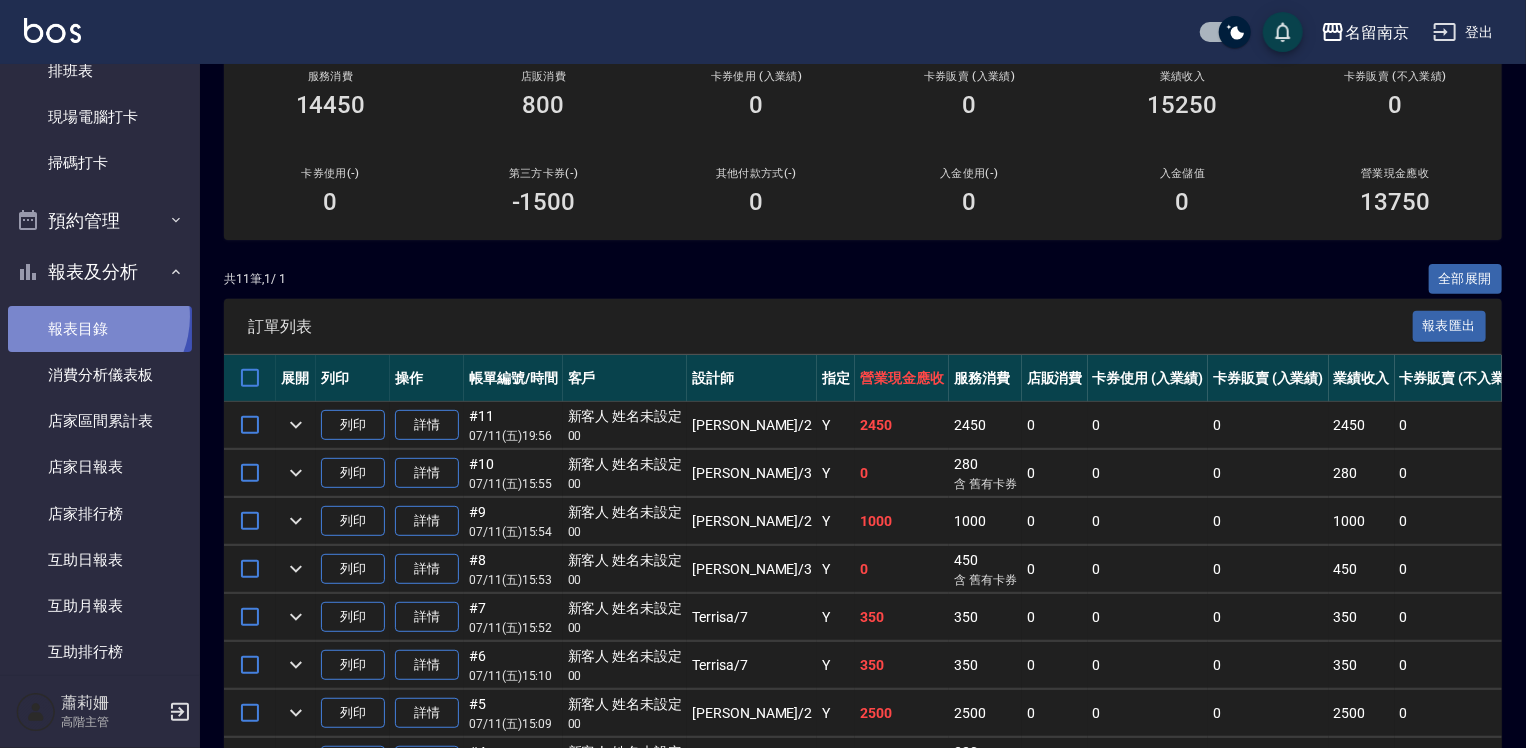 click on "報表目錄" at bounding box center (100, 329) 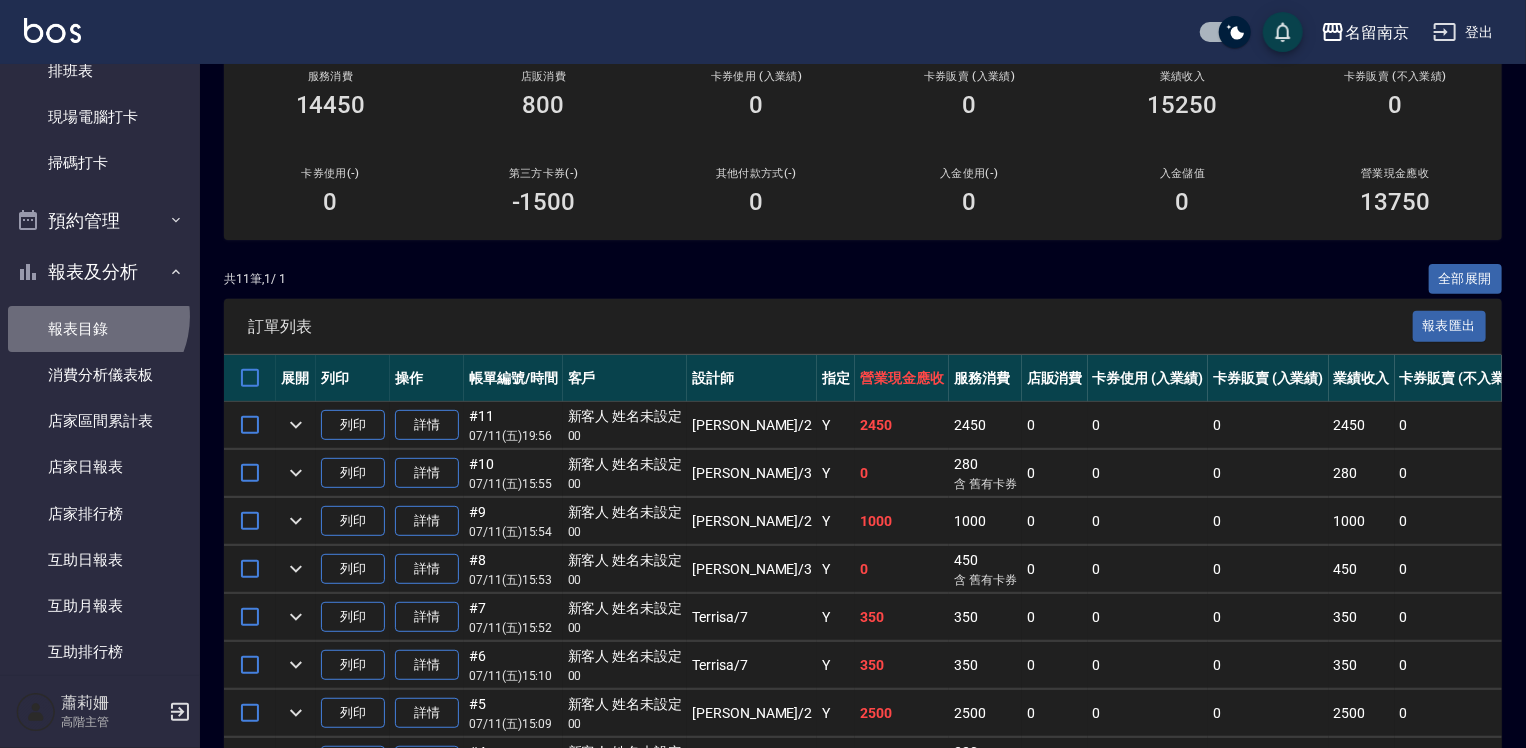 scroll, scrollTop: 0, scrollLeft: 0, axis: both 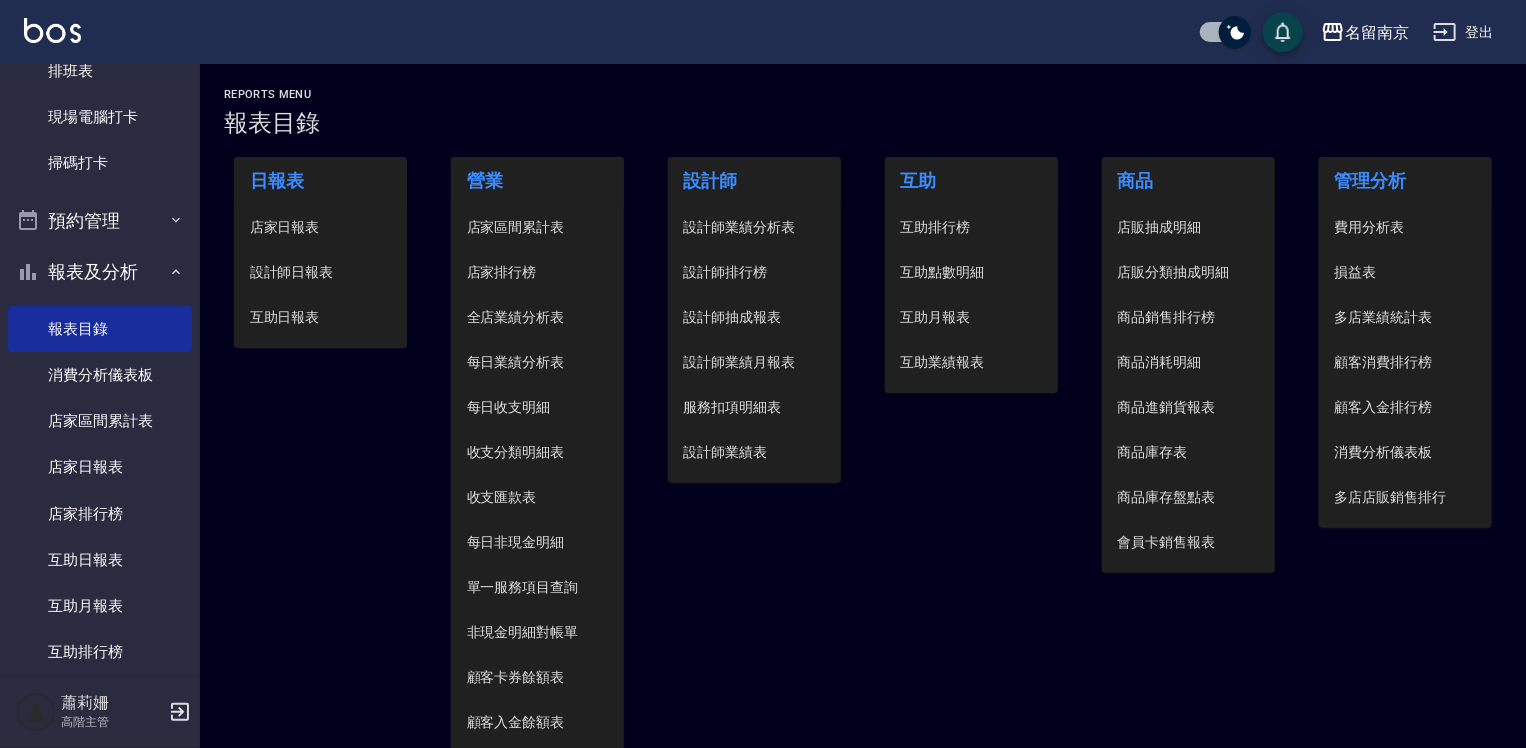 click on "設計師日報表" at bounding box center (321, 272) 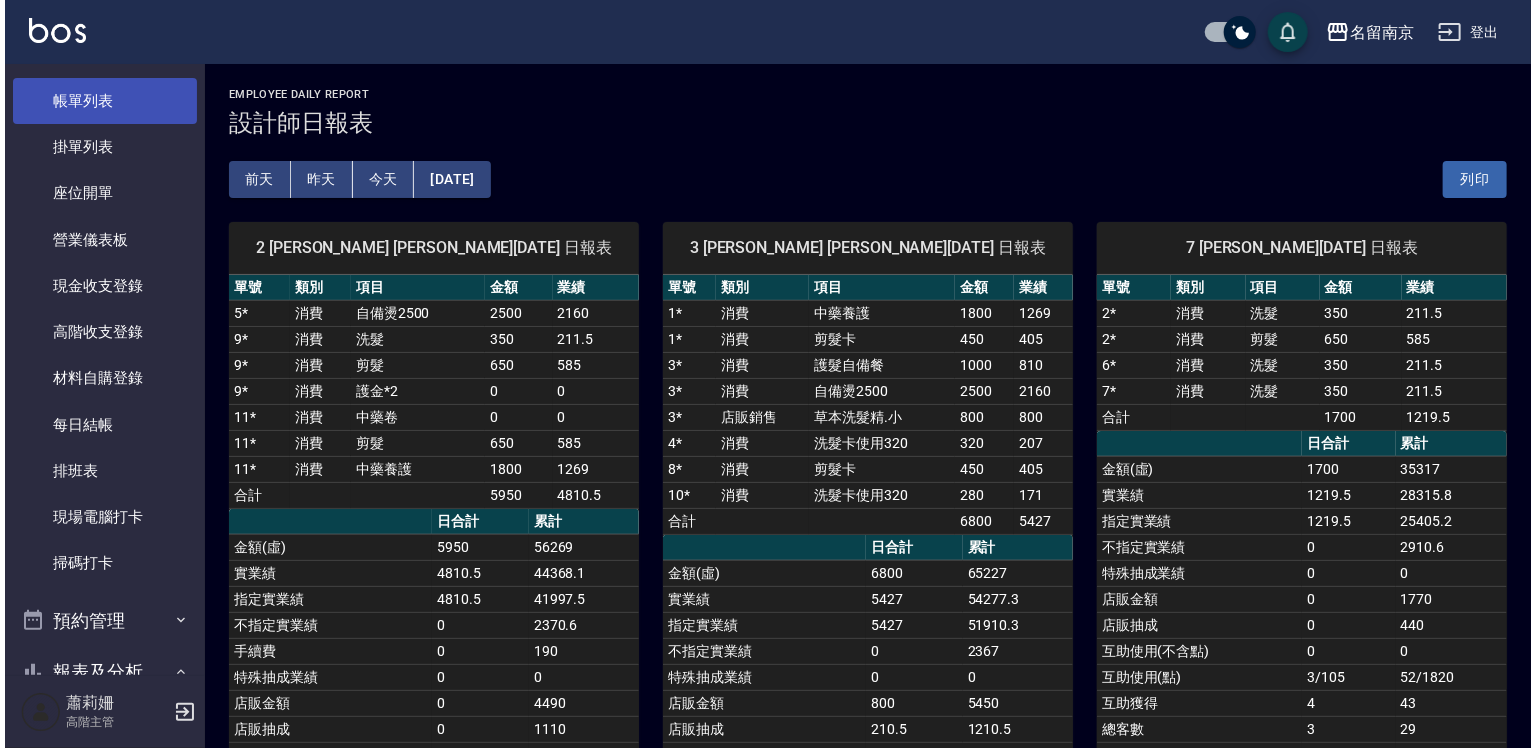 scroll, scrollTop: 0, scrollLeft: 0, axis: both 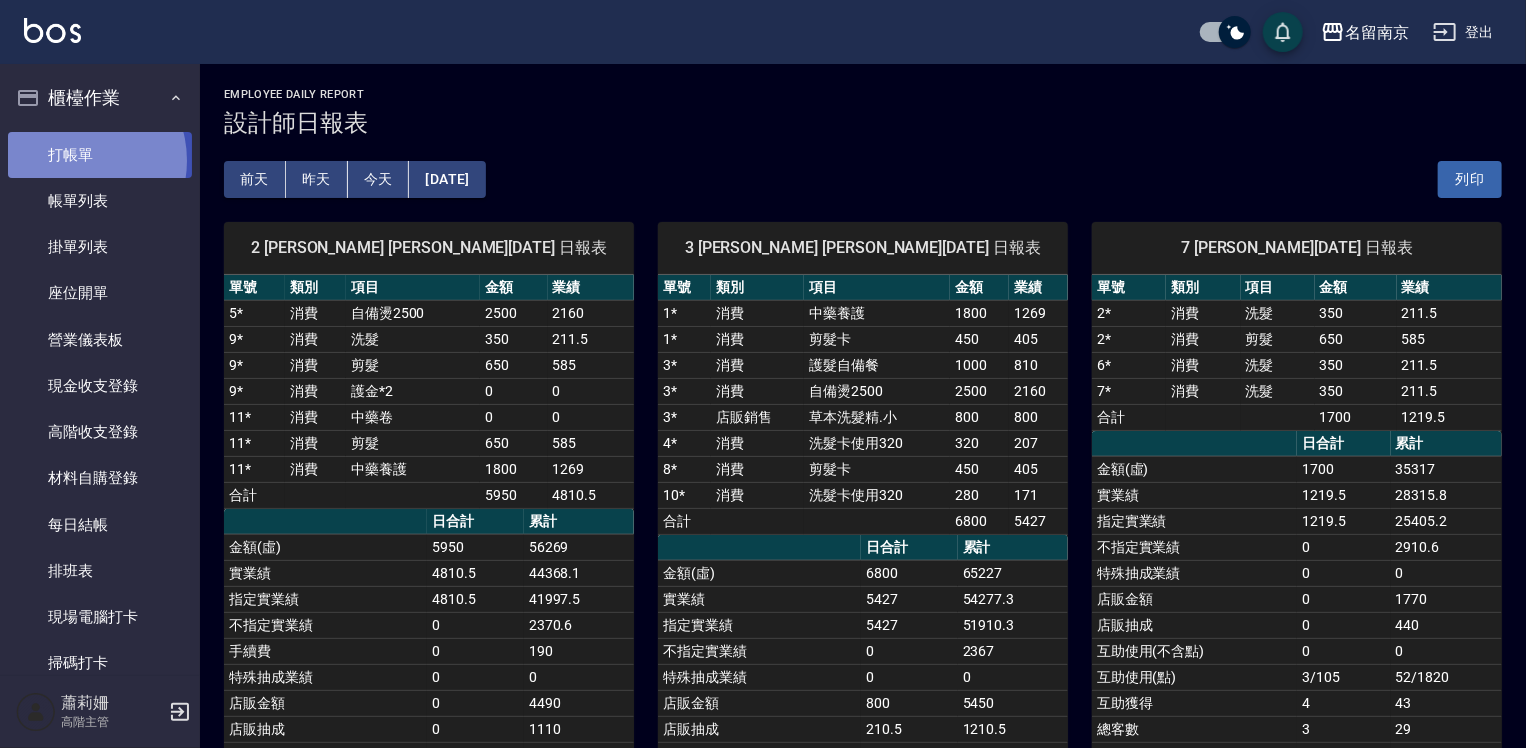 click on "打帳單" at bounding box center (100, 155) 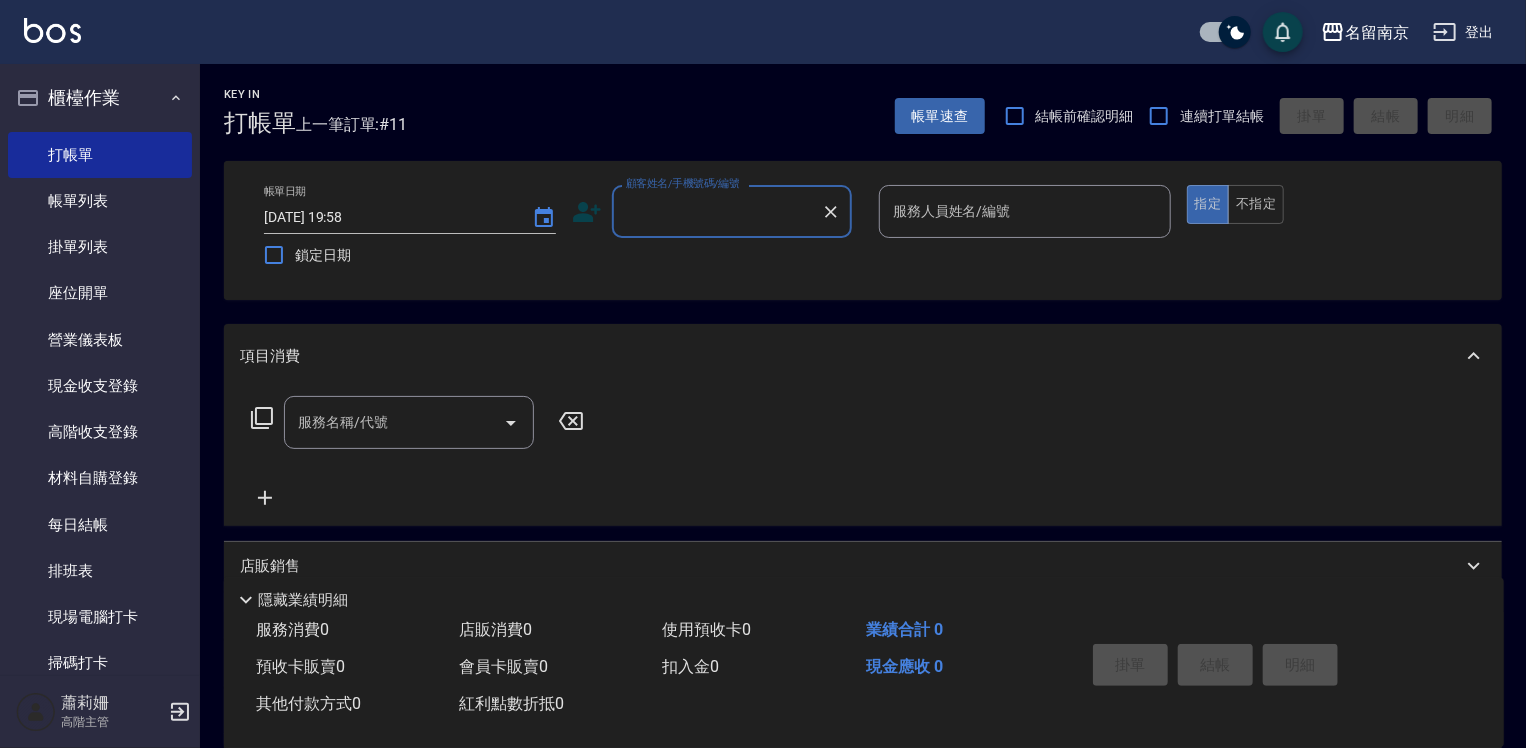 click on "顧客姓名/手機號碼/編號" at bounding box center [732, 211] 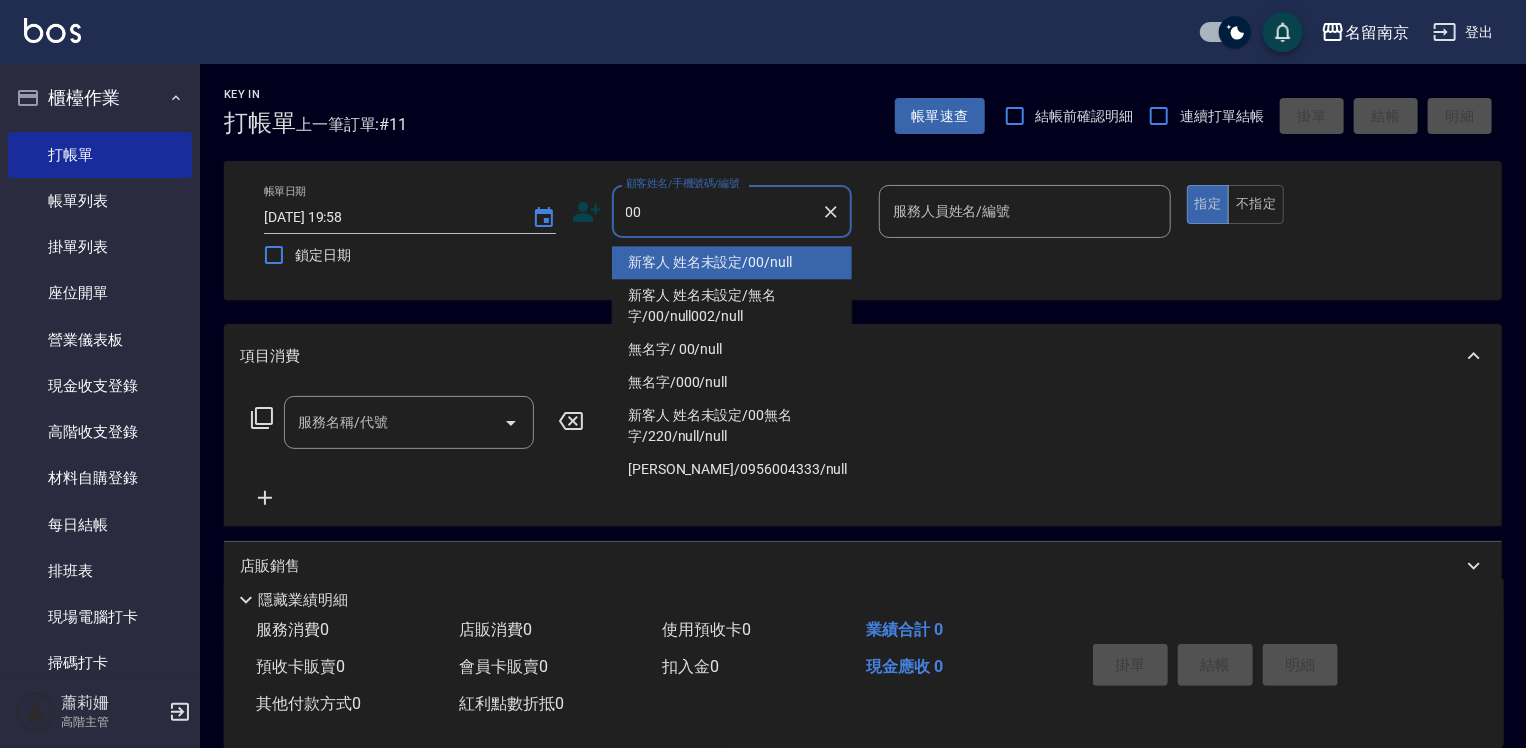 type on "新客人 姓名未設定/00/null" 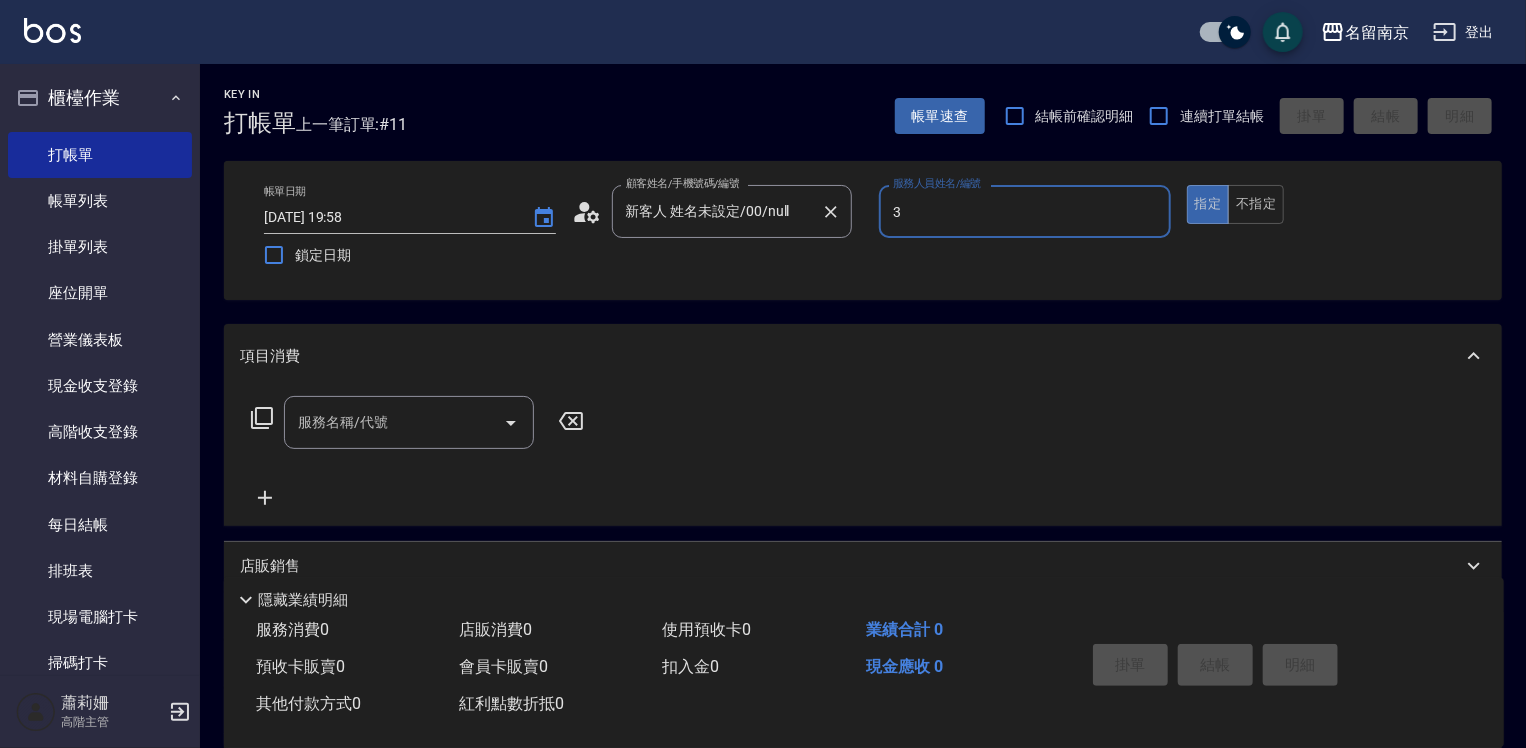 type on "[PERSON_NAME]-3" 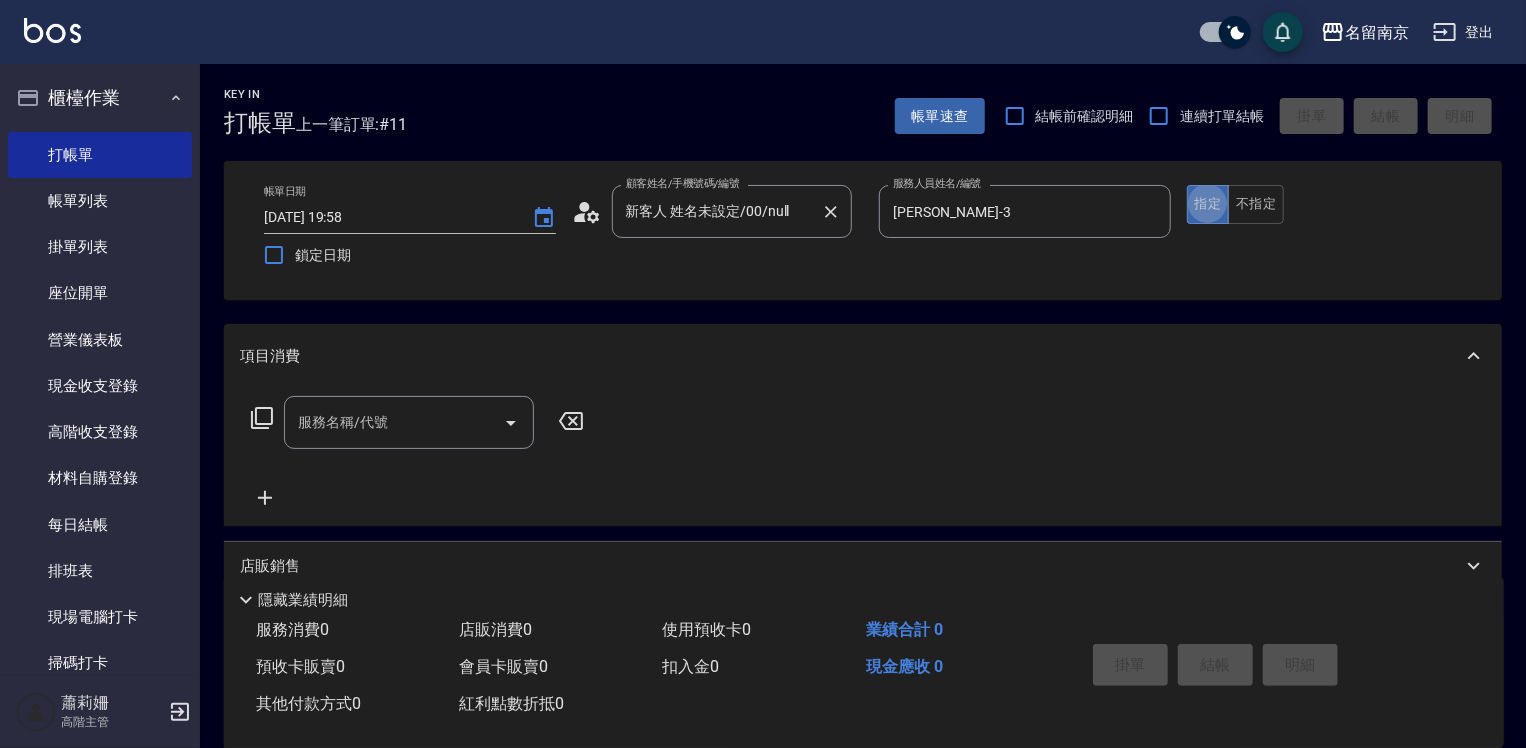 type on "true" 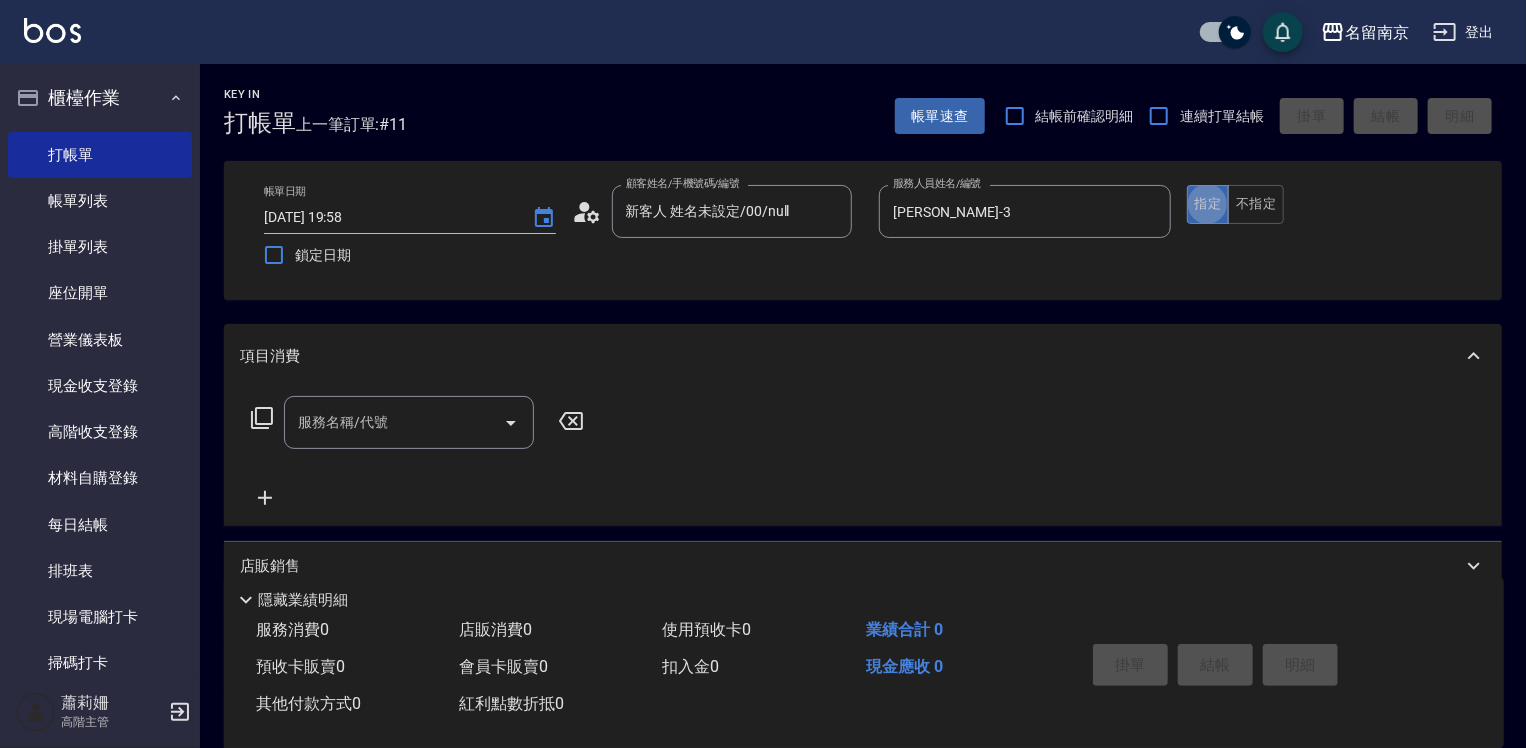 click on "服務名稱/代號" at bounding box center (394, 422) 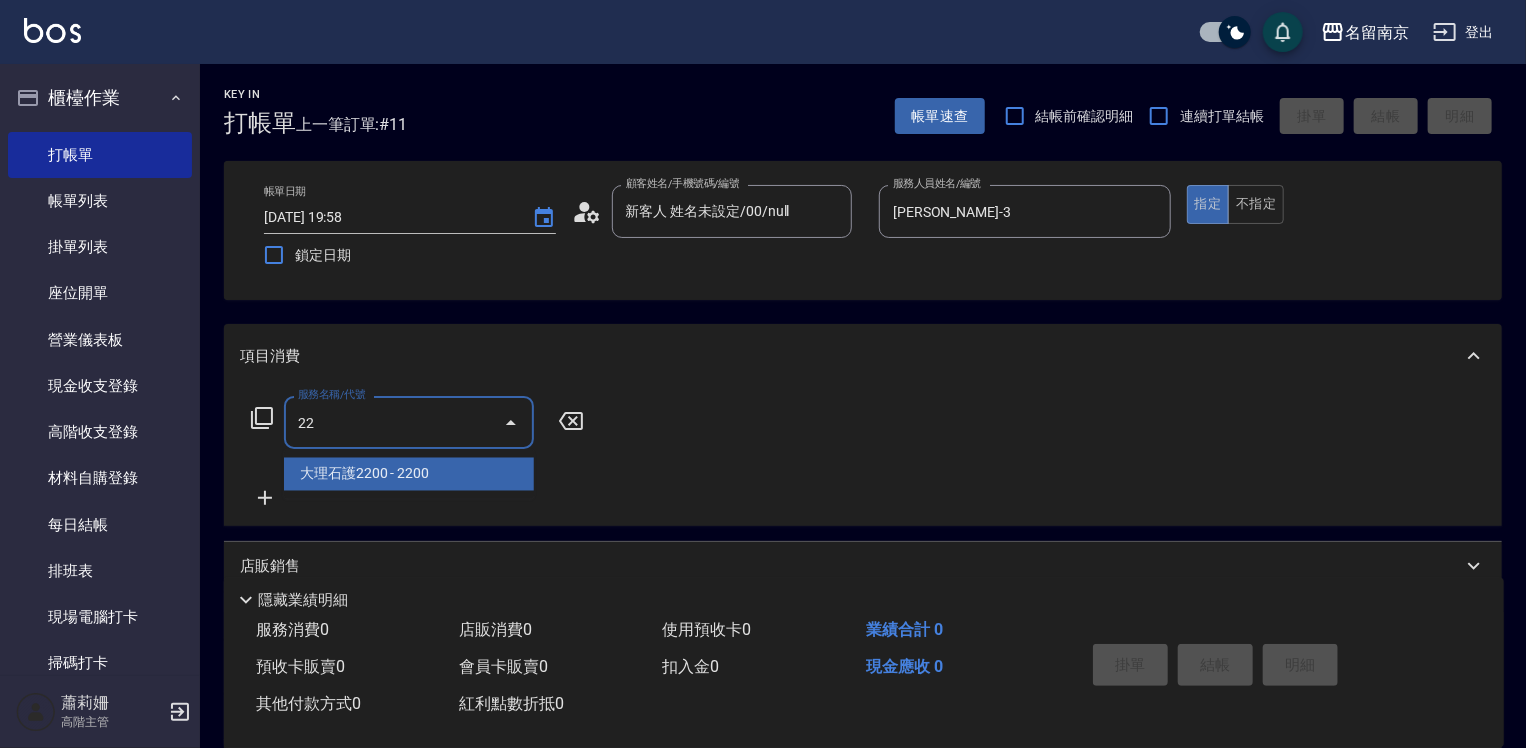 type on "2" 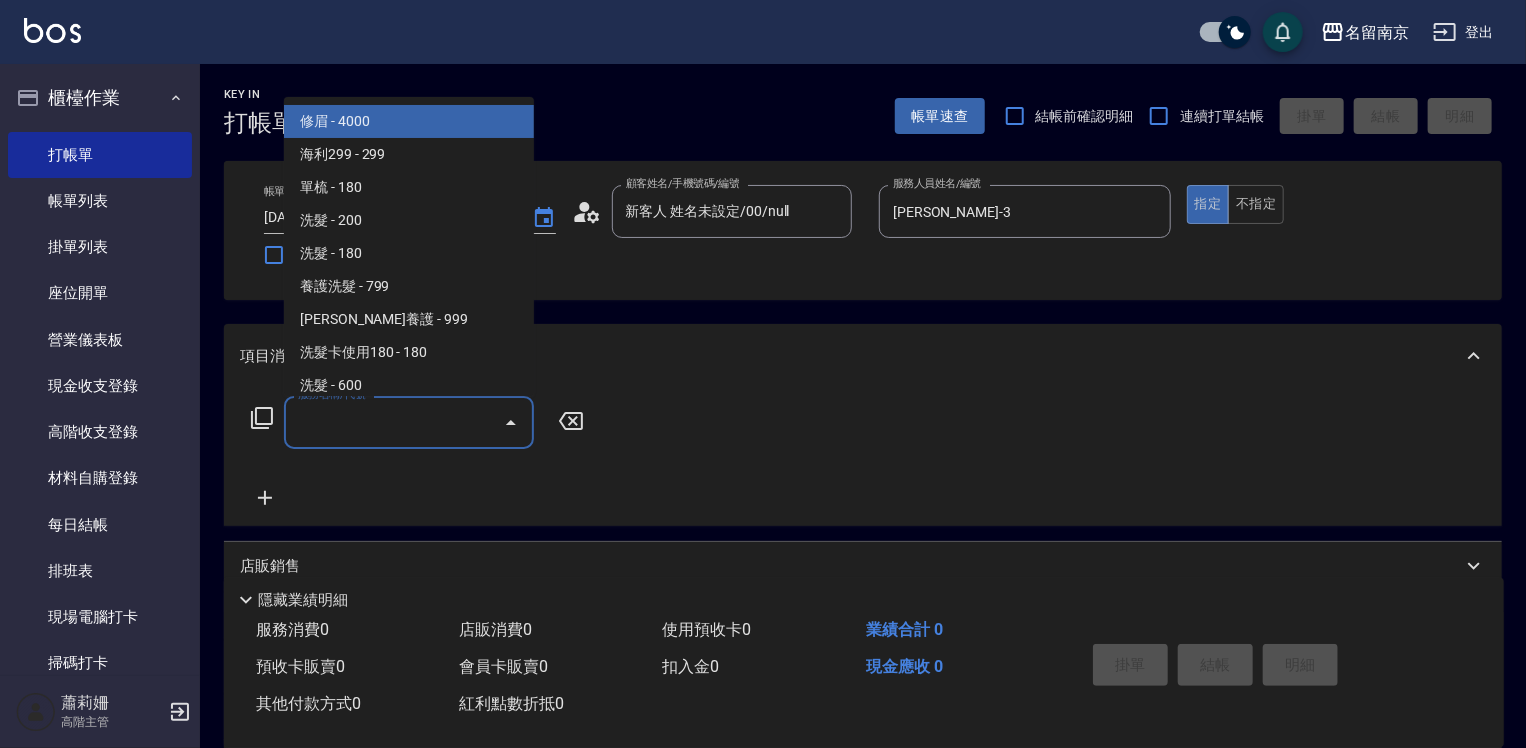 click 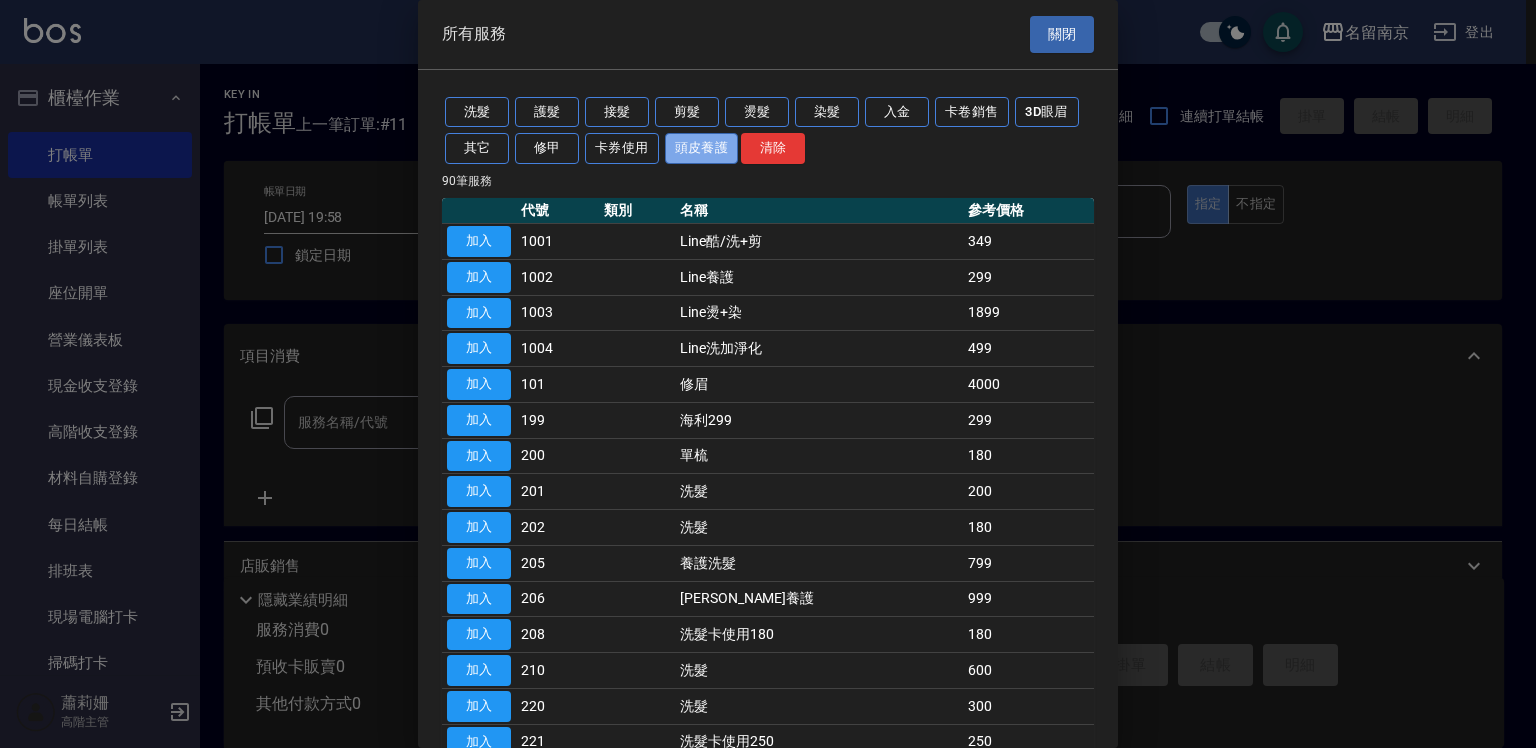 click on "頭皮養護" at bounding box center (702, 148) 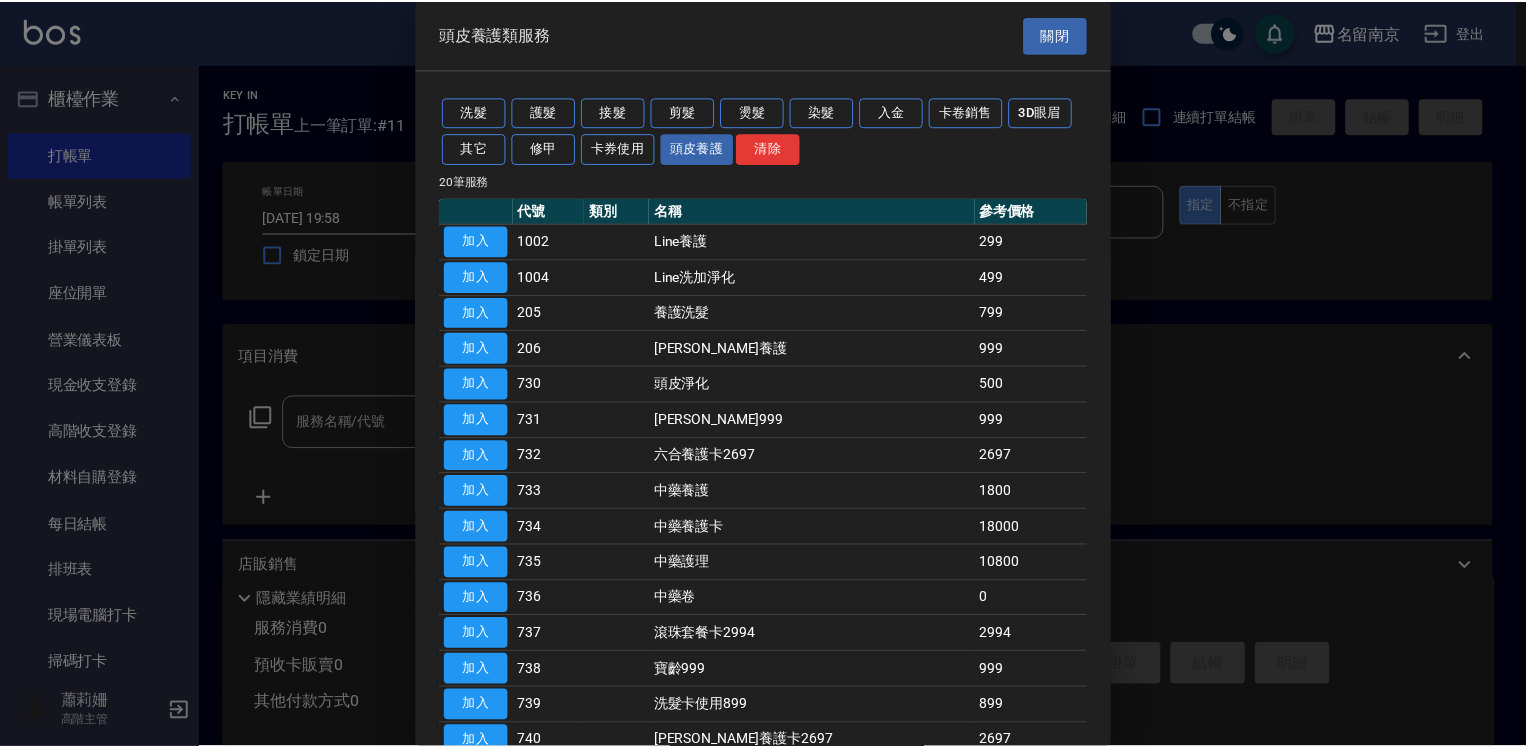 scroll, scrollTop: 296, scrollLeft: 0, axis: vertical 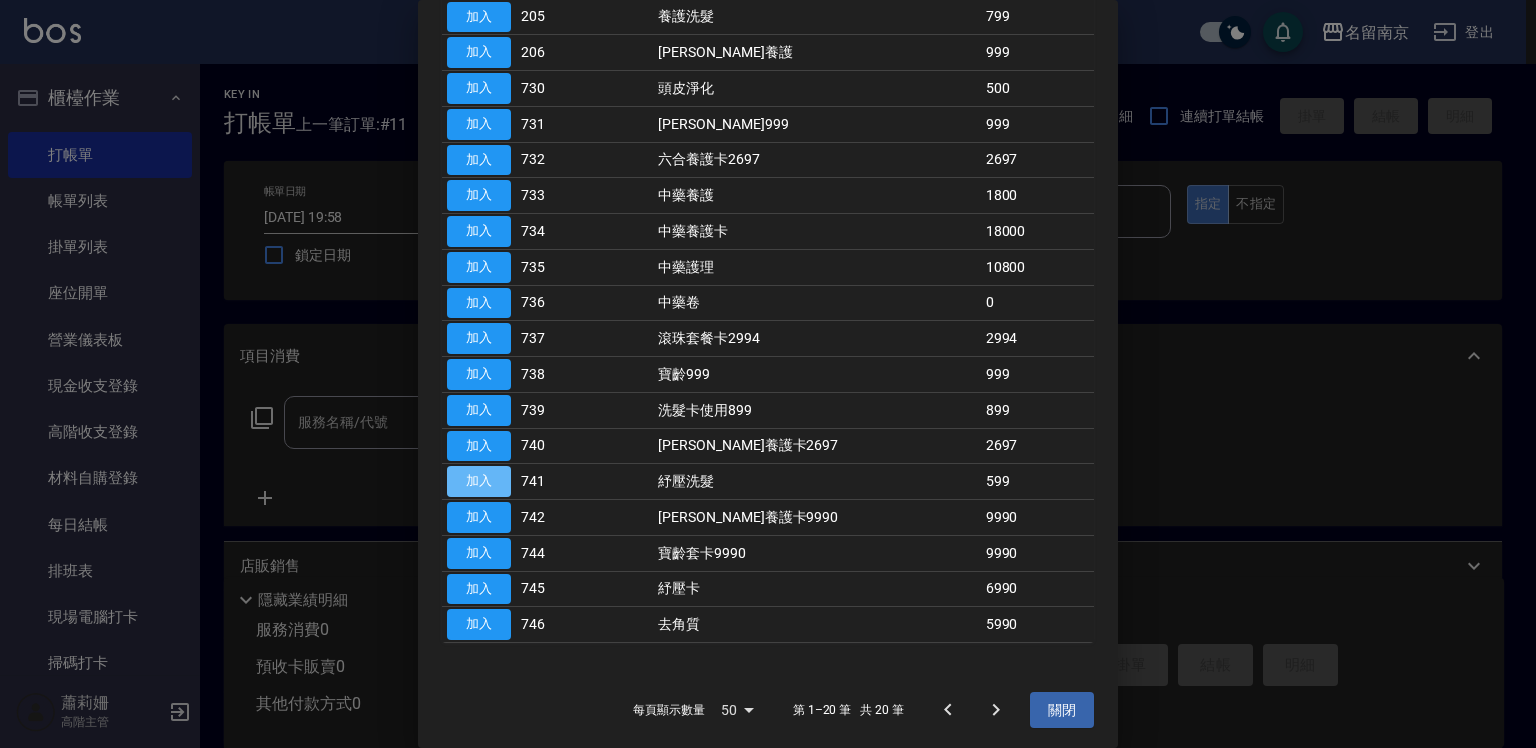 drag, startPoint x: 500, startPoint y: 472, endPoint x: 597, endPoint y: 430, distance: 105.702415 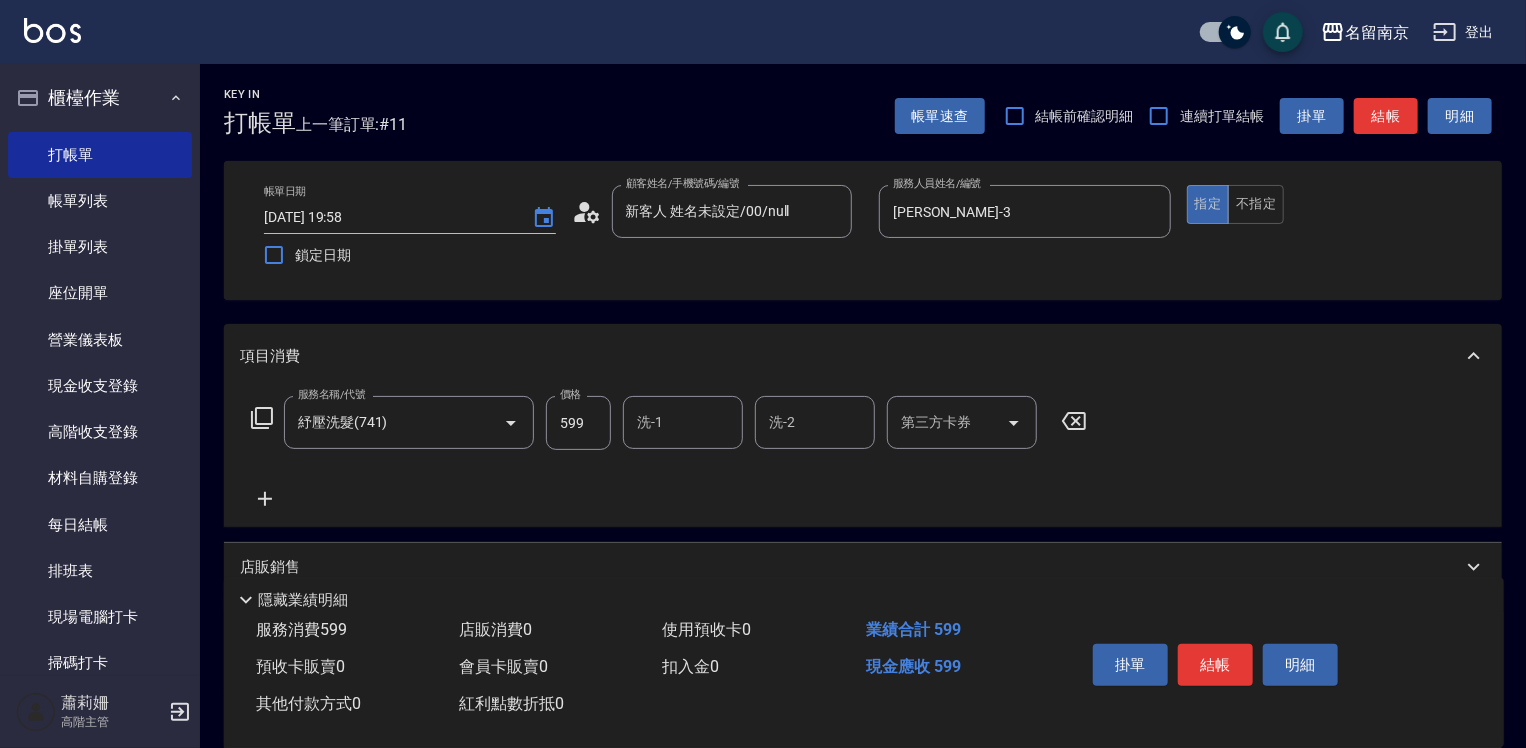 click on "599" at bounding box center (578, 423) 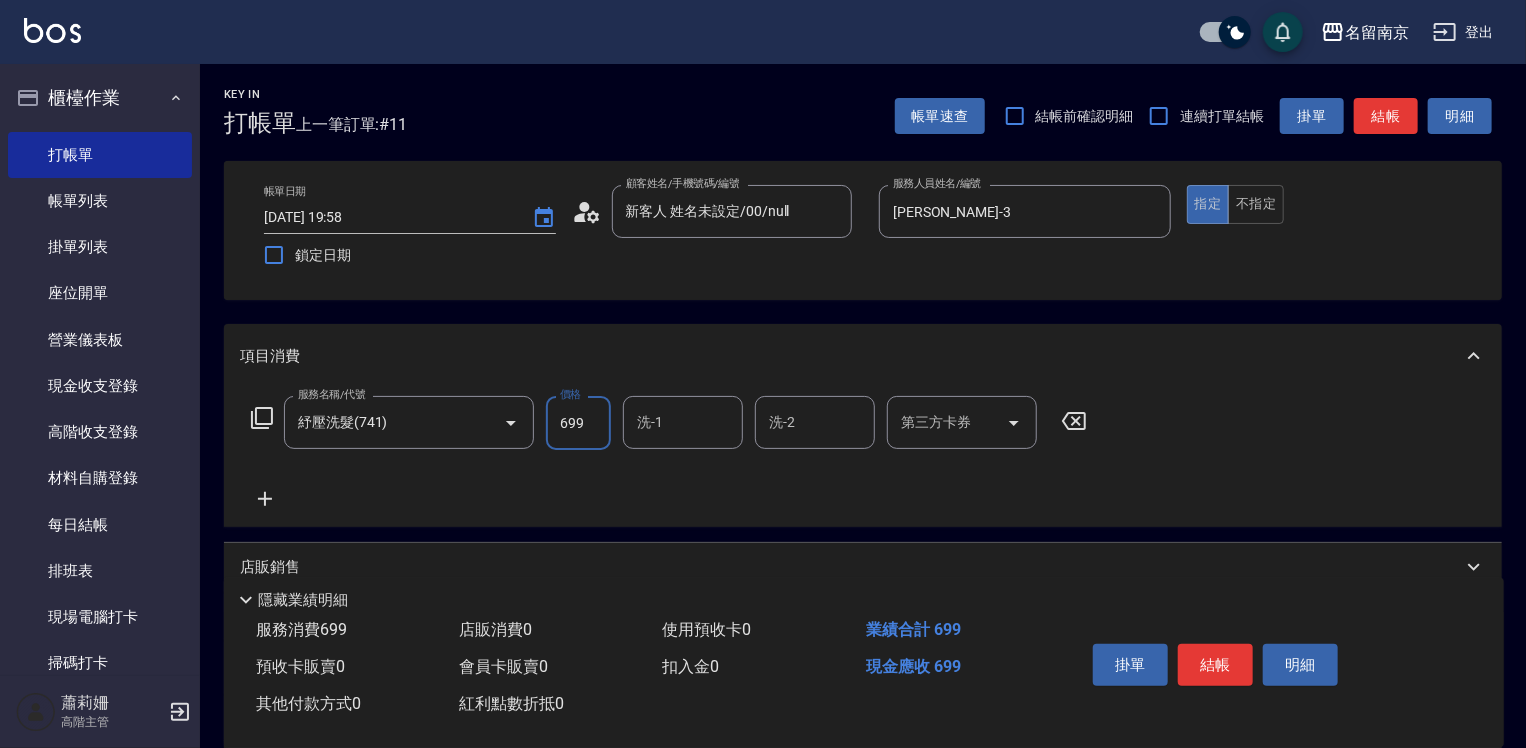 type on "699" 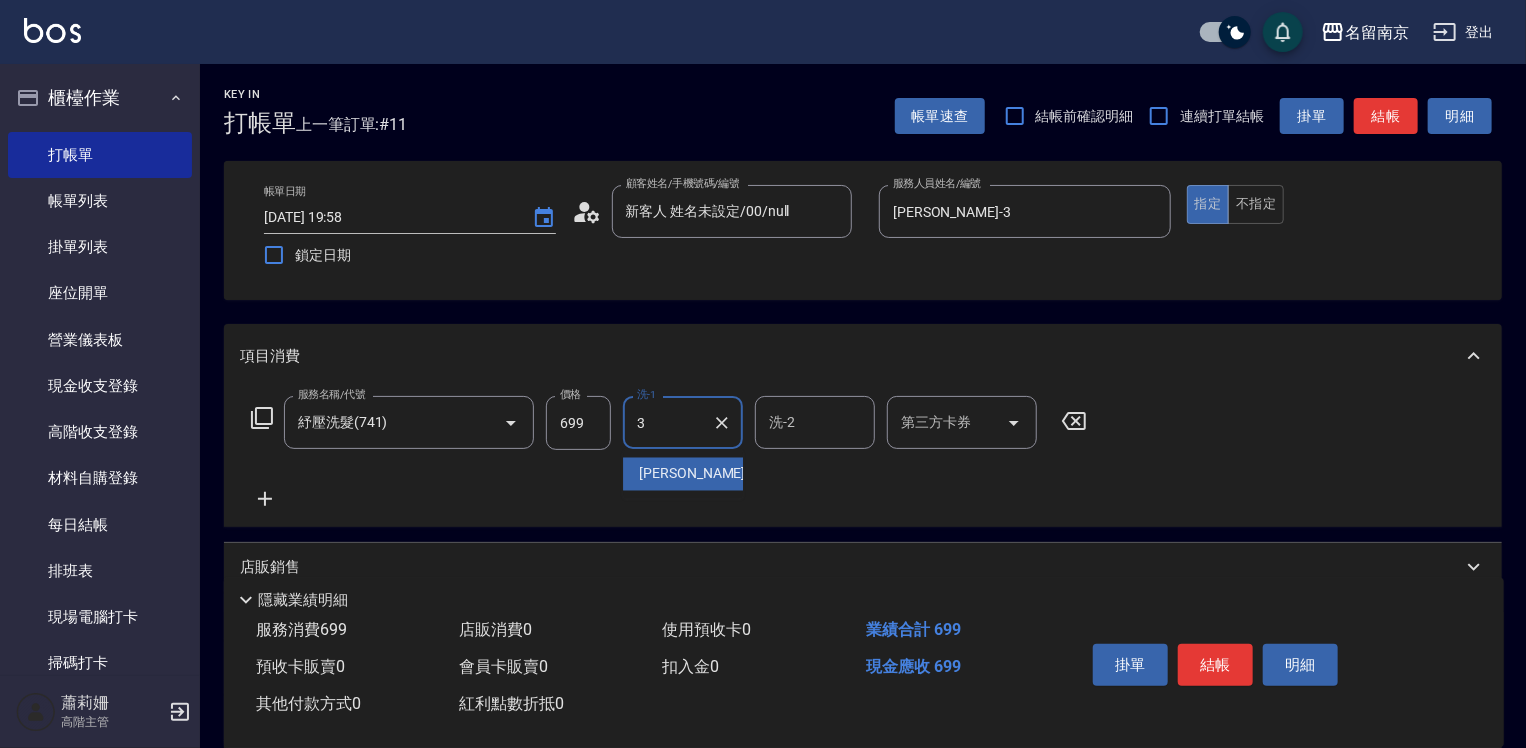 type on "[PERSON_NAME]-3" 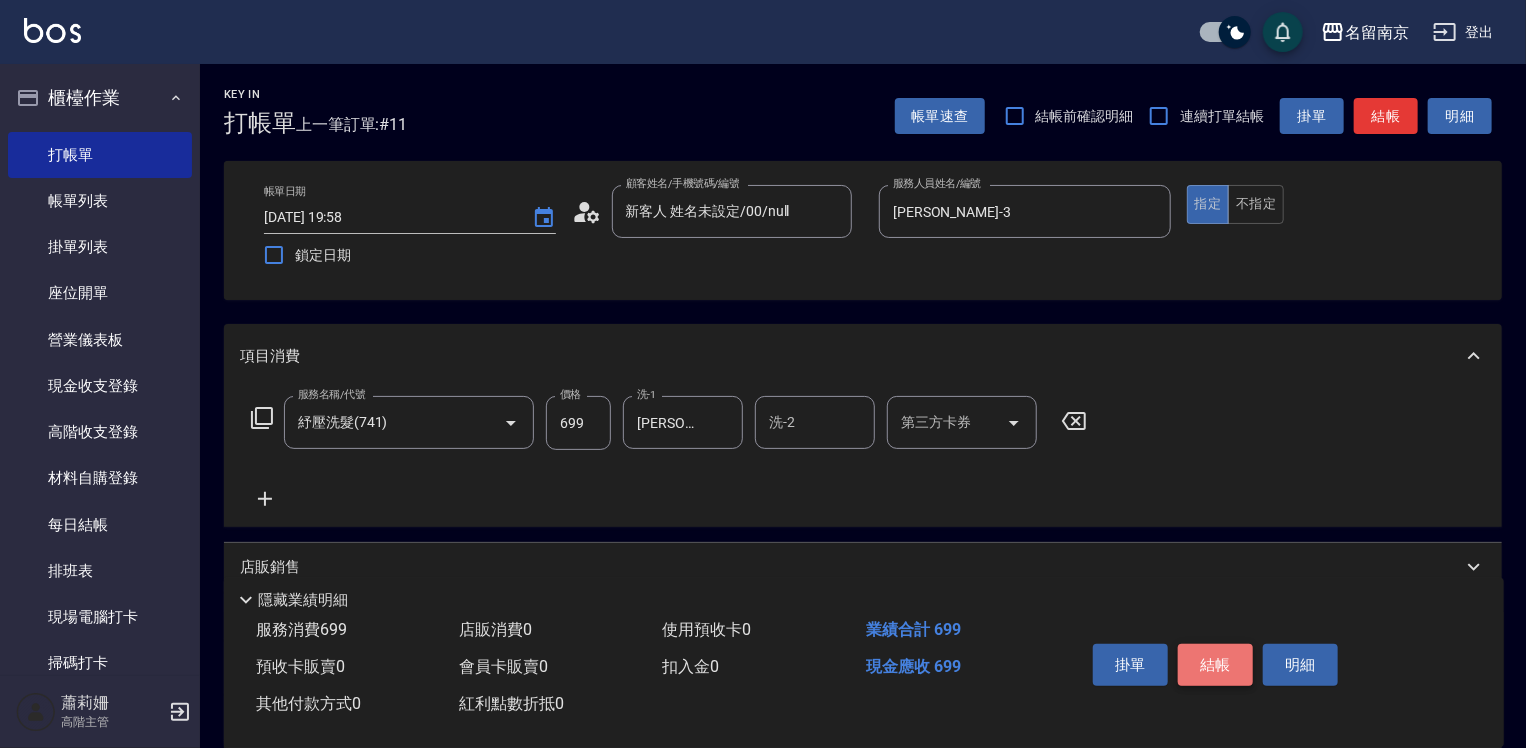 click on "結帳" at bounding box center [1215, 665] 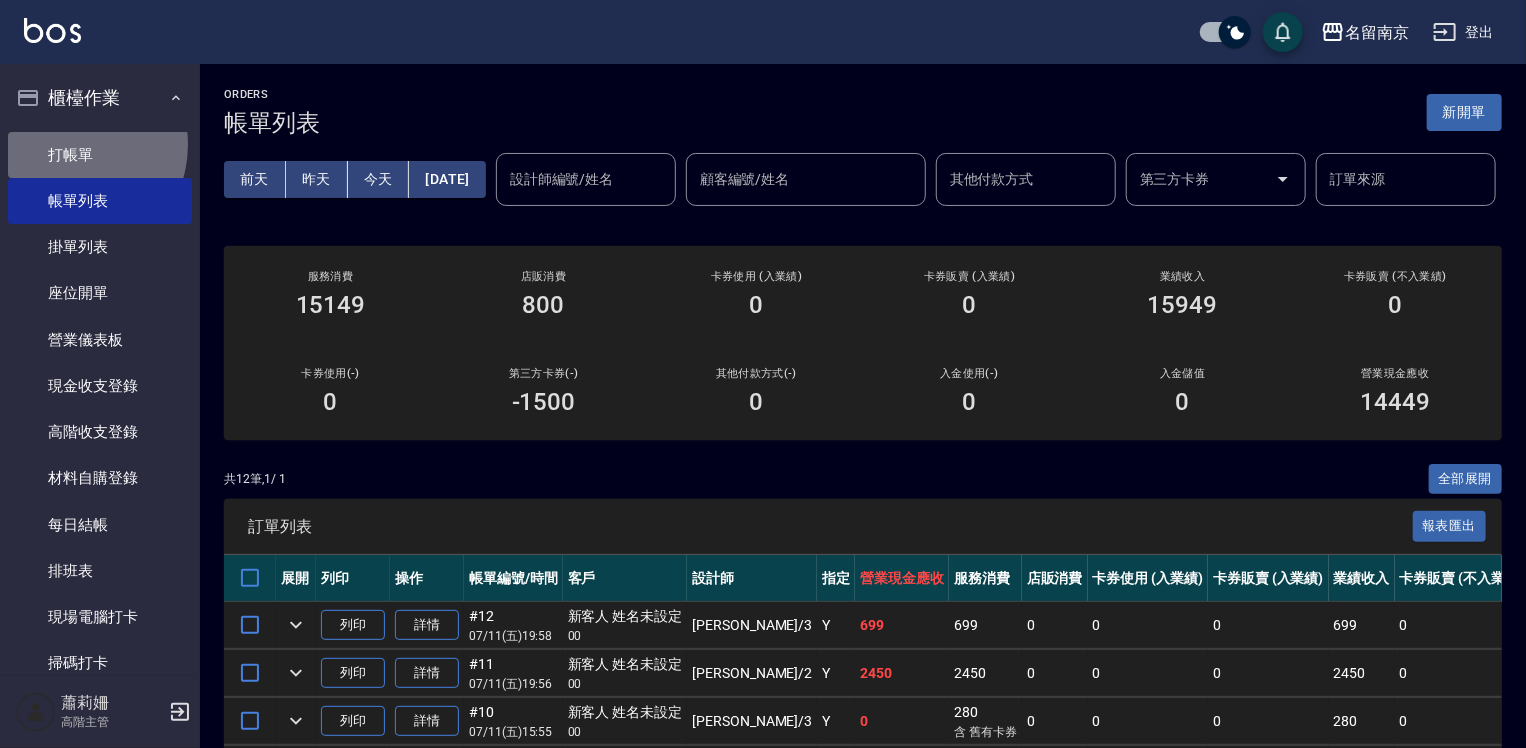 drag, startPoint x: 63, startPoint y: 144, endPoint x: 532, endPoint y: 168, distance: 469.61368 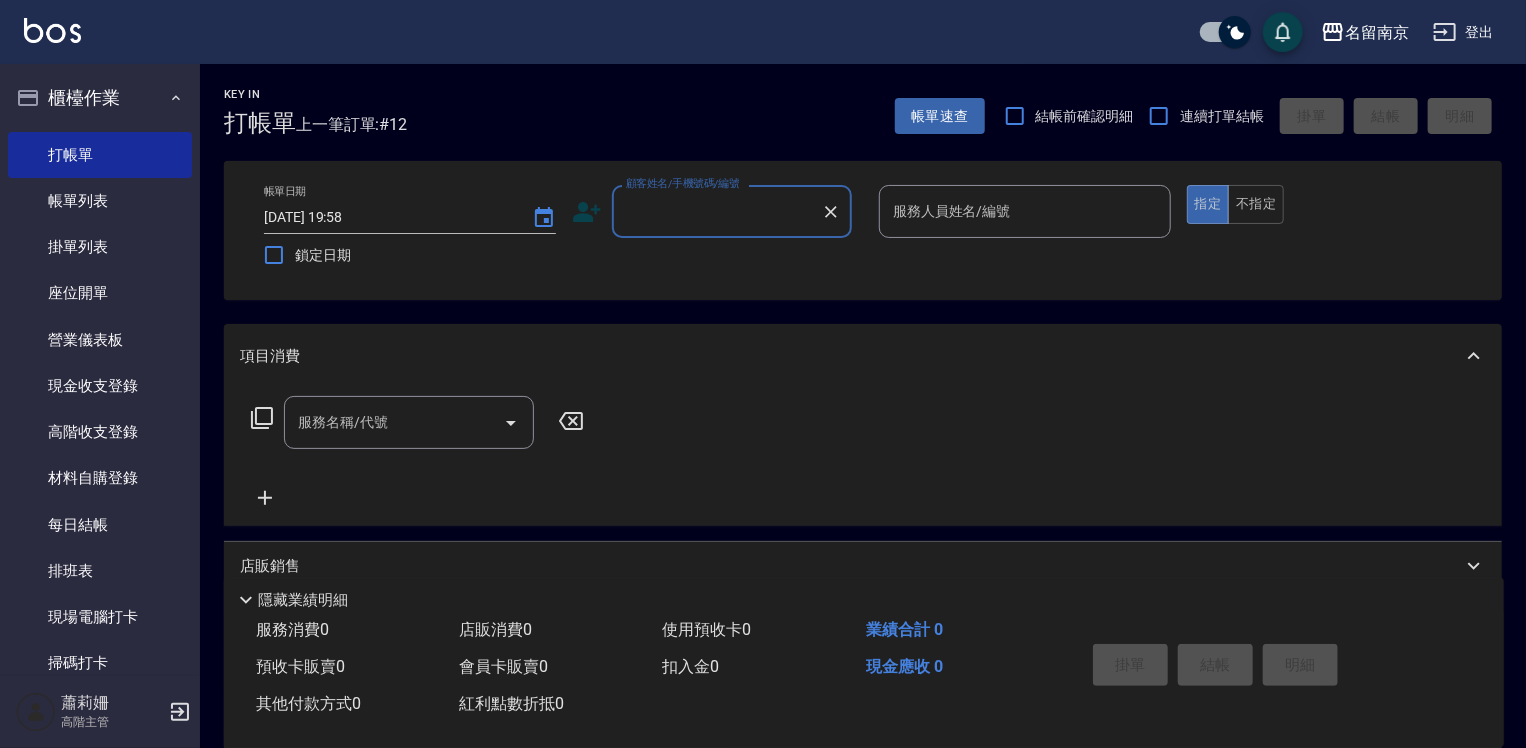 click on "顧客姓名/手機號碼/編號" at bounding box center (717, 211) 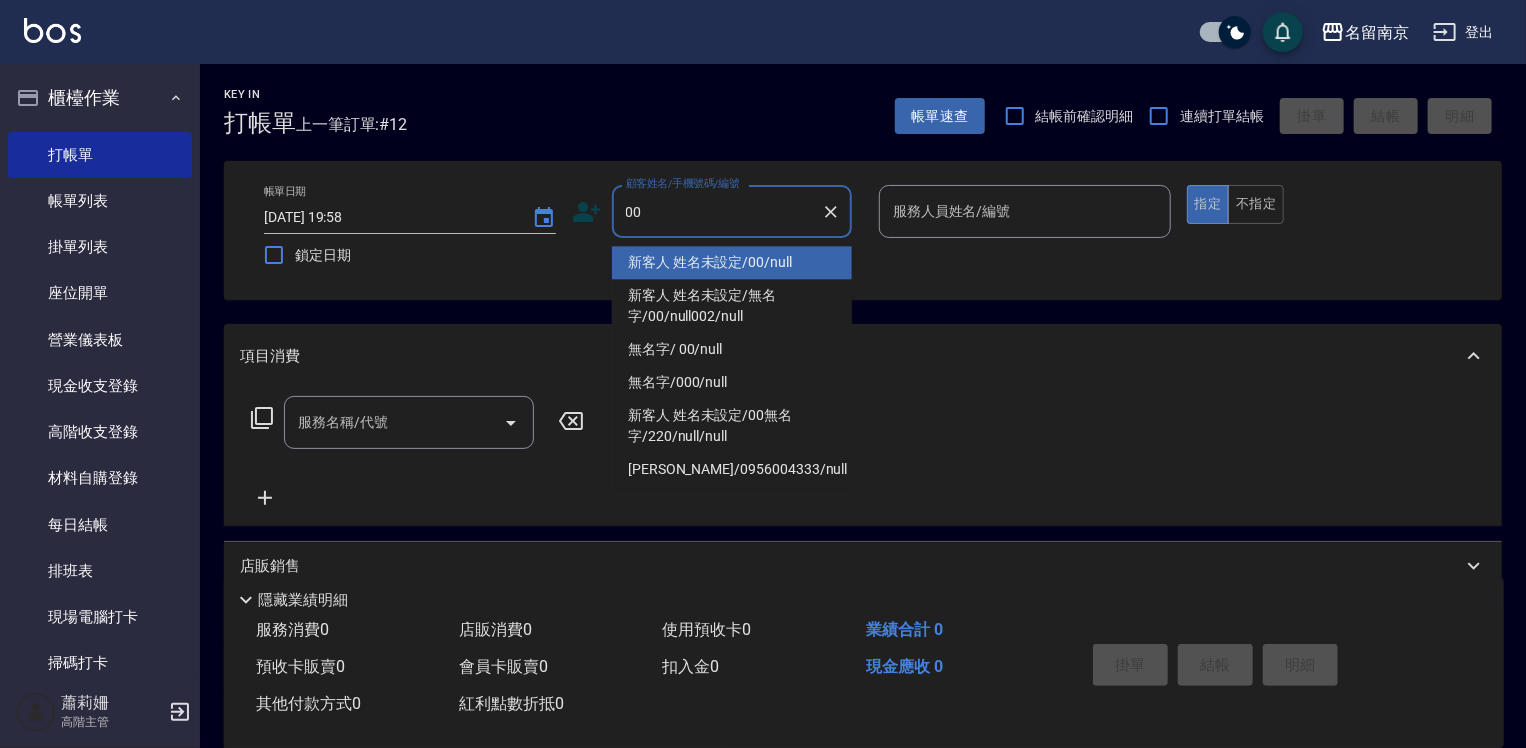 type on "新客人 姓名未設定/00/null" 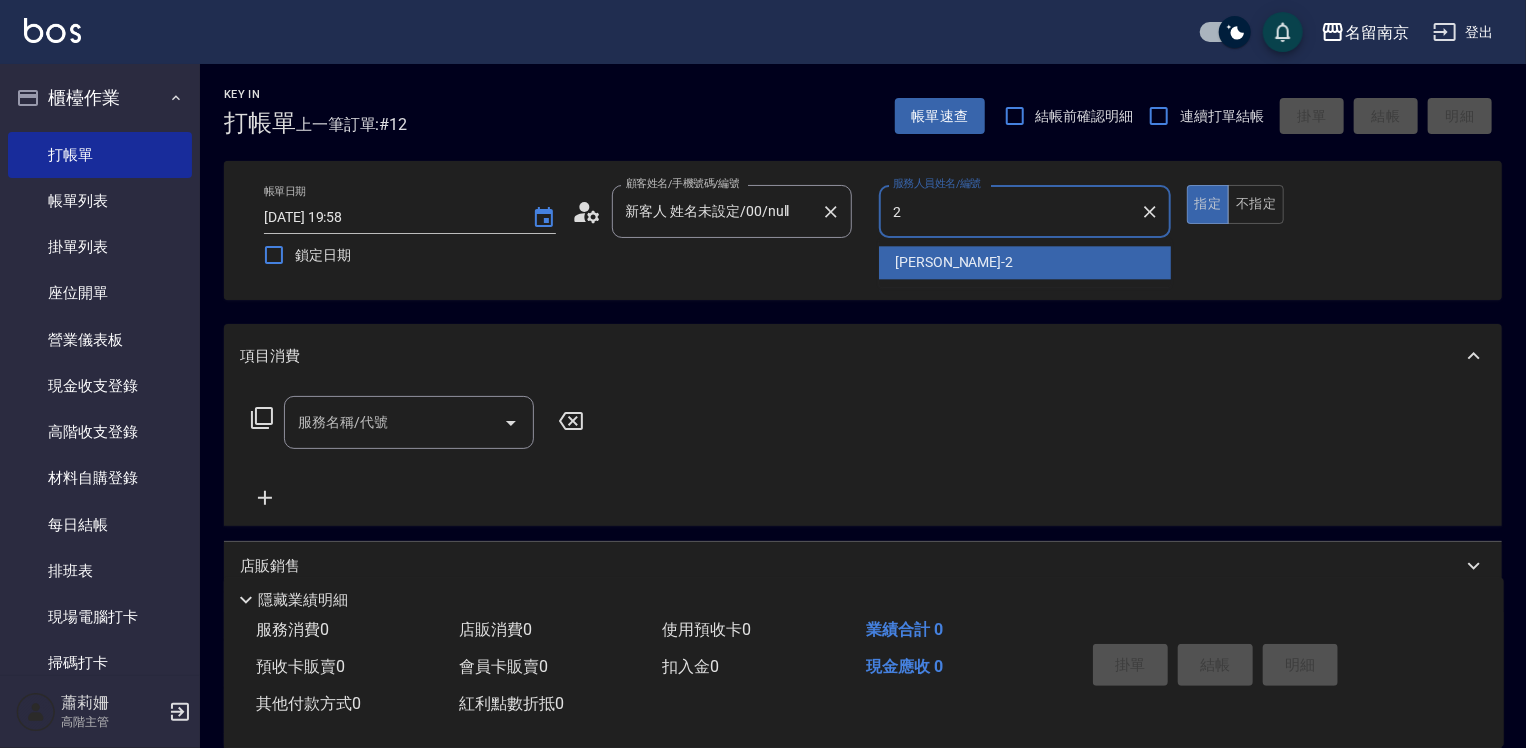 type on "[PERSON_NAME]-2" 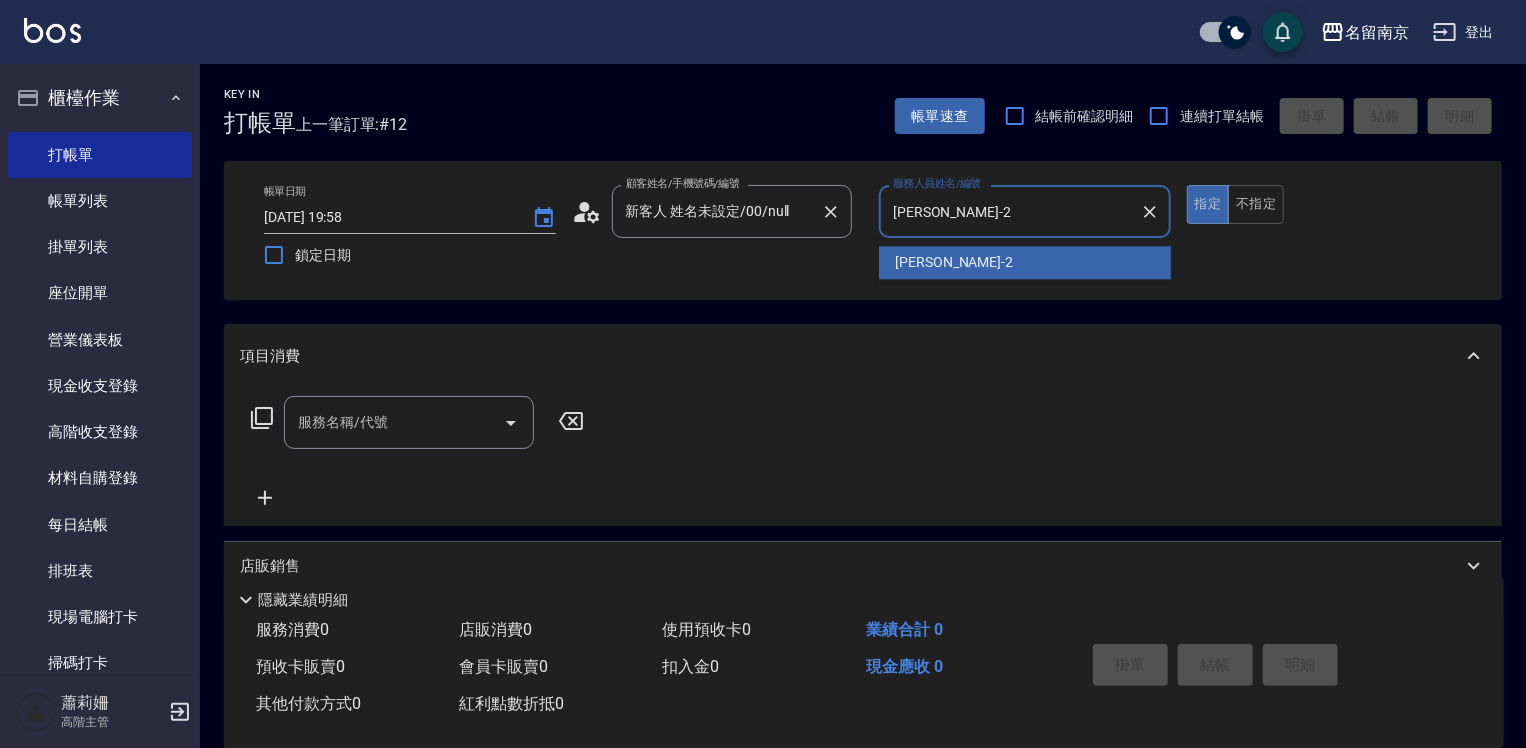 type on "true" 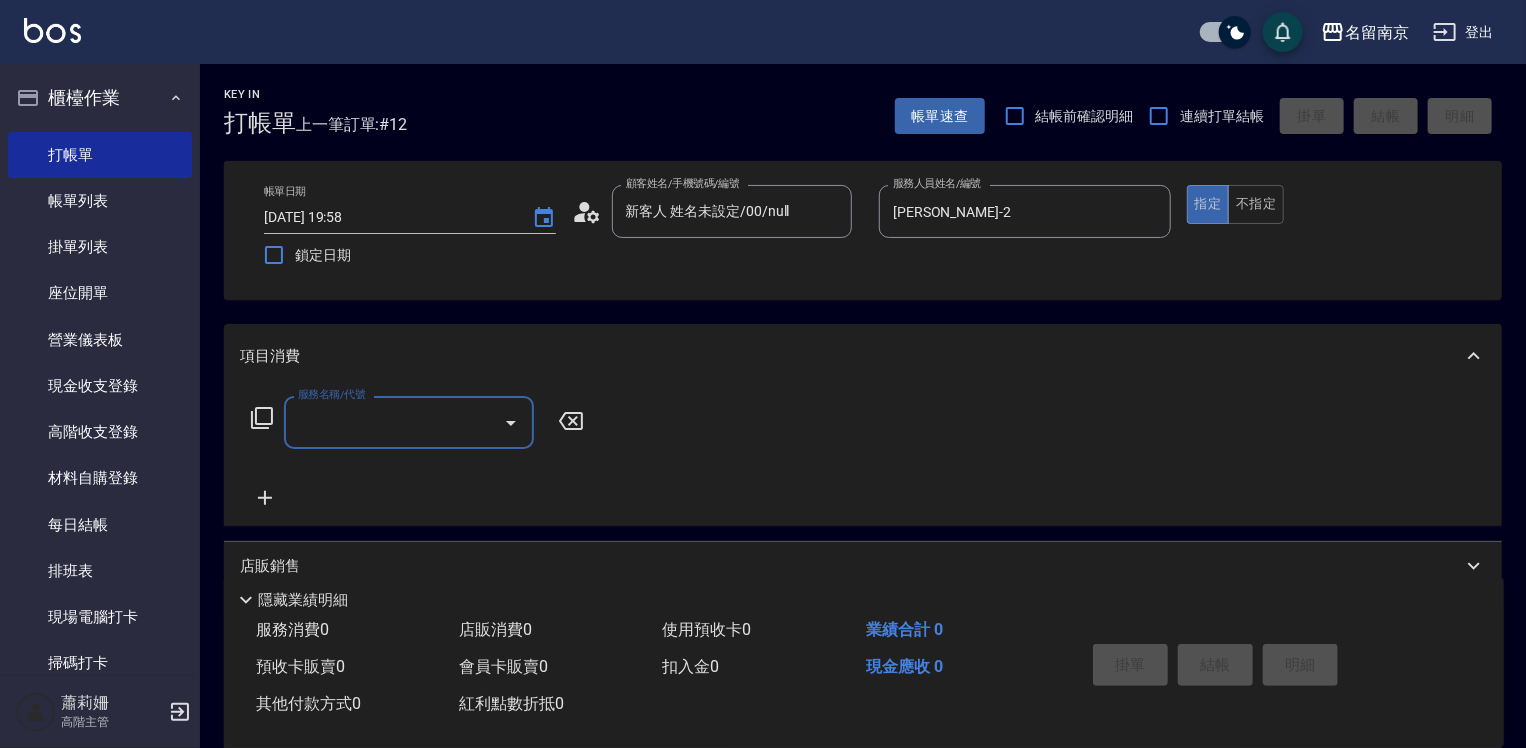 click on "服務名稱/代號" at bounding box center [394, 422] 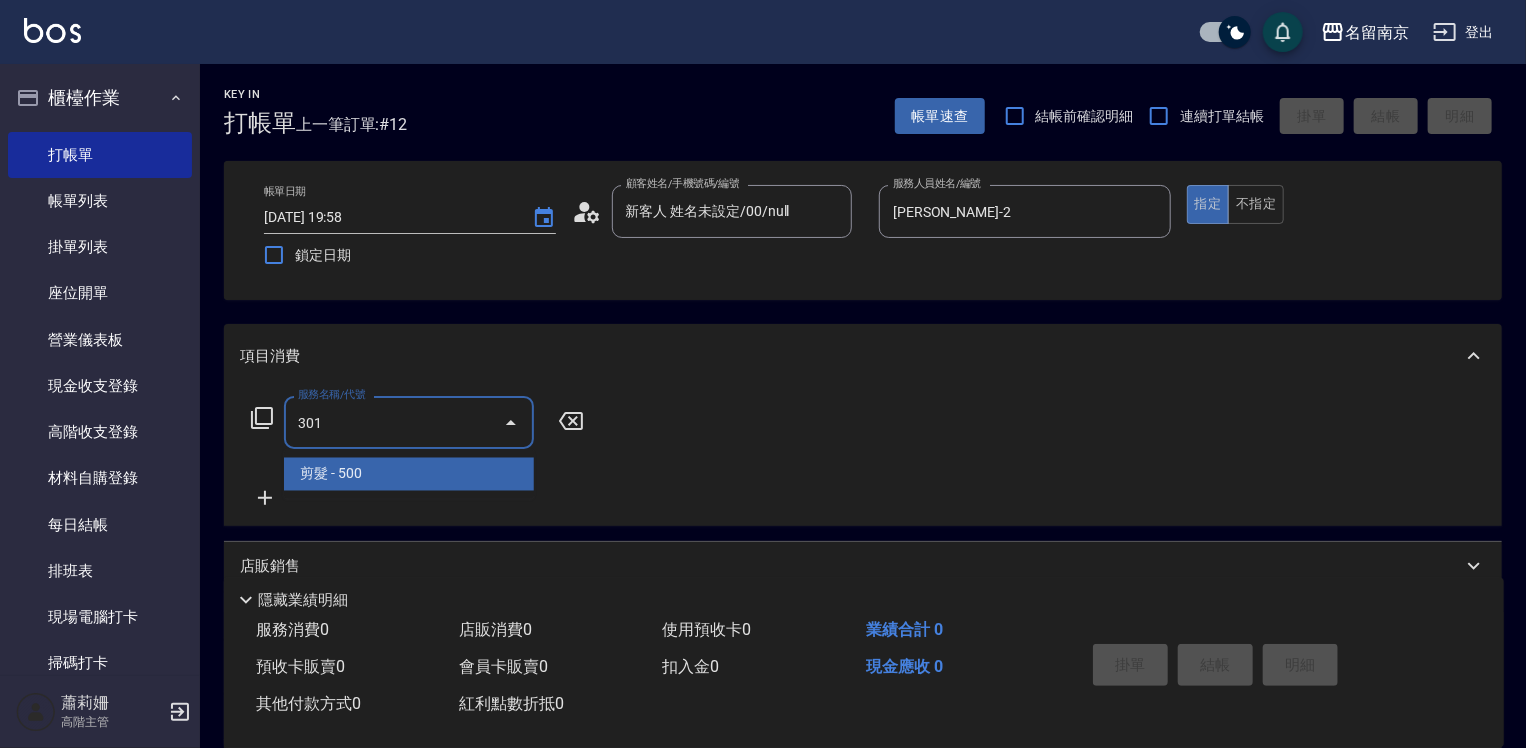 type on "剪髮(301)" 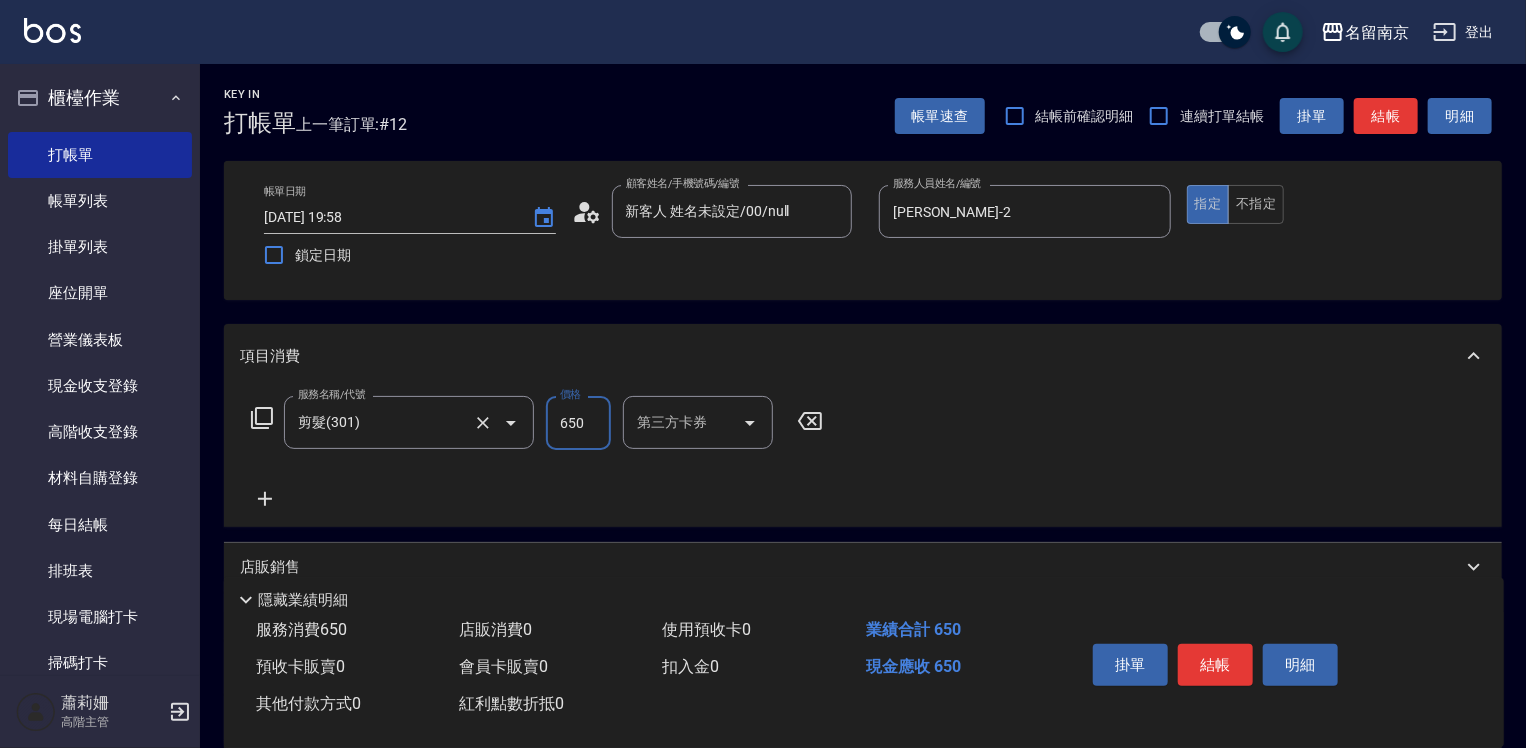 type on "650" 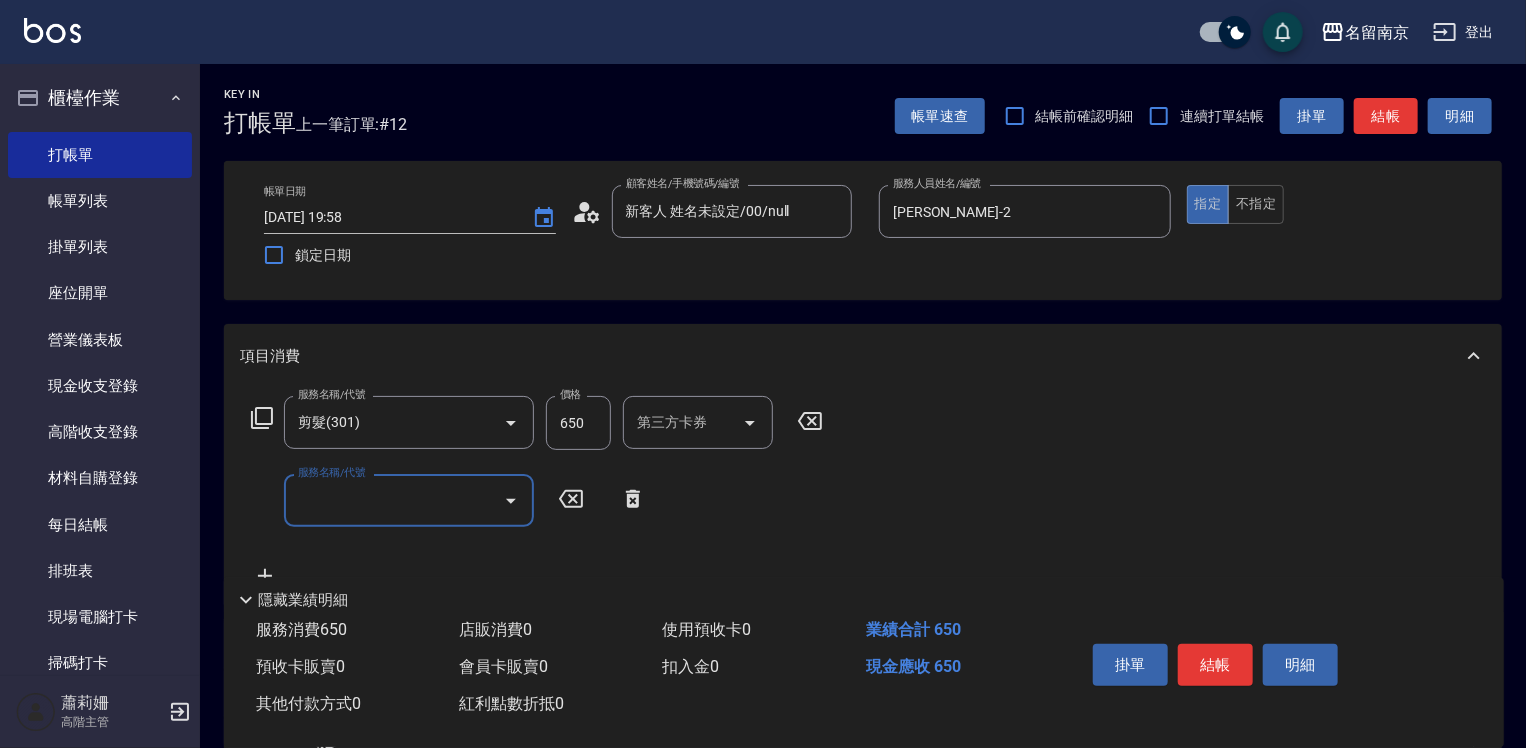 drag, startPoint x: 1197, startPoint y: 684, endPoint x: 1201, endPoint y: 664, distance: 20.396078 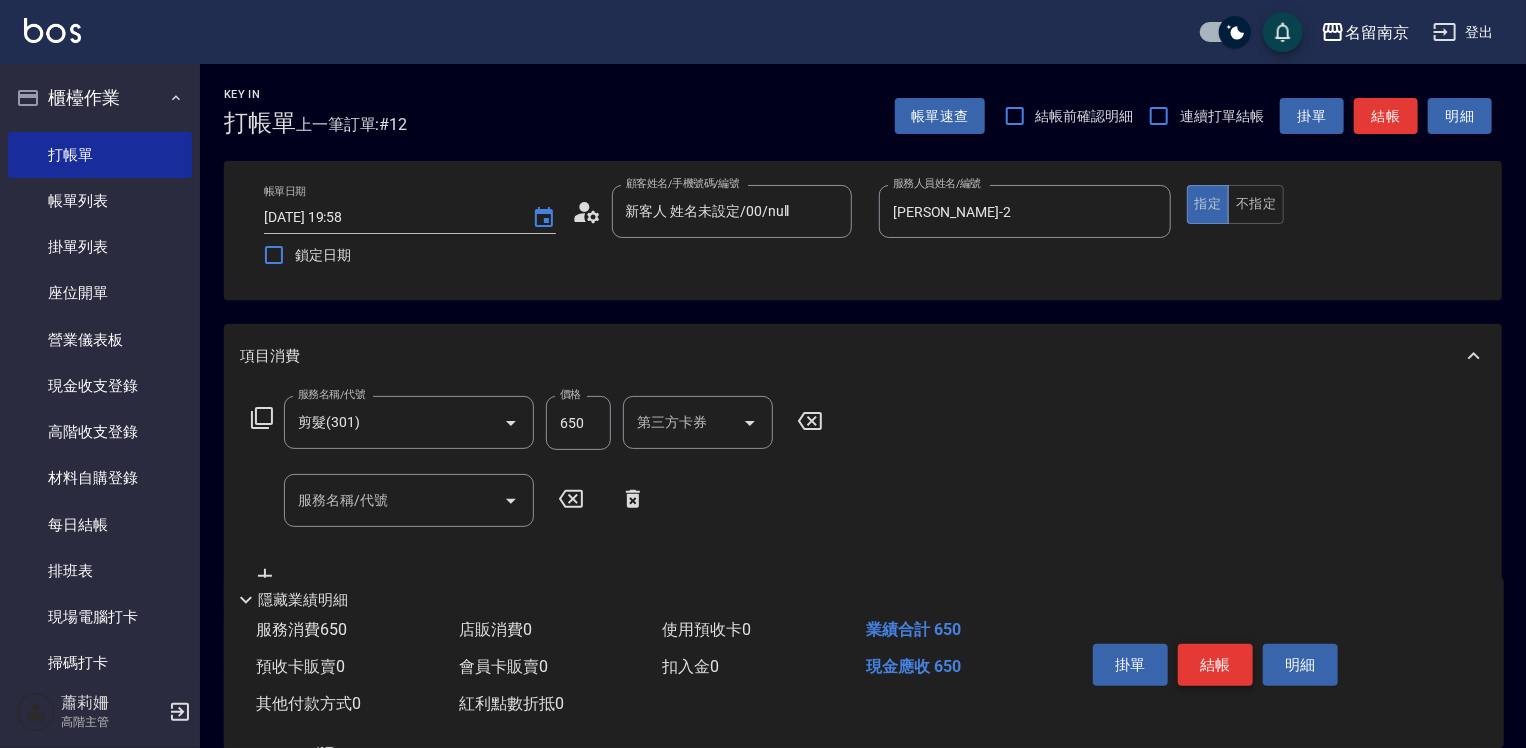 click on "結帳" at bounding box center (1215, 665) 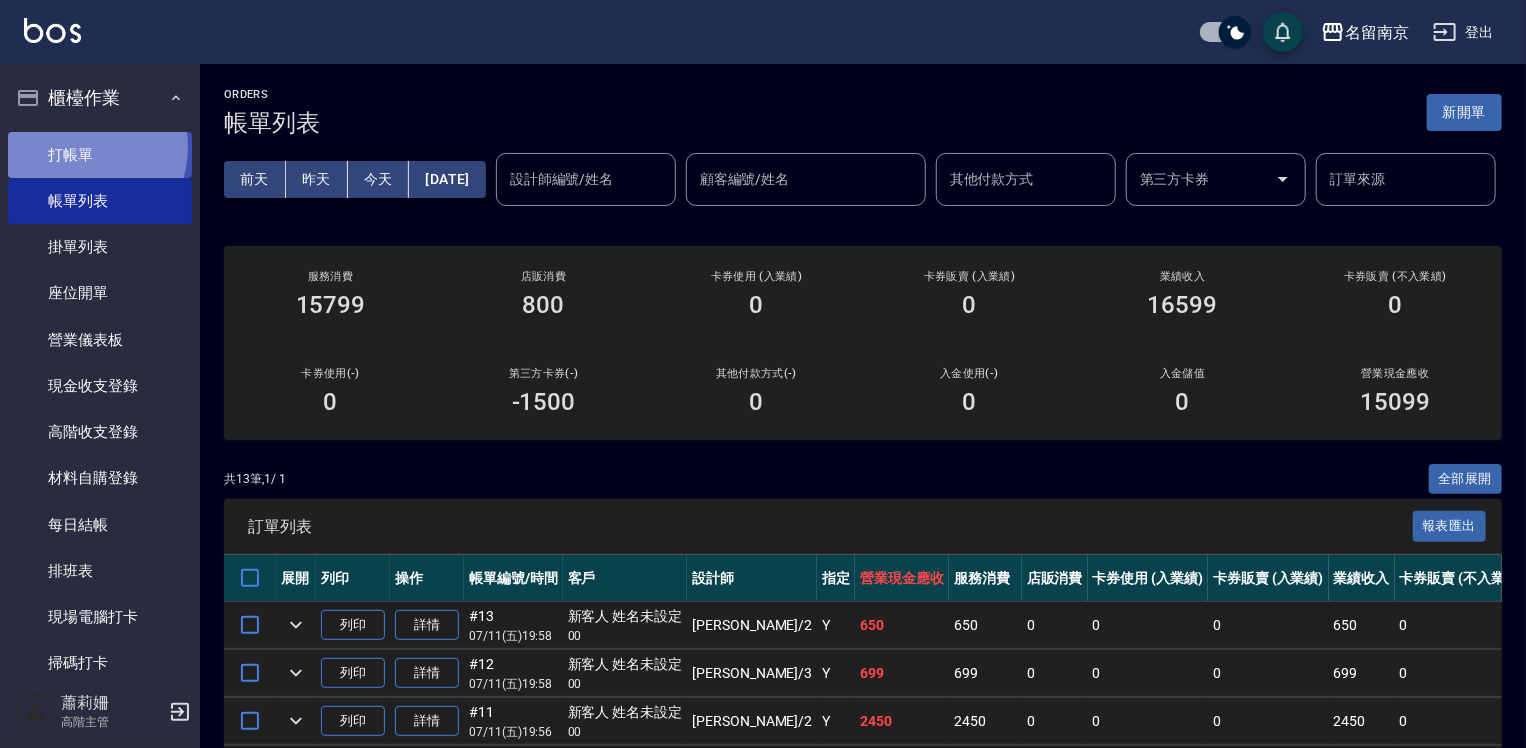 click on "打帳單" at bounding box center (100, 155) 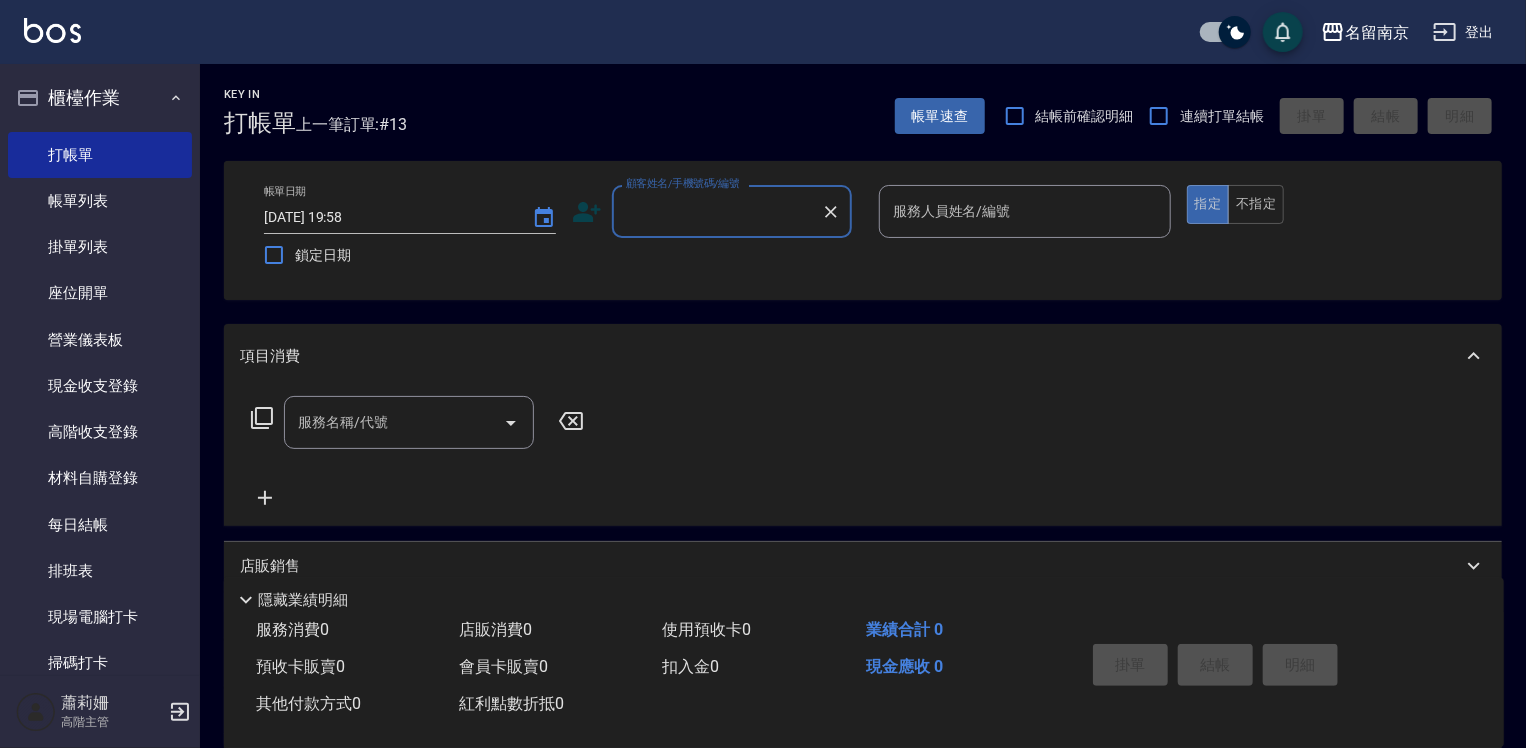 click on "顧客姓名/手機號碼/編號" at bounding box center [717, 211] 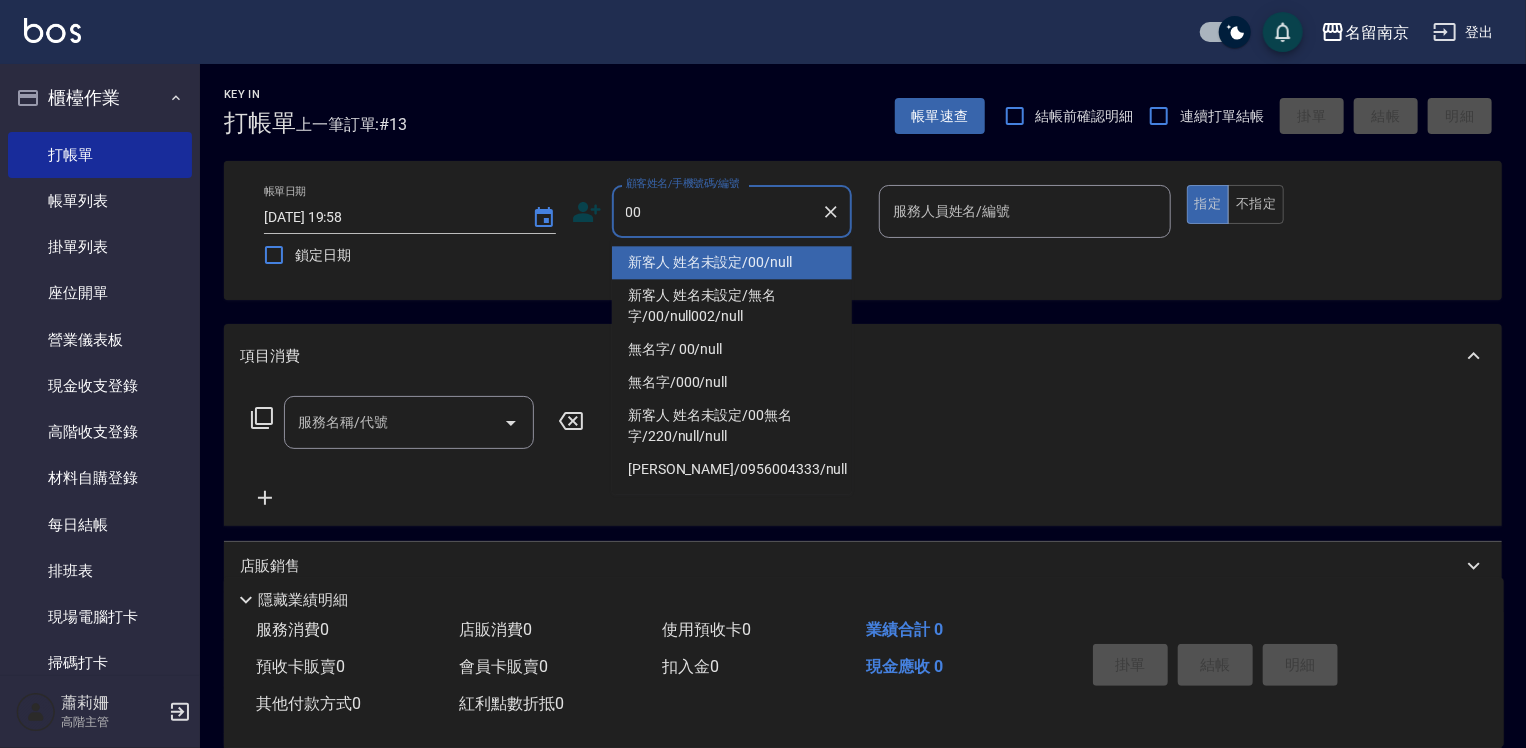 type on "新客人 姓名未設定/00/null" 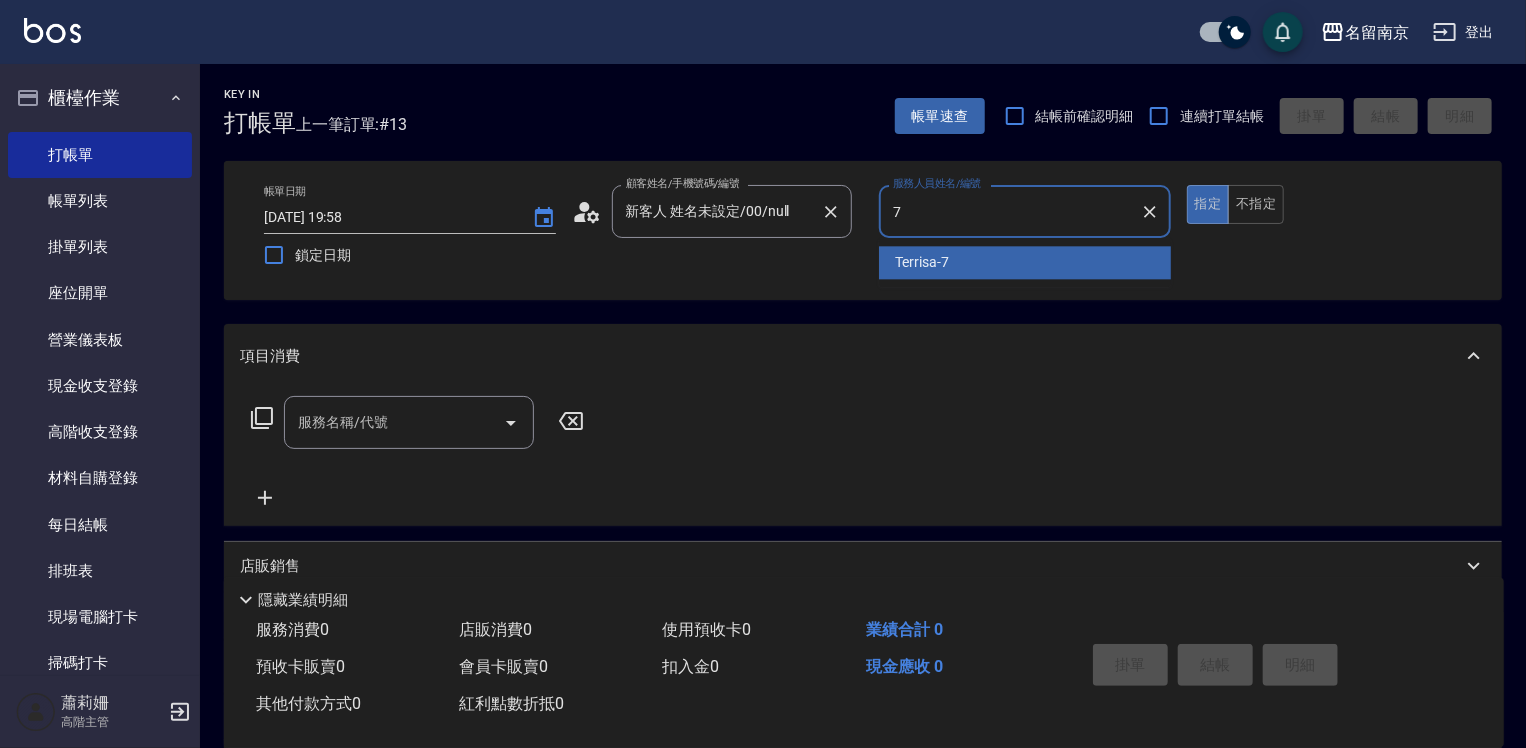 type on "Terrisa-7" 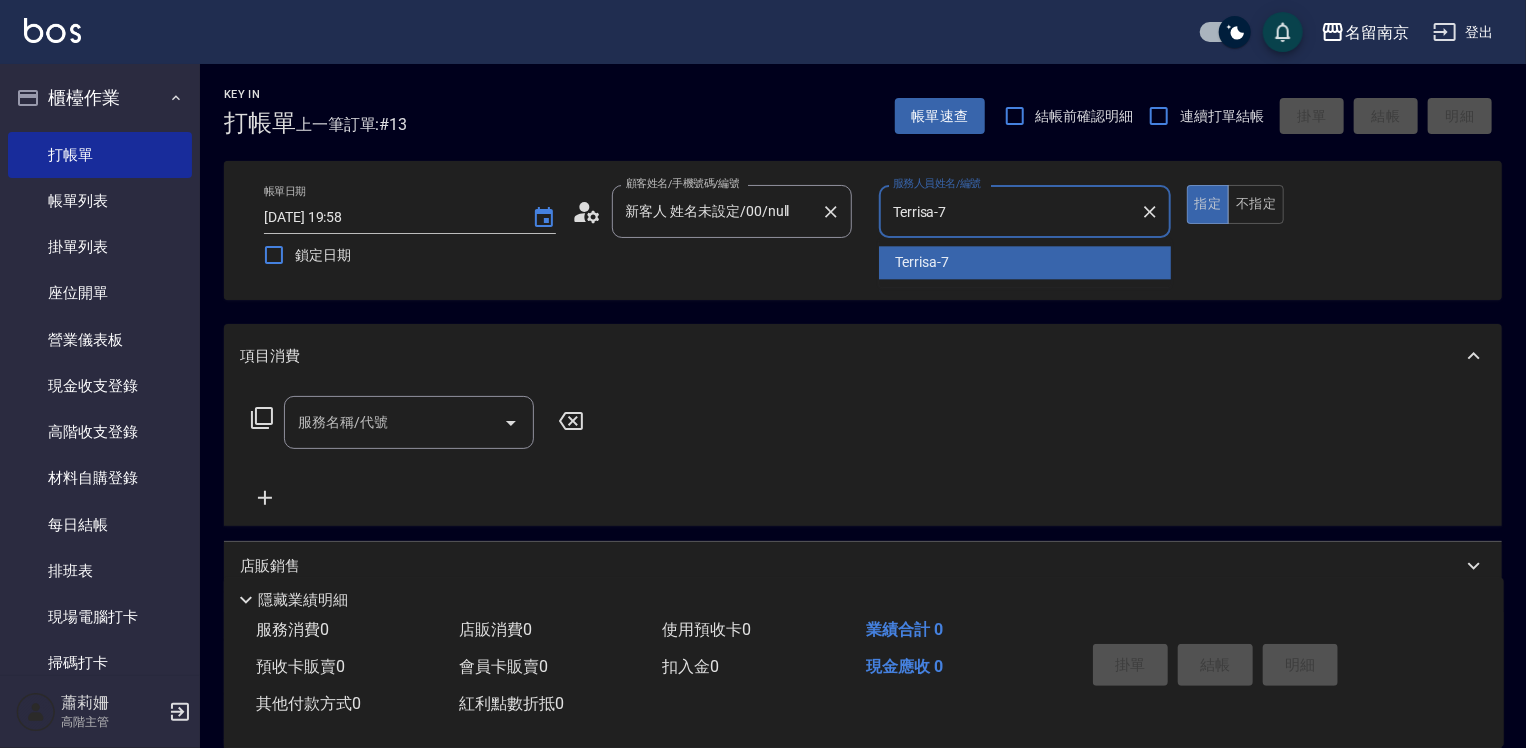 type on "true" 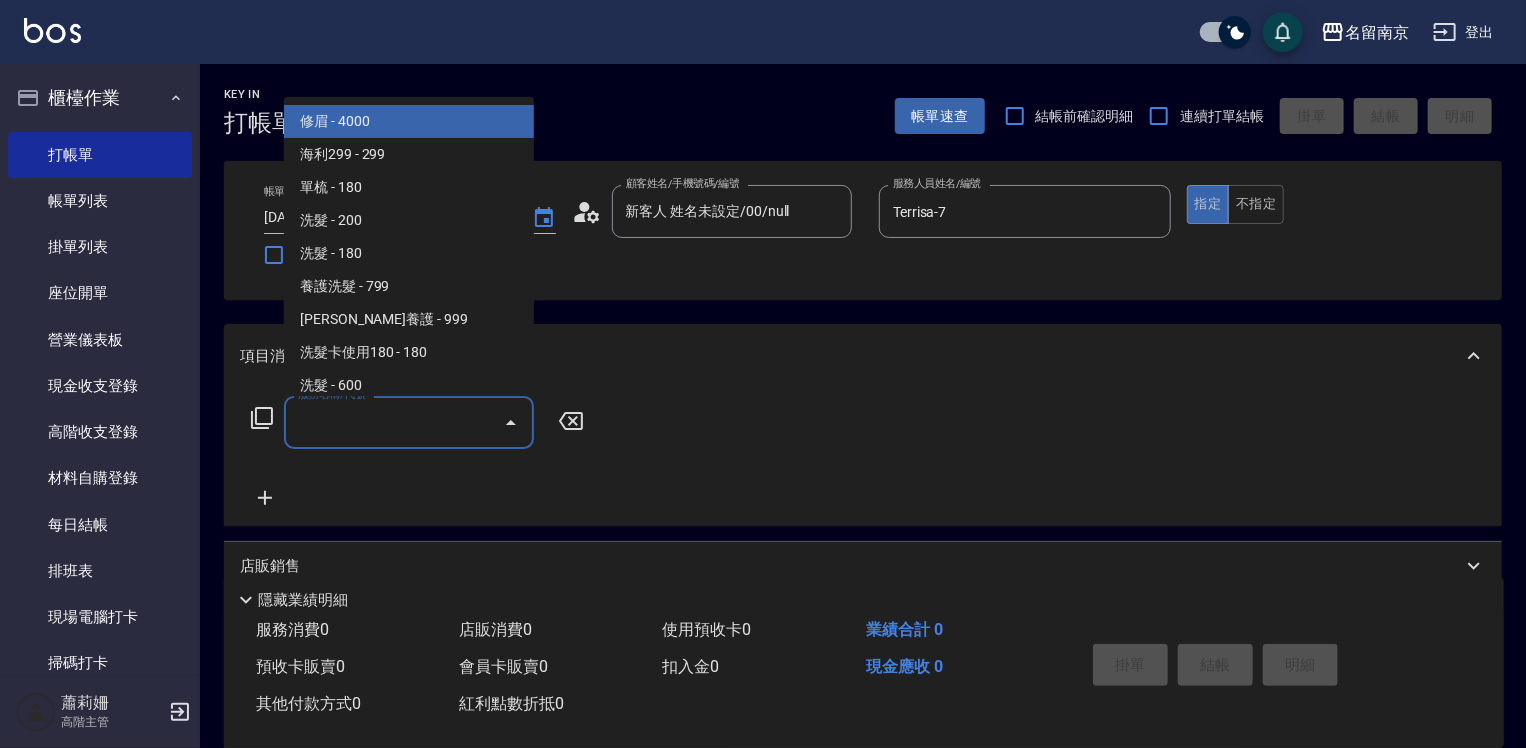click on "服務名稱/代號" at bounding box center [394, 422] 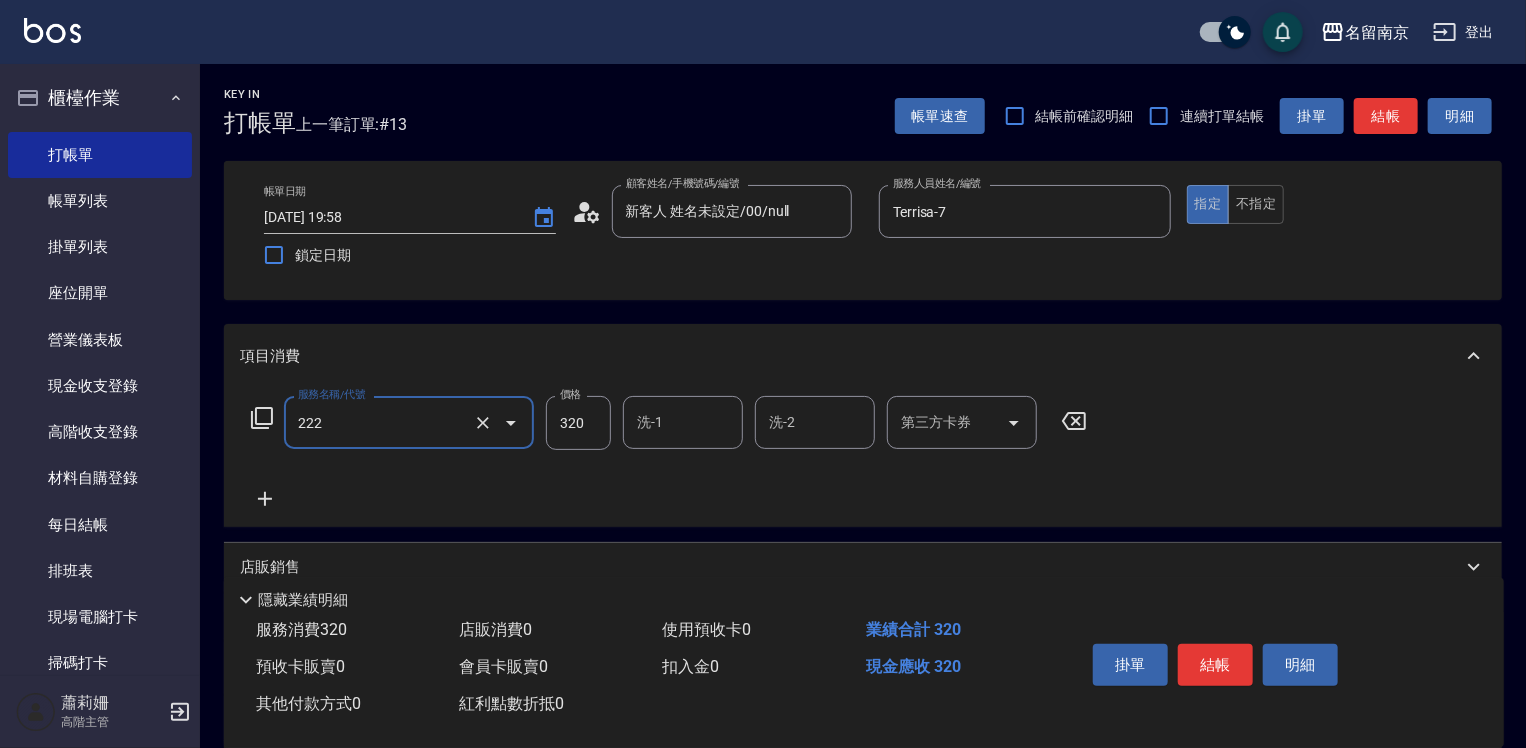 type on "洗髮卡使用320(222)" 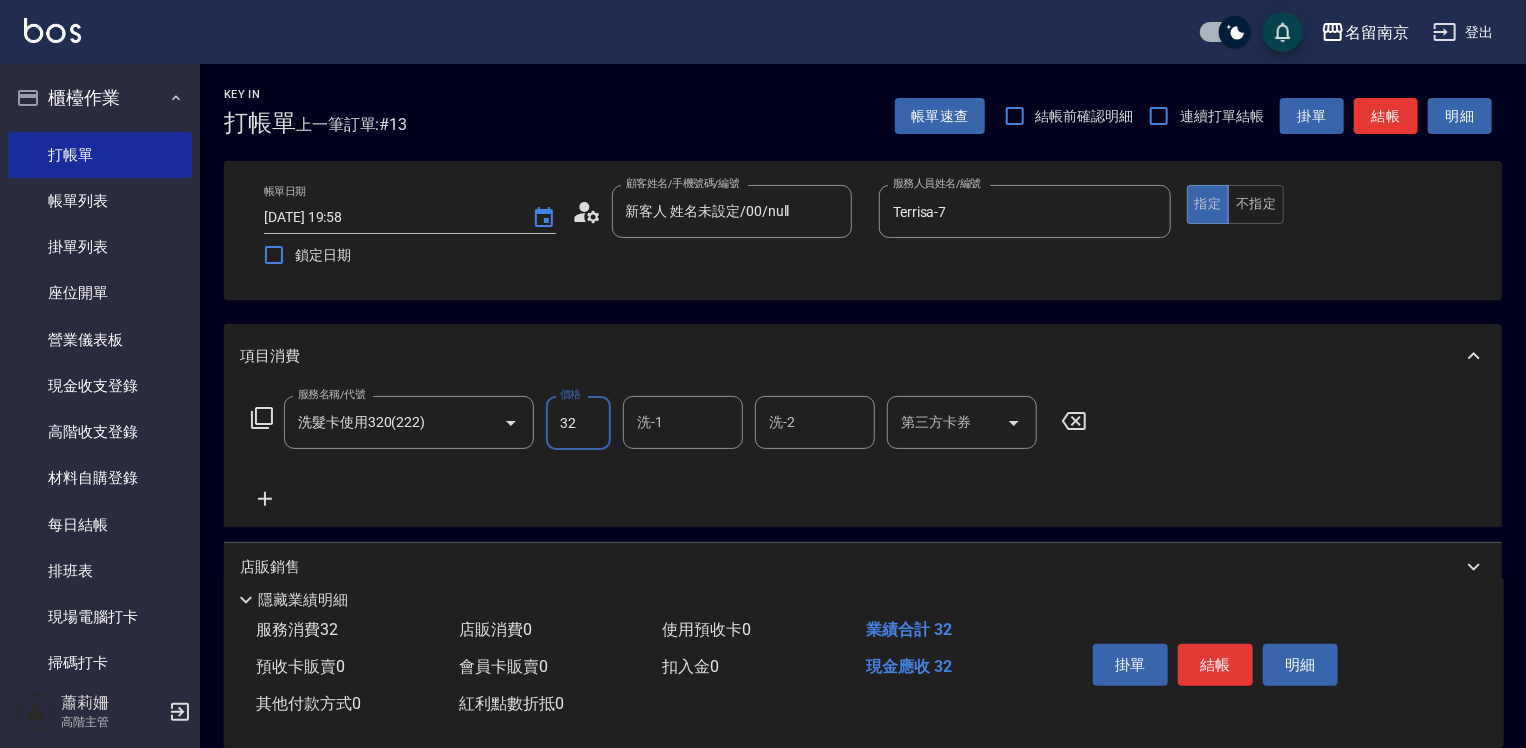 type on "320" 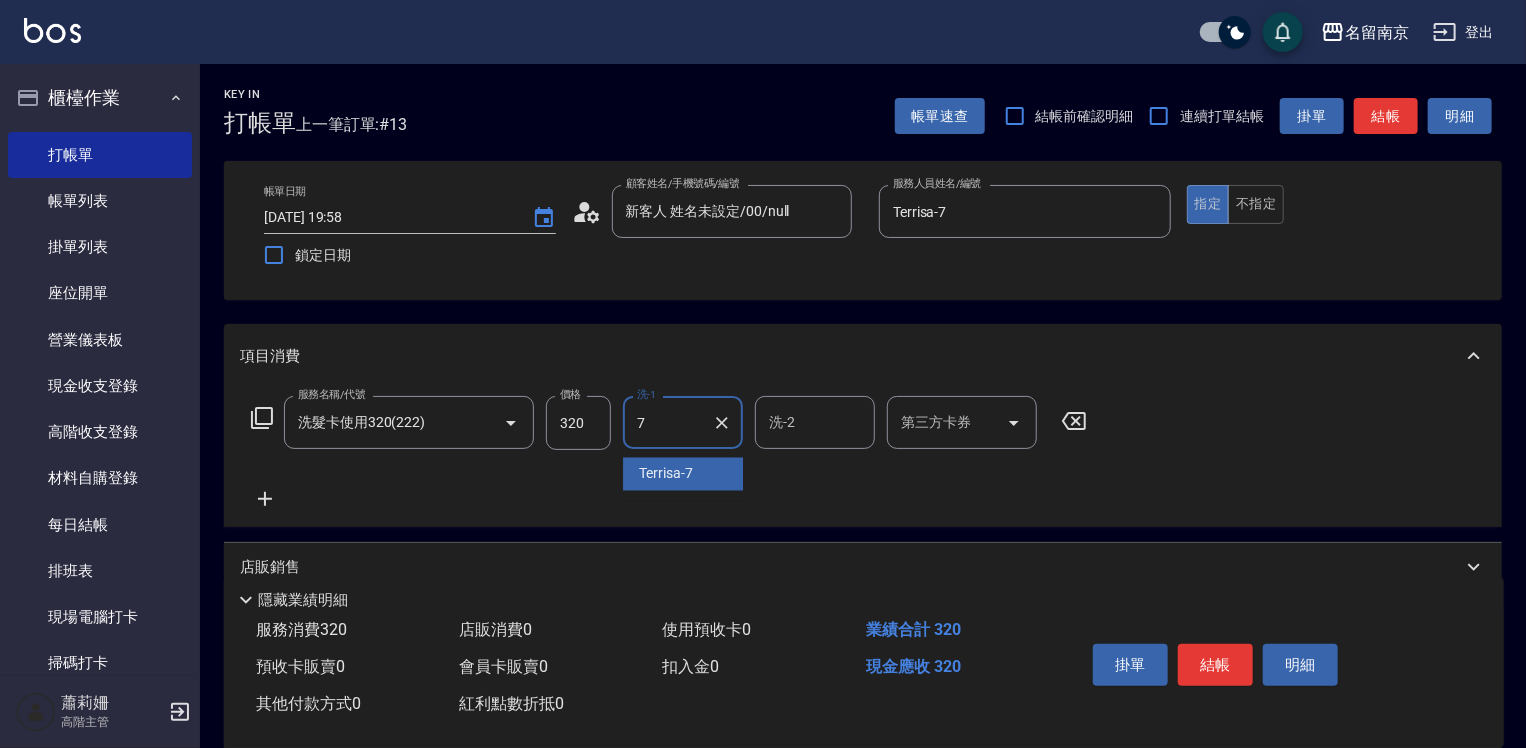 type on "Terrisa-7" 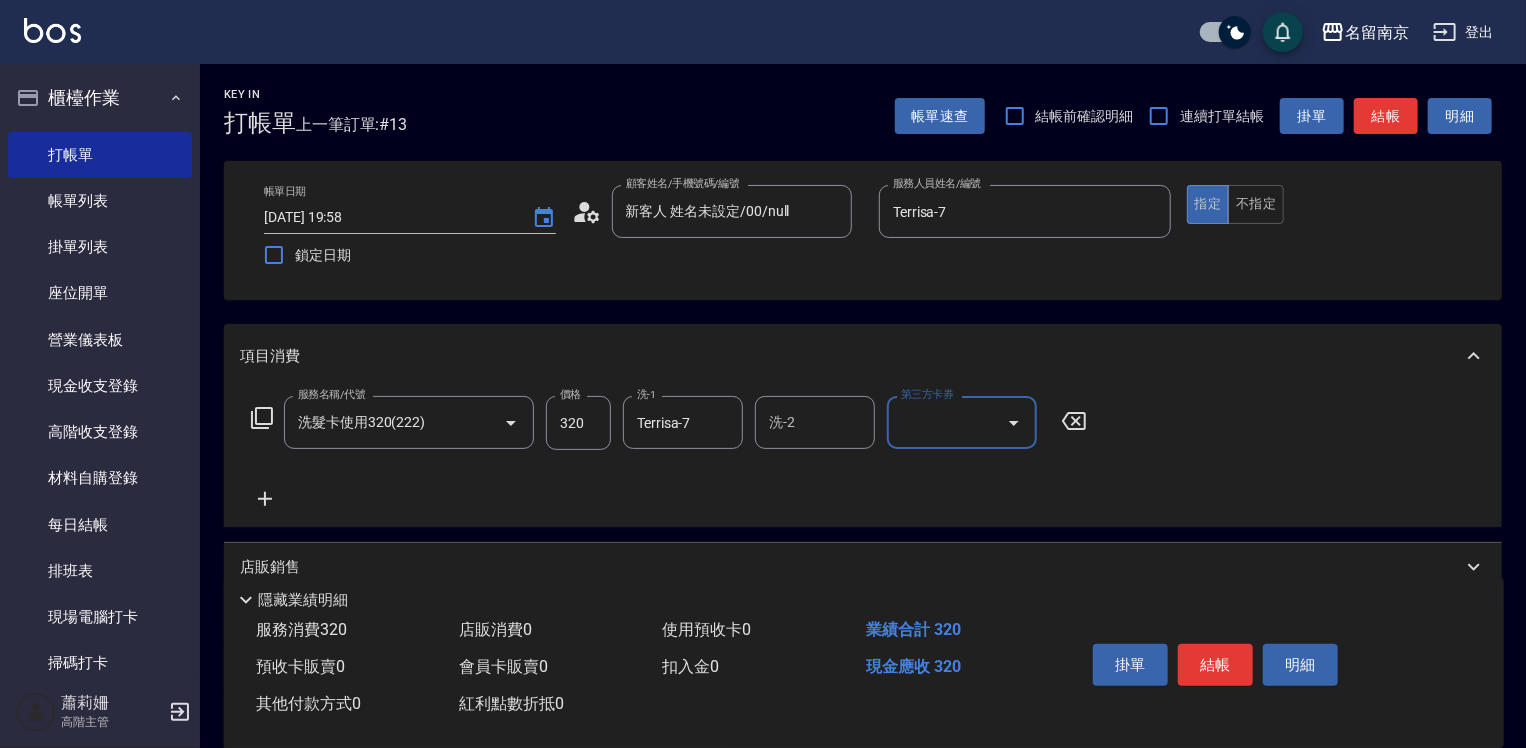 click on "第三方卡券" at bounding box center [947, 422] 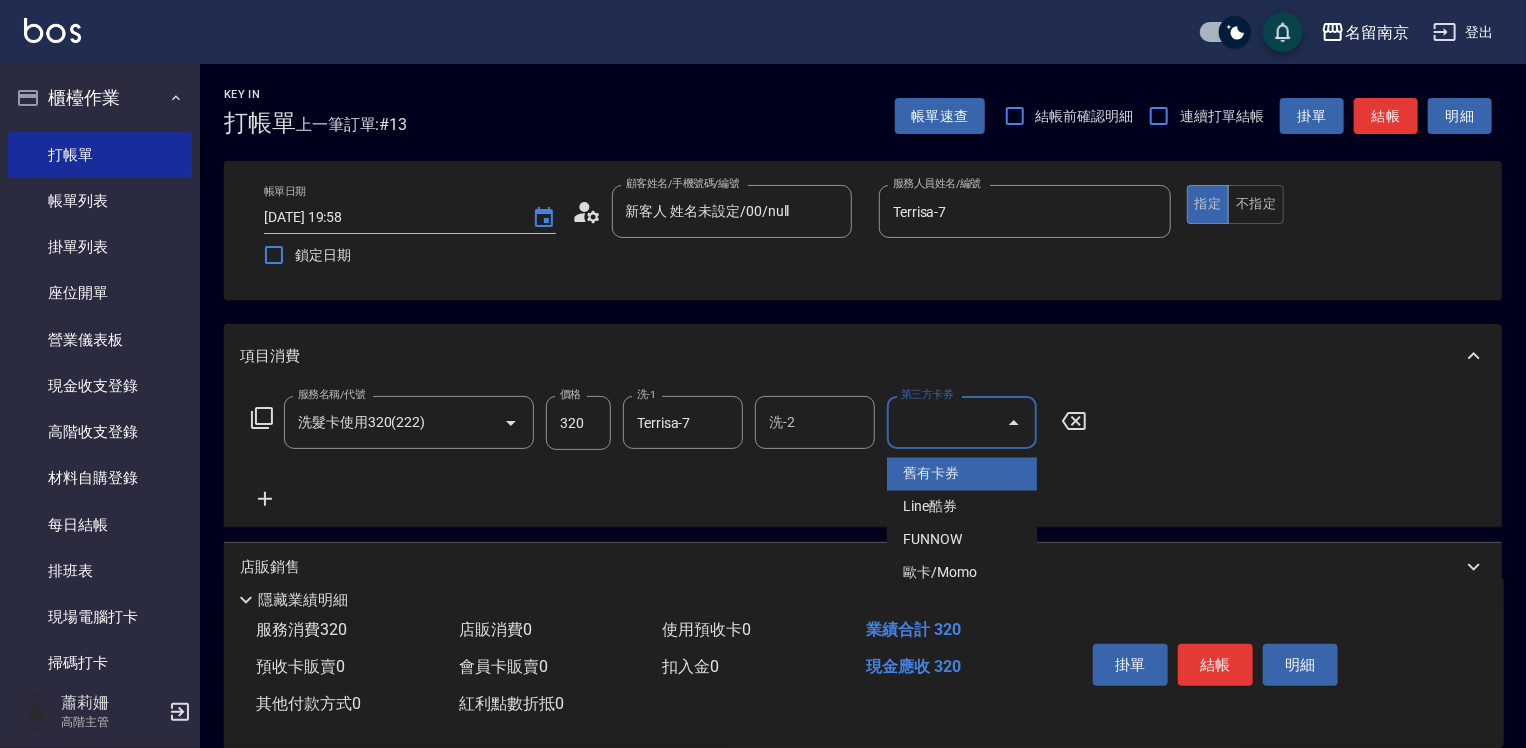 click on "舊有卡券" at bounding box center (962, 474) 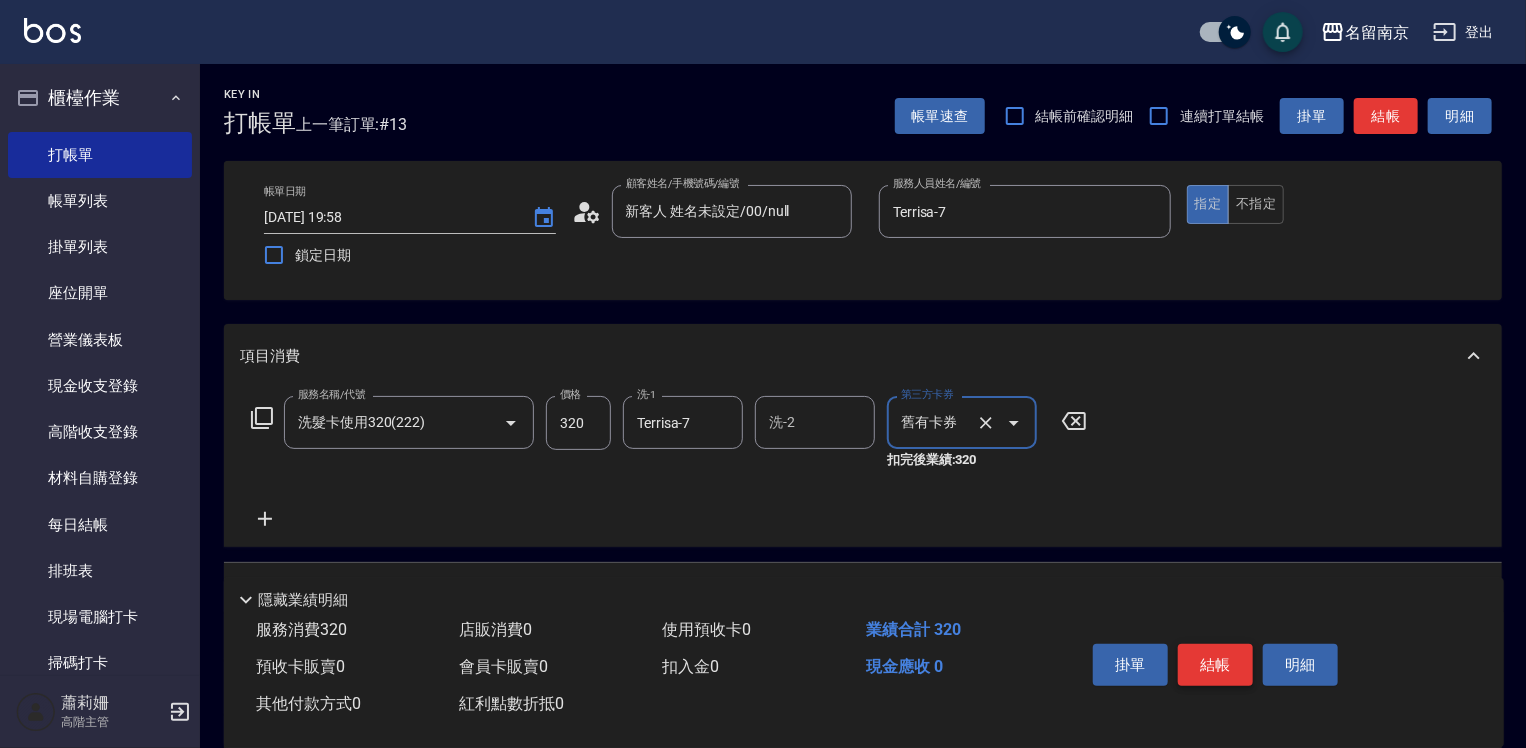 click on "結帳" at bounding box center (1215, 665) 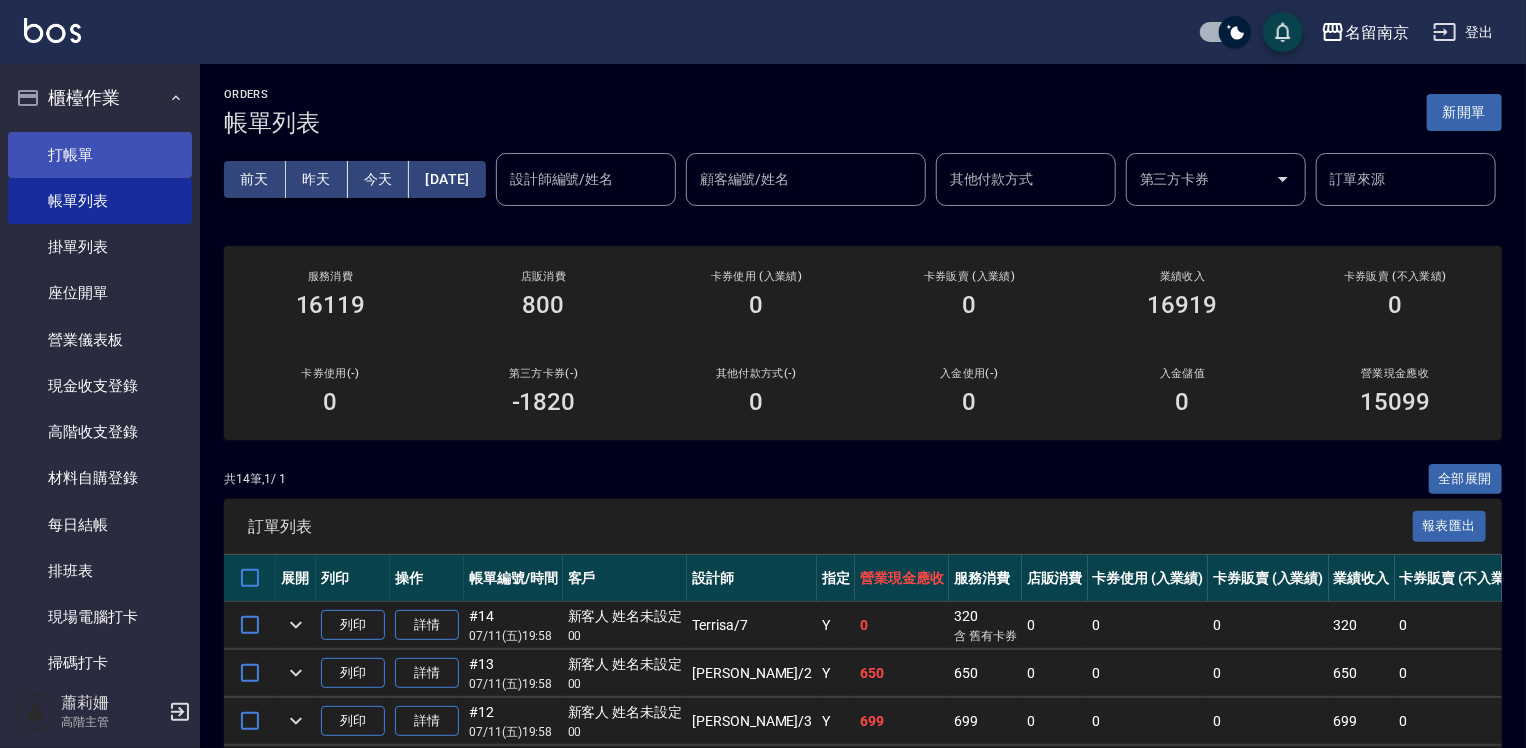 click on "打帳單" at bounding box center (100, 155) 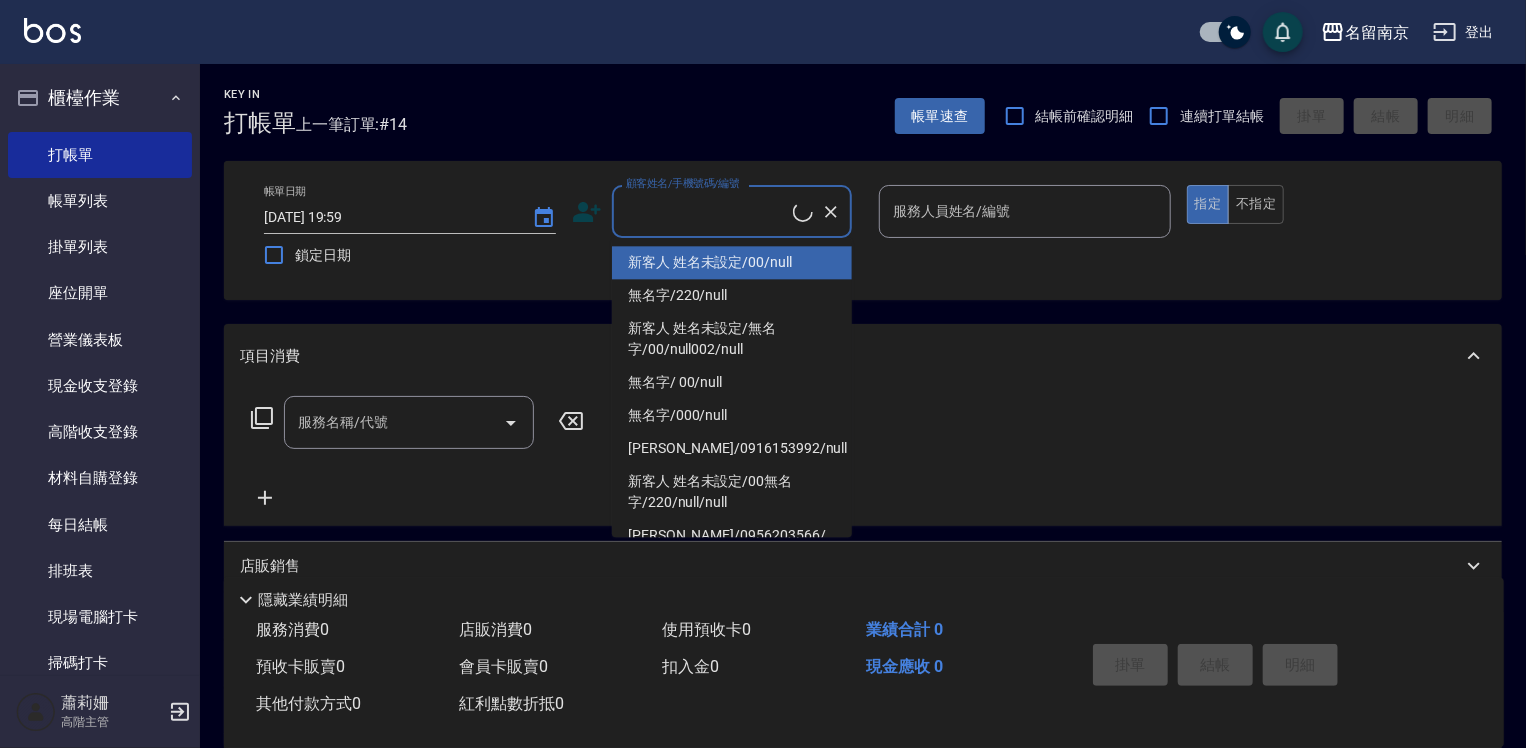 click on "顧客姓名/手機號碼/編號" at bounding box center [707, 211] 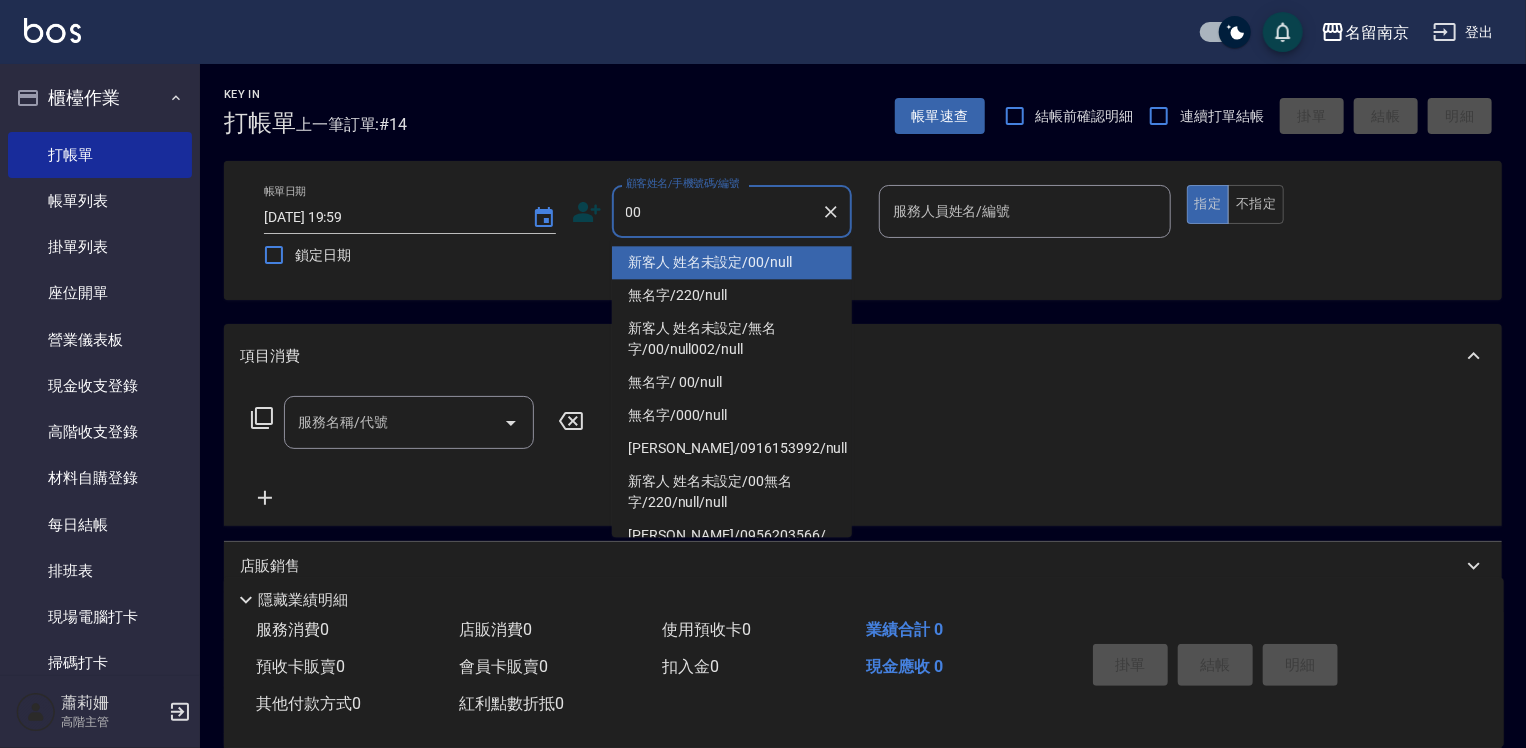 type on "新客人 姓名未設定/00/null" 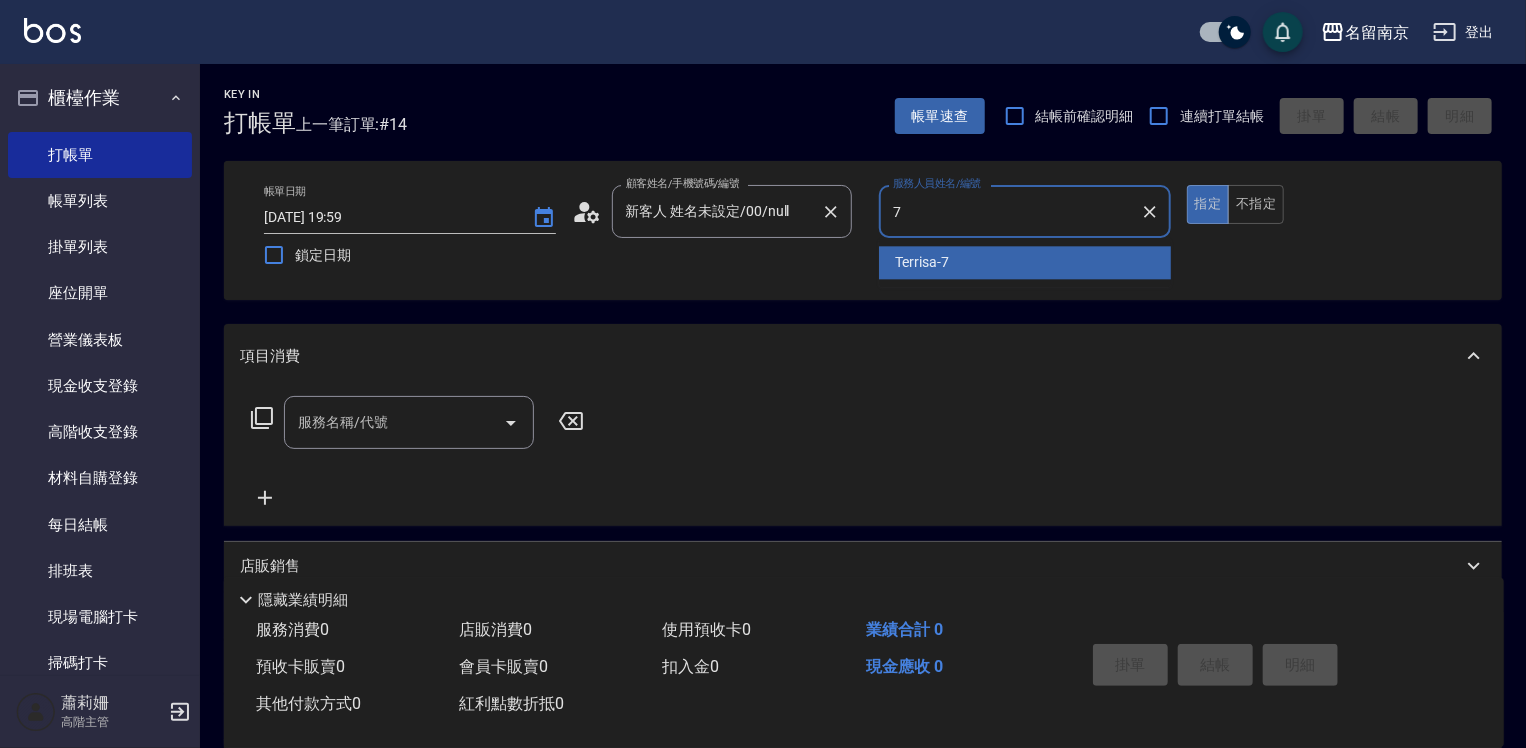 type on "Terrisa-7" 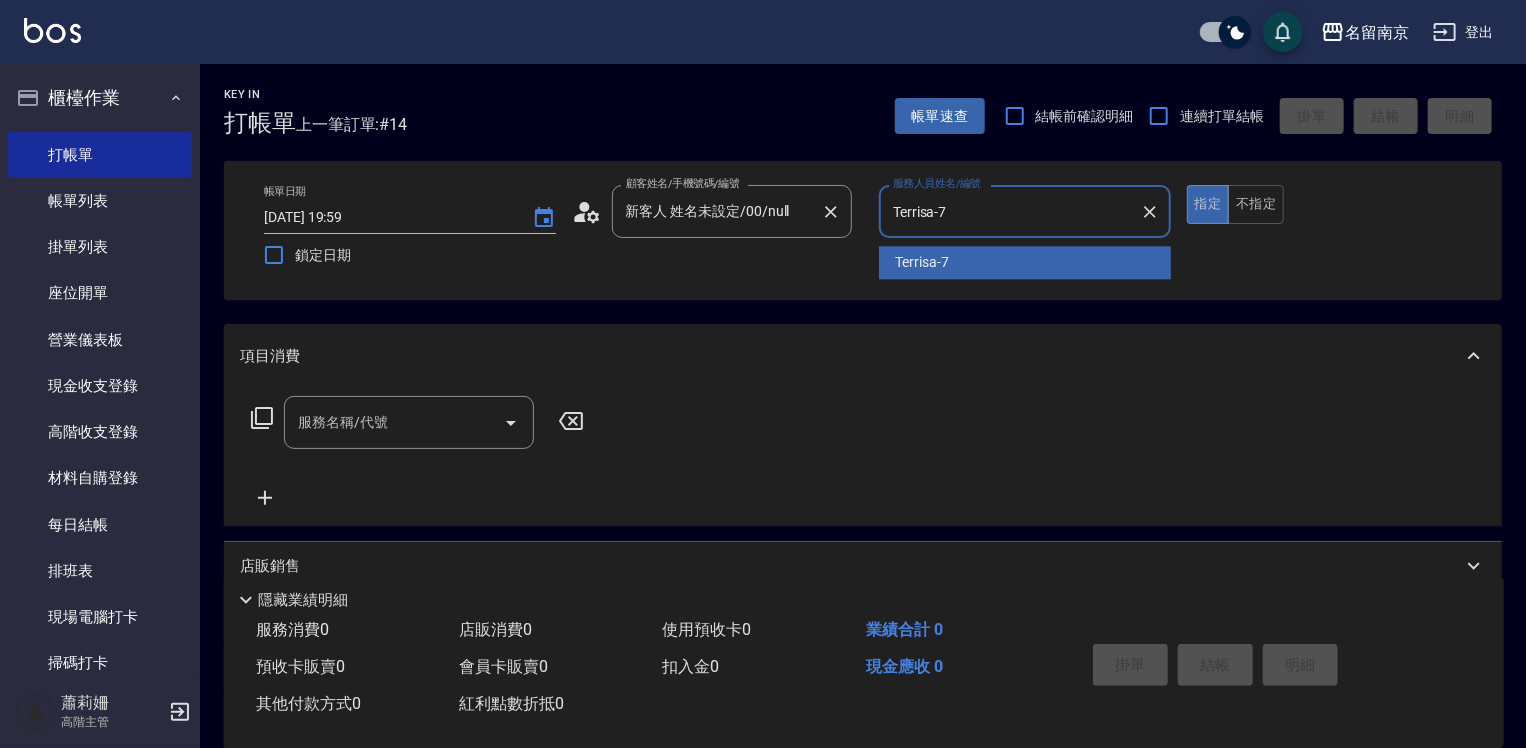 type on "true" 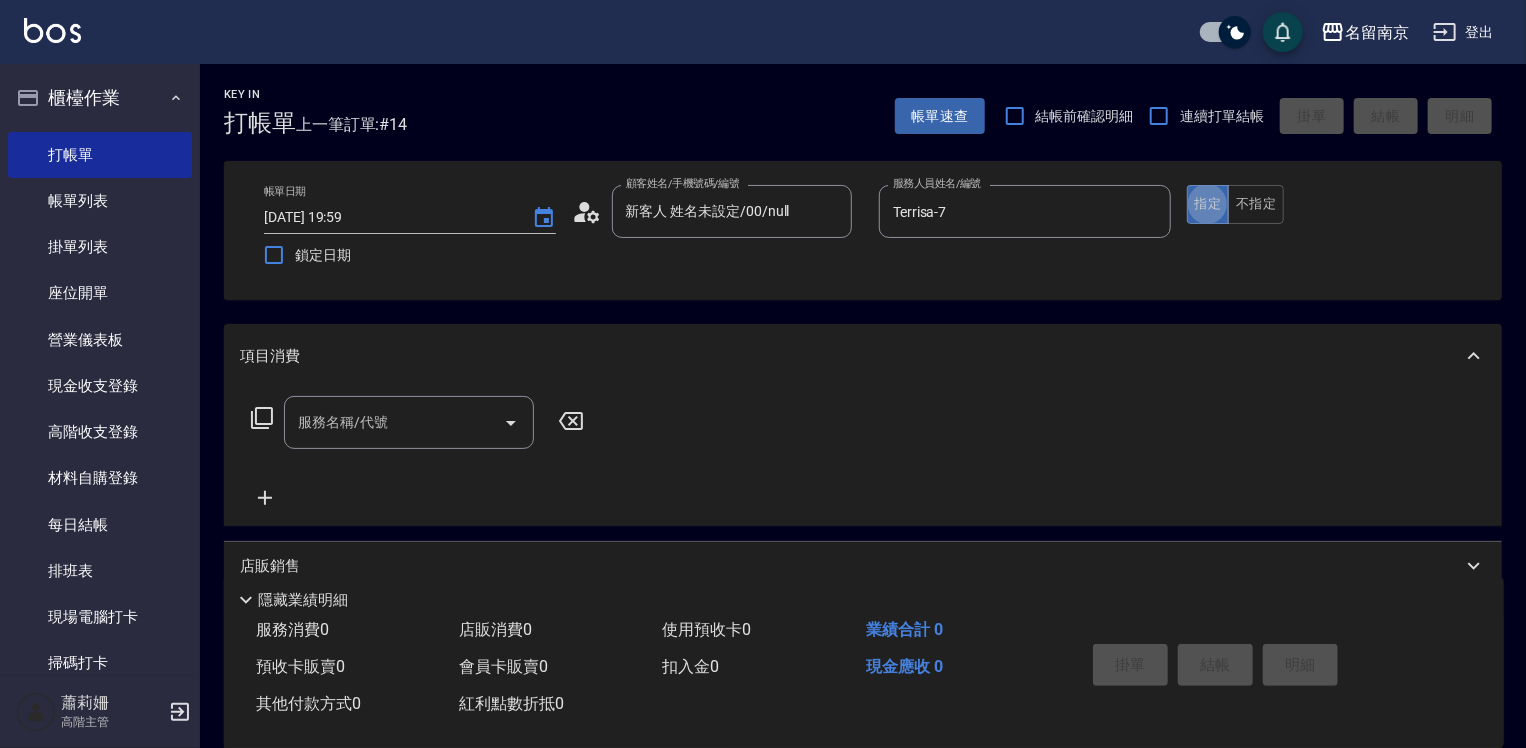 click on "服務名稱/代號" at bounding box center [394, 422] 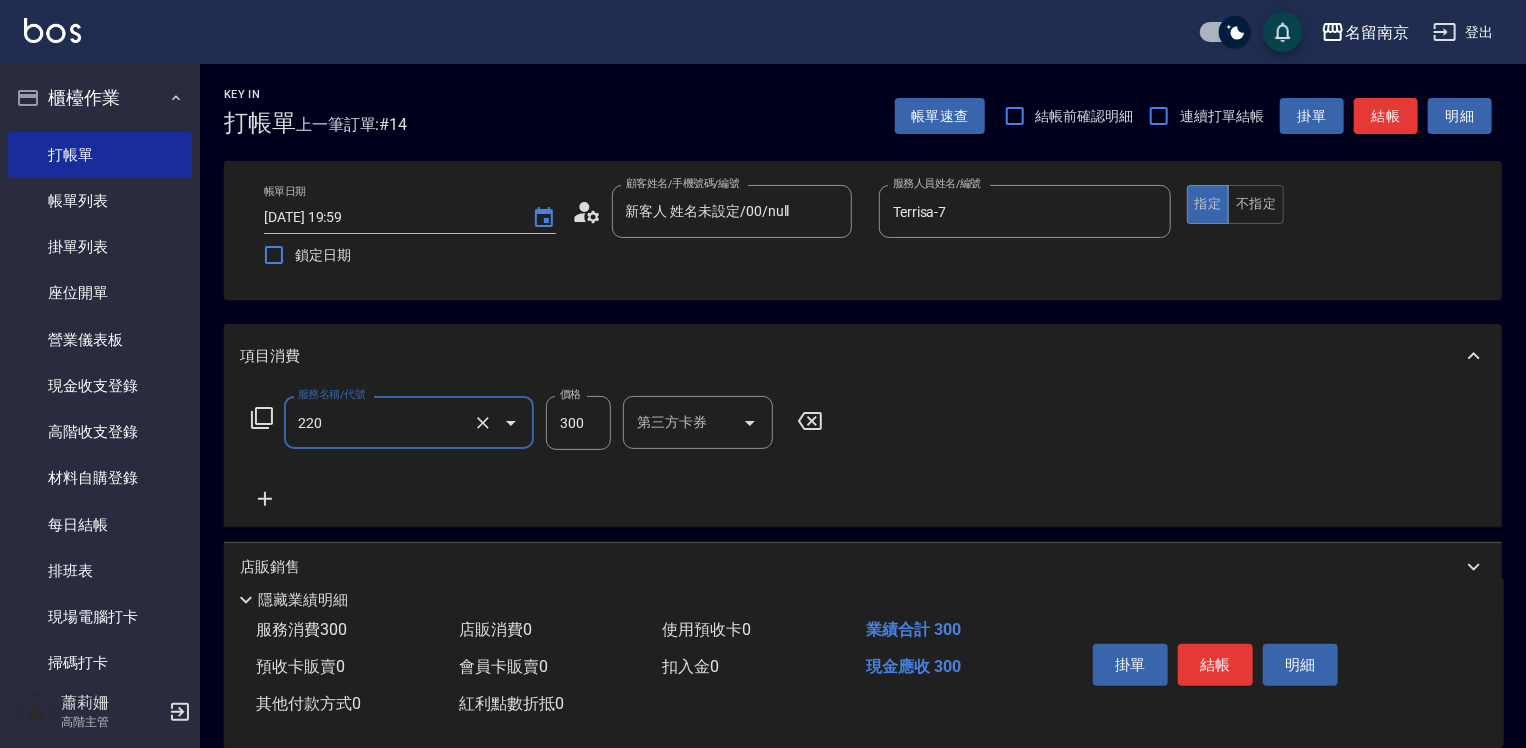 type on "洗髮(220)" 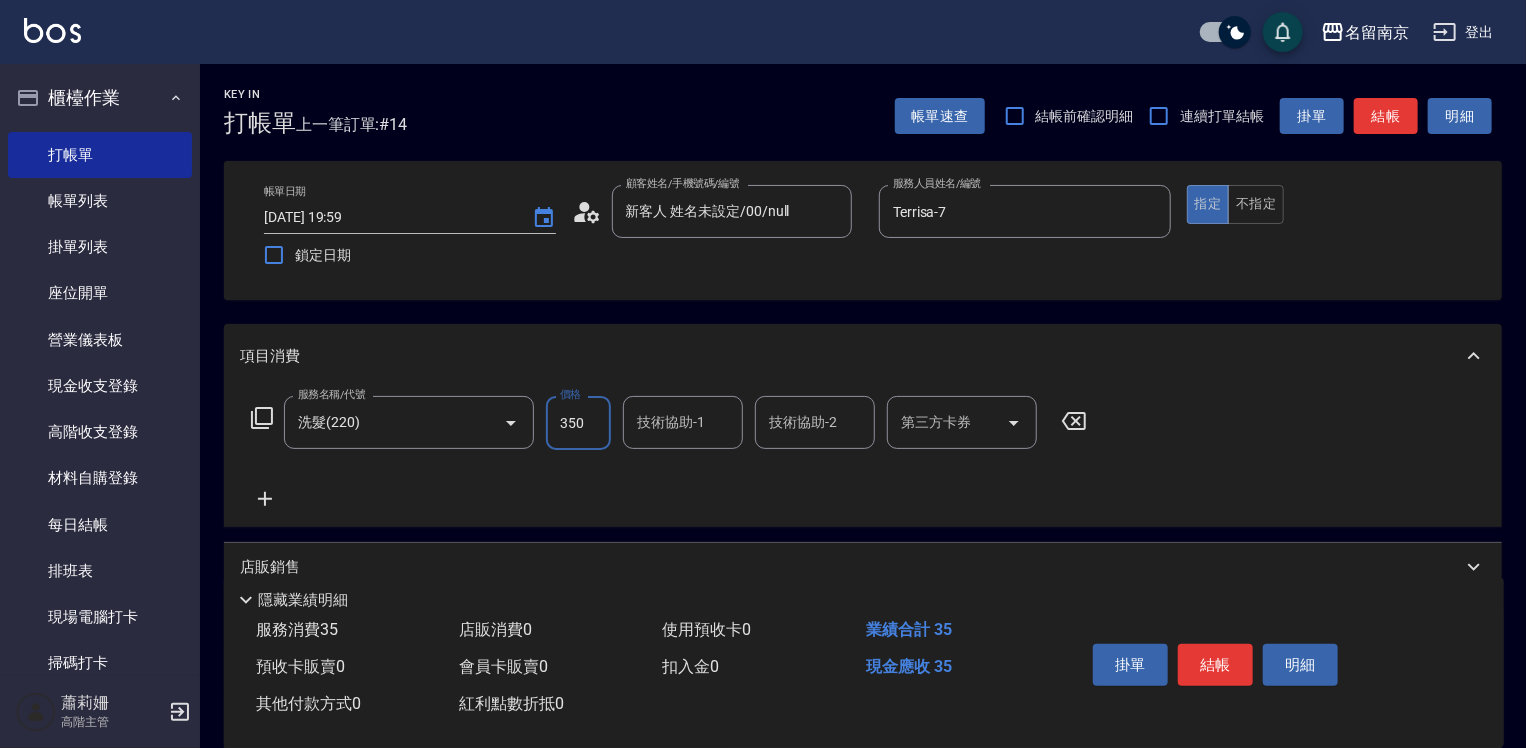 type on "350" 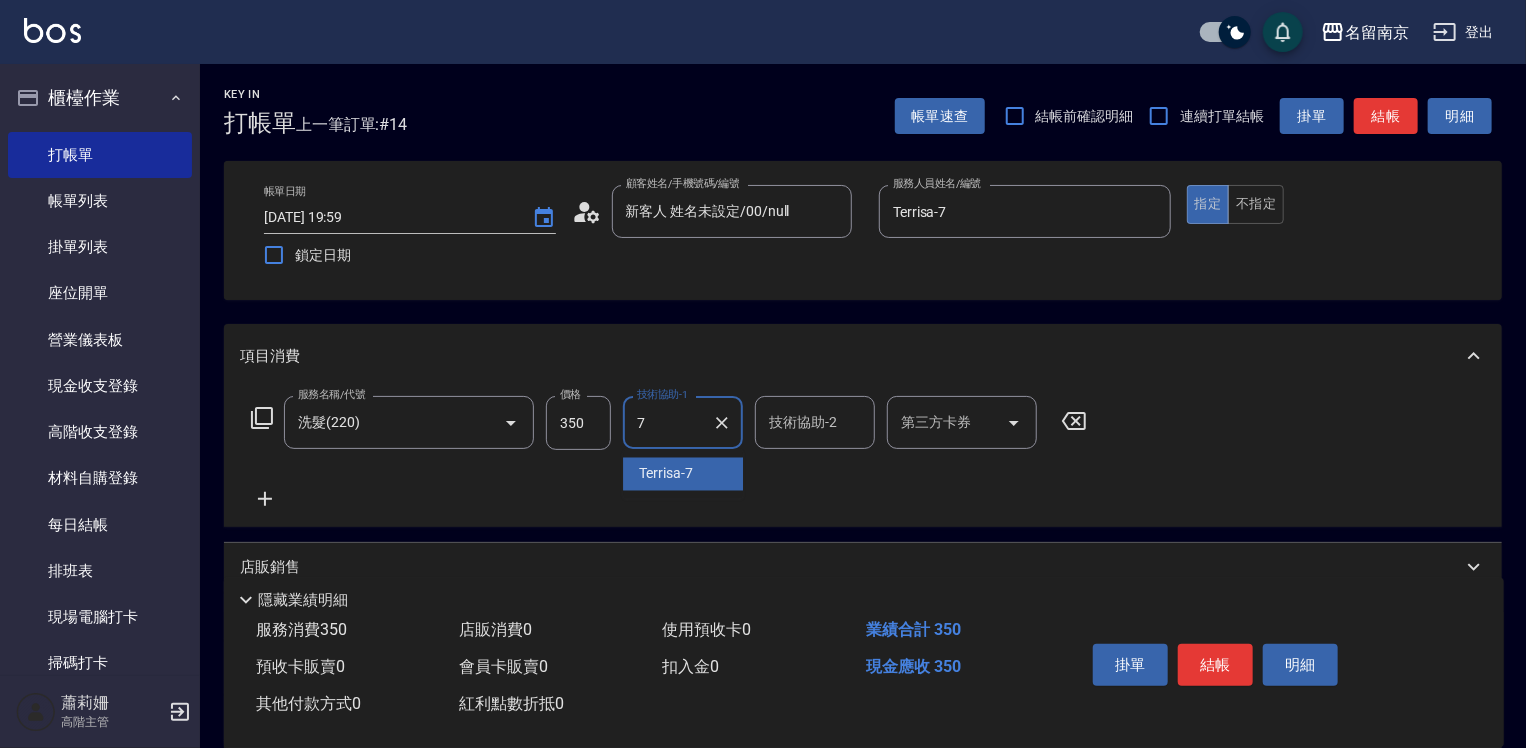 type on "Terrisa-7" 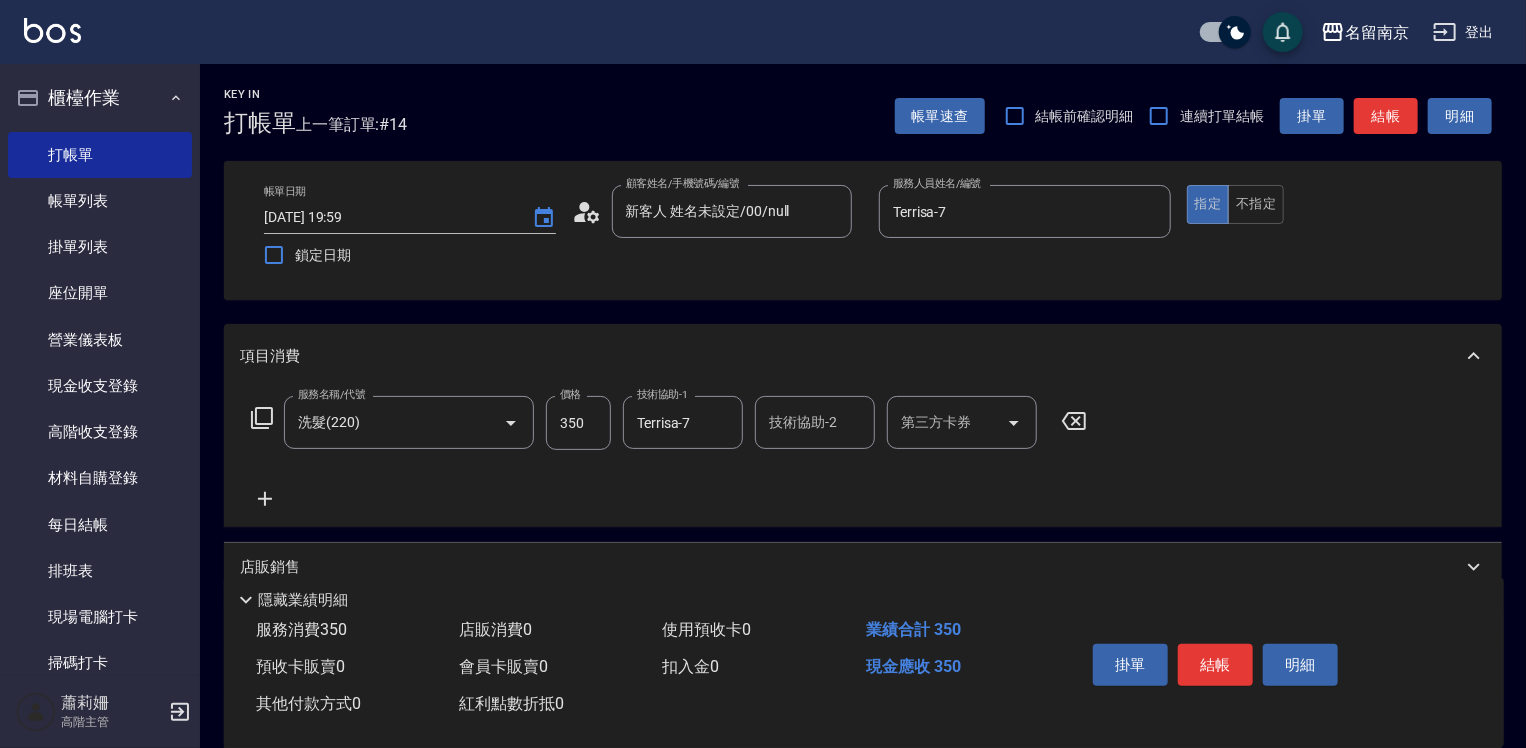 click 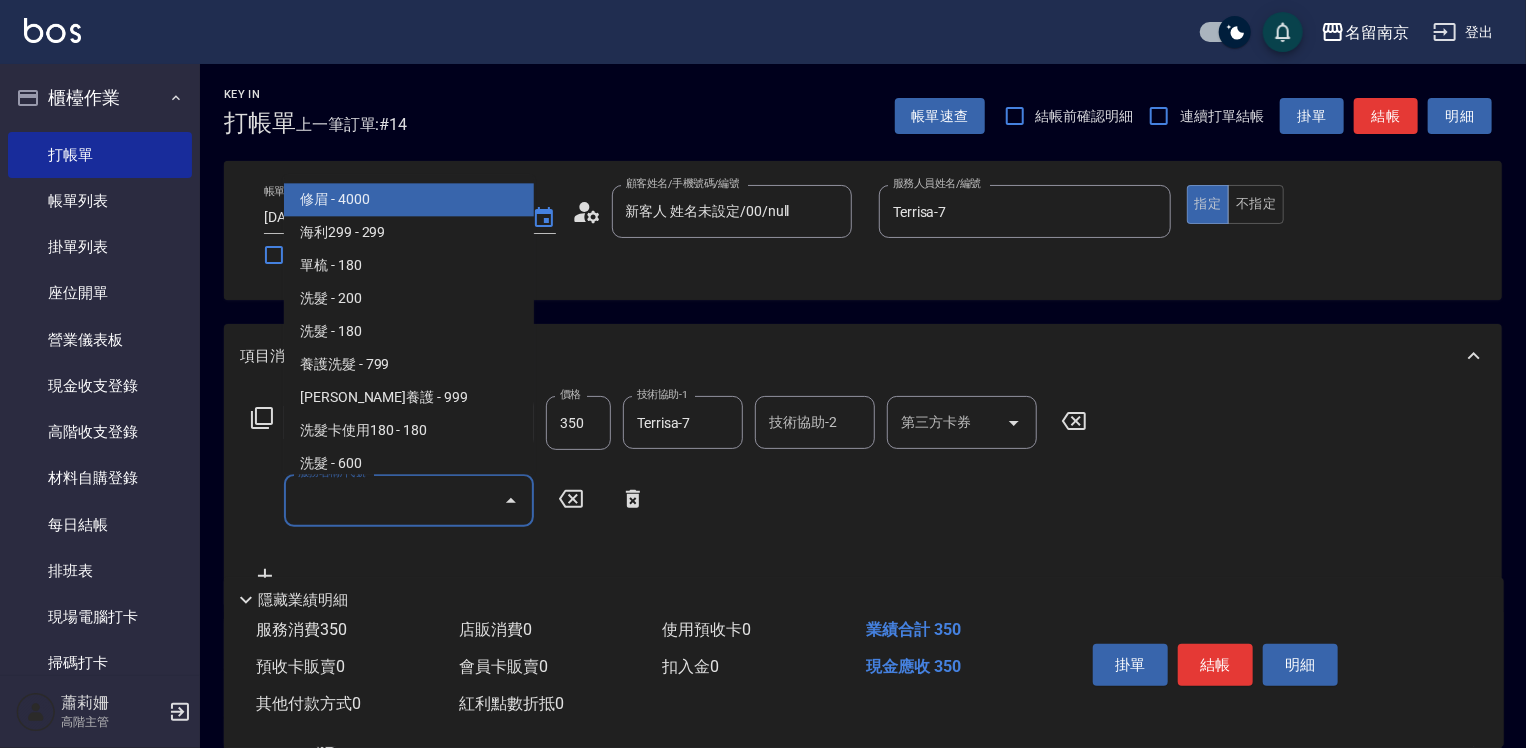 click on "服務名稱/代號" at bounding box center [394, 500] 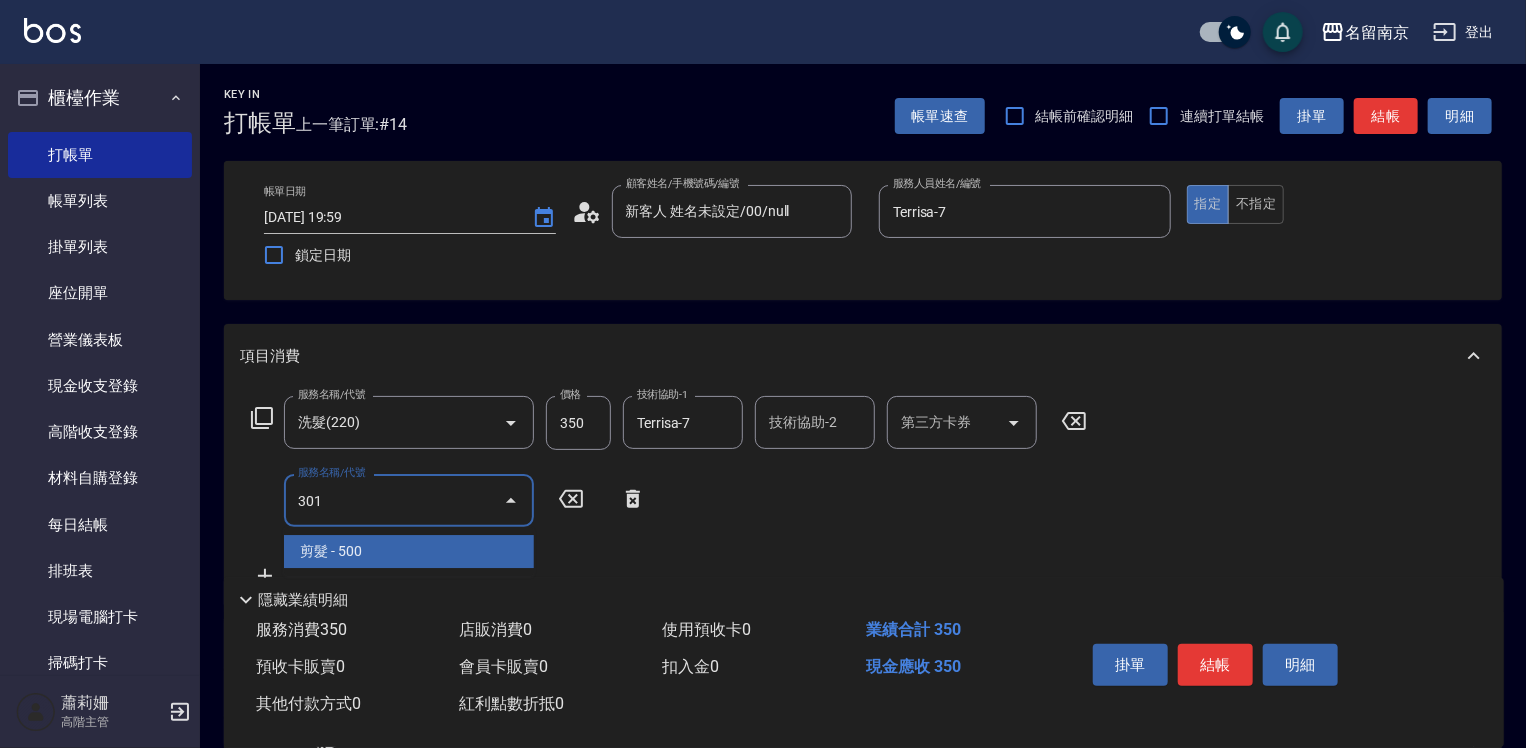type on "剪髮(301)" 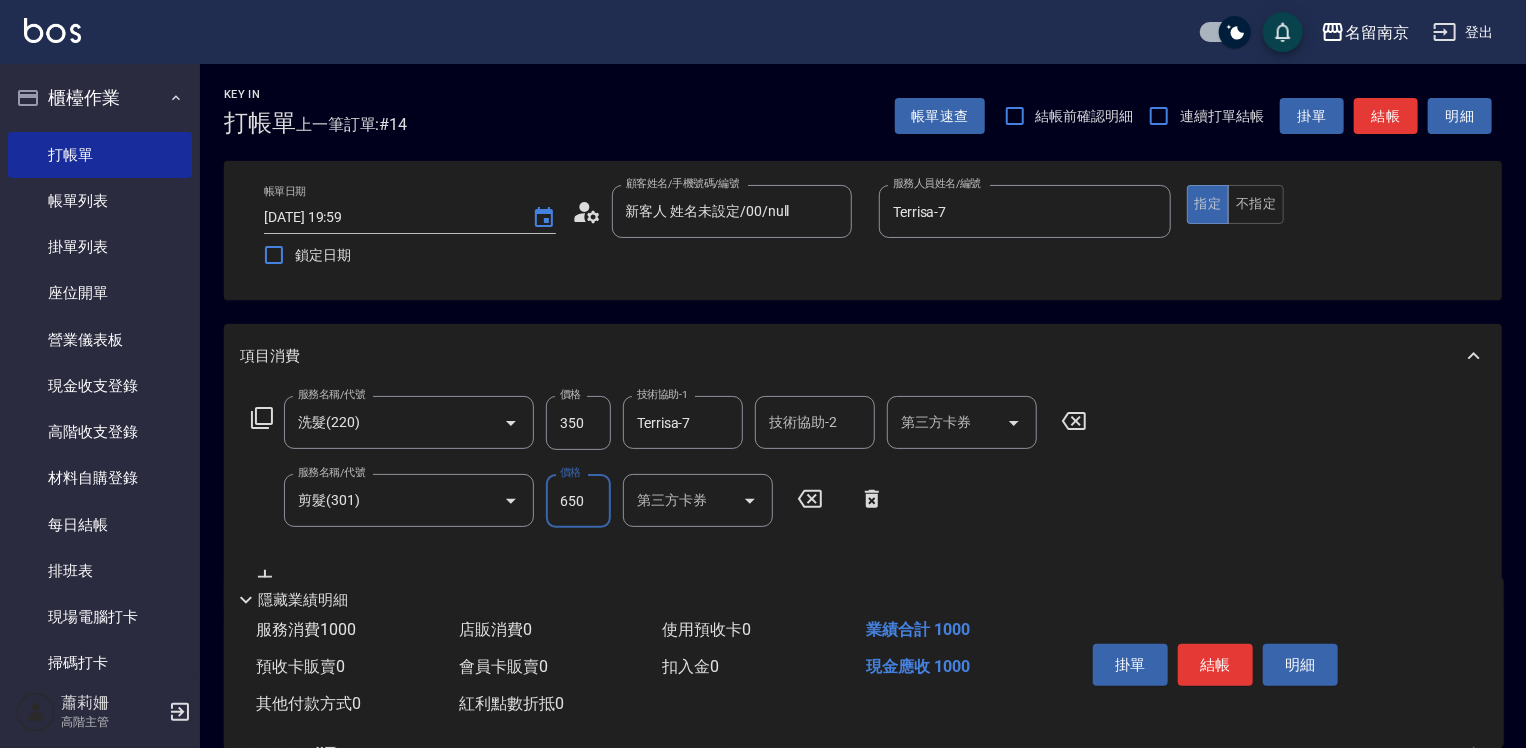 type on "650" 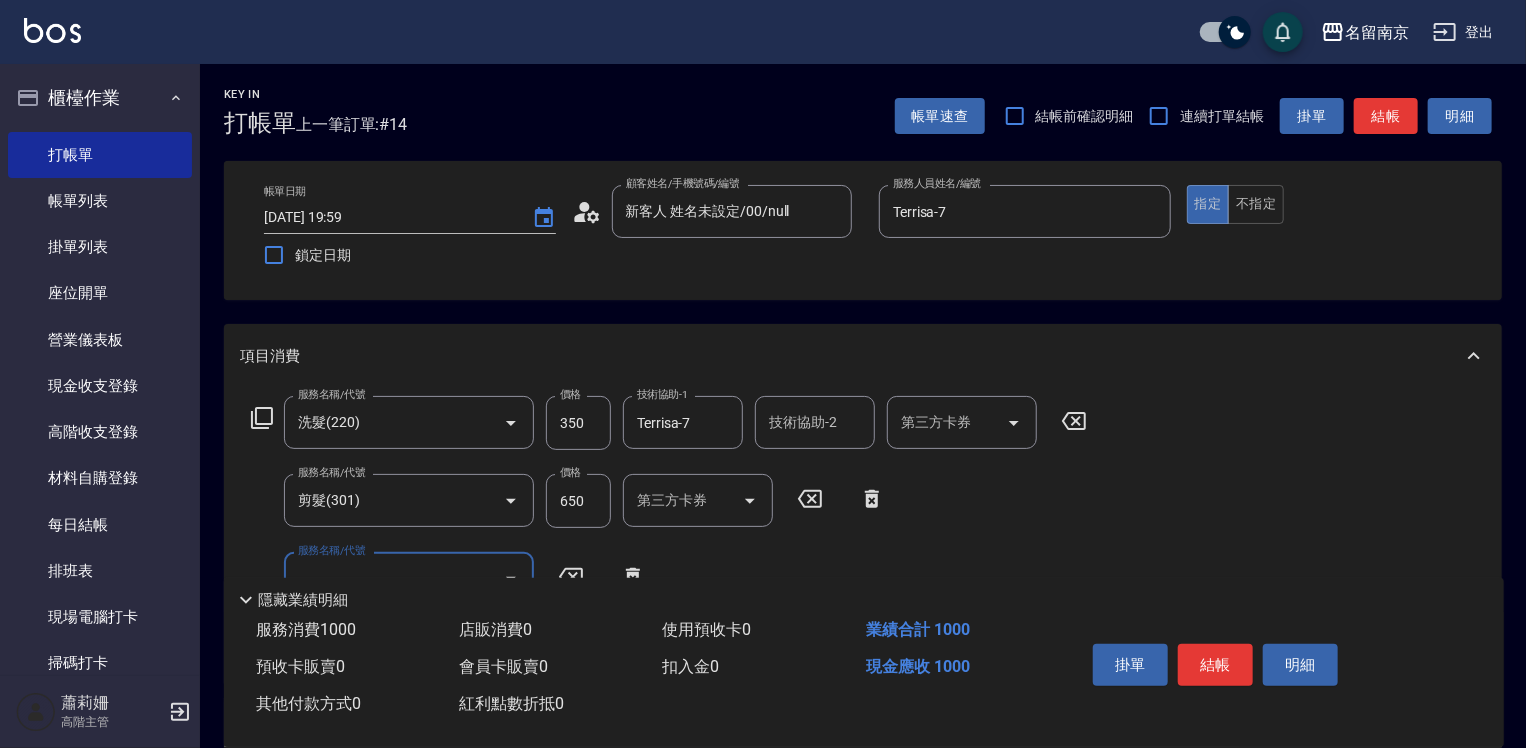 click 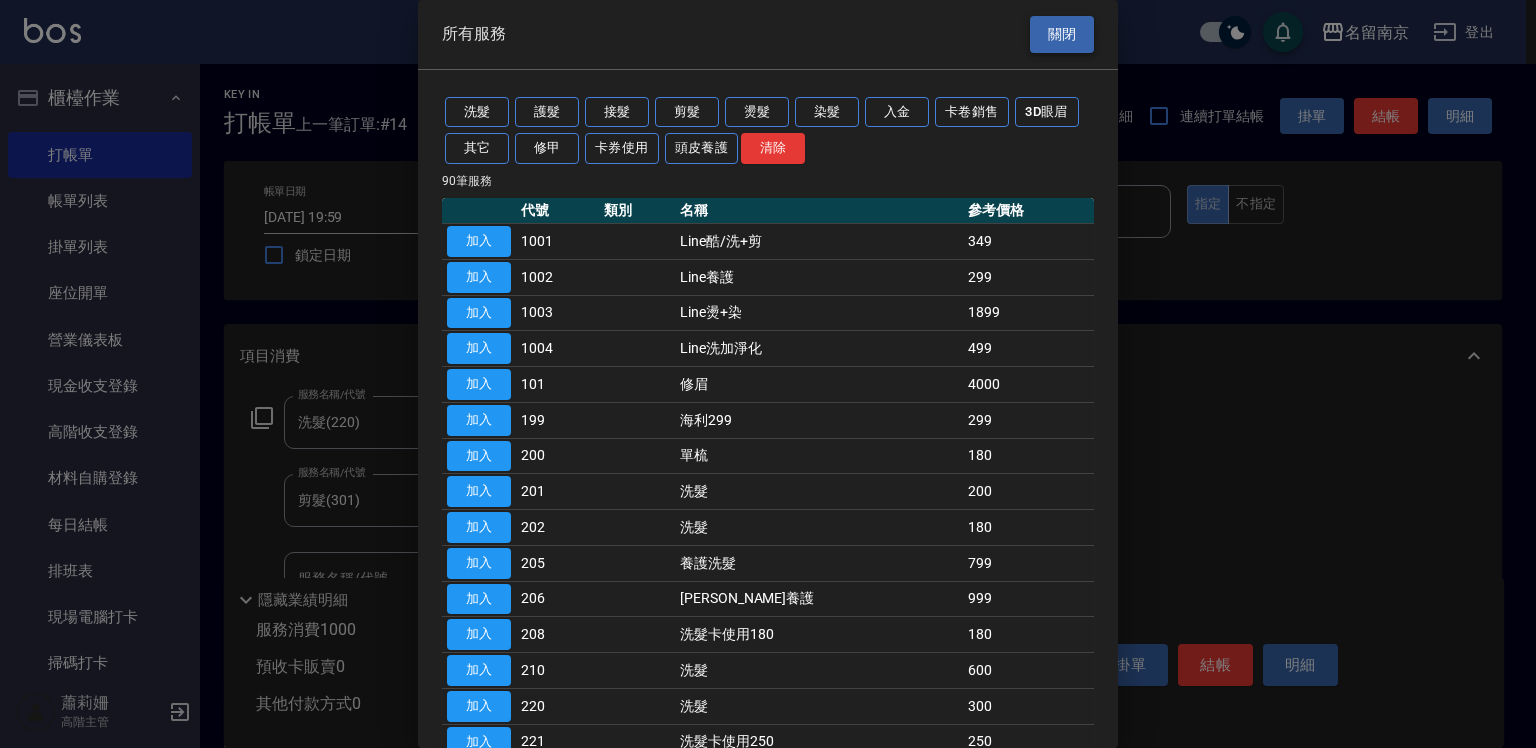 click on "關閉" at bounding box center (1062, 34) 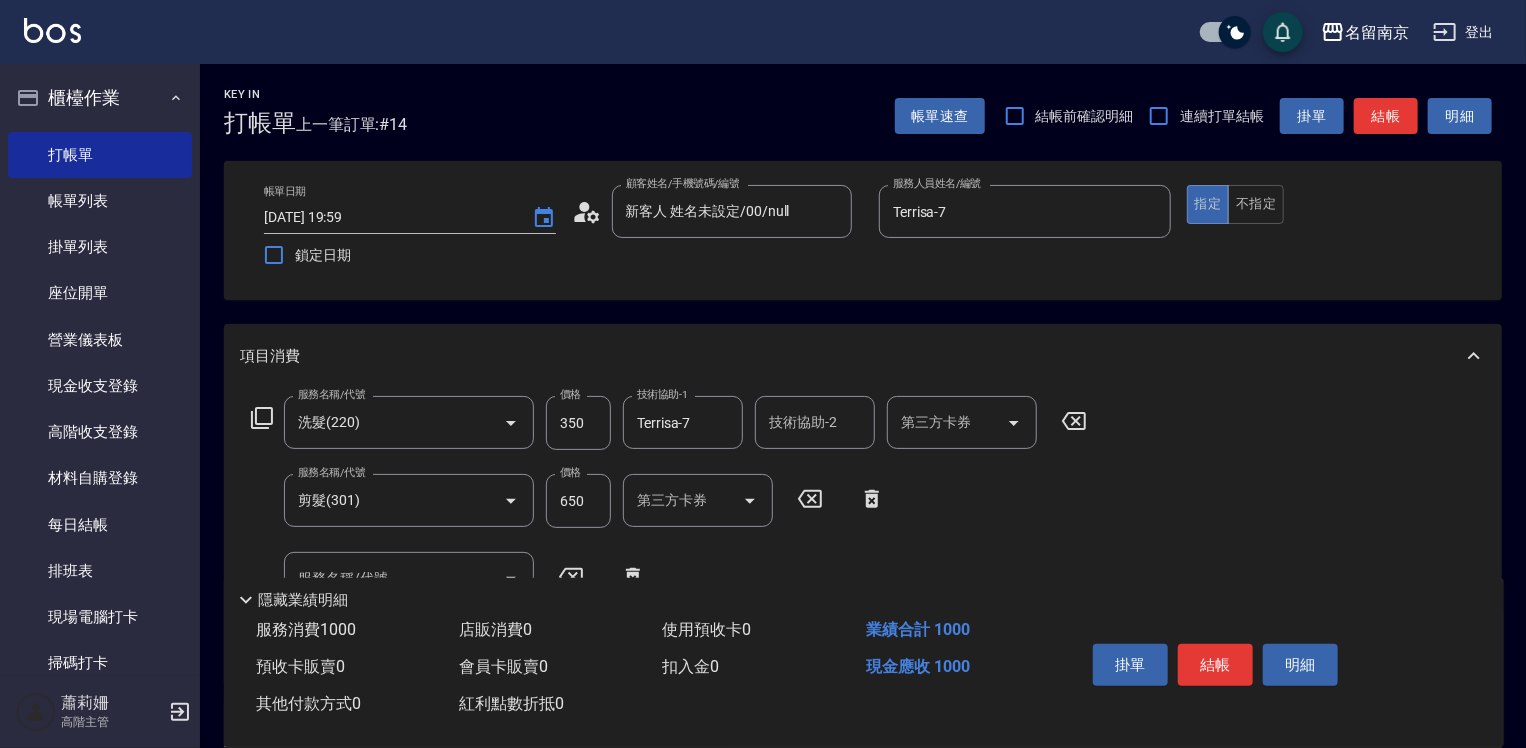 scroll, scrollTop: 100, scrollLeft: 0, axis: vertical 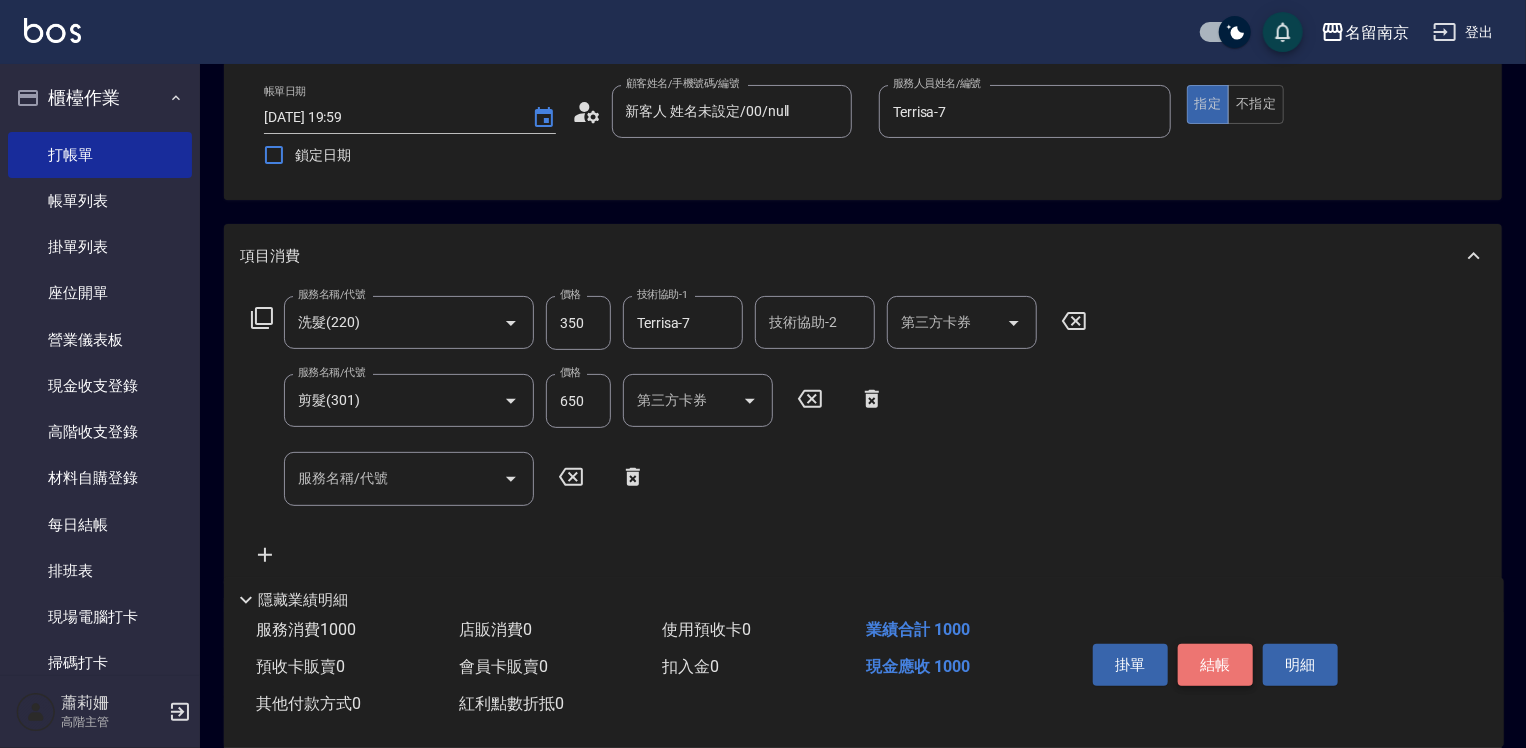 click on "結帳" at bounding box center (1215, 665) 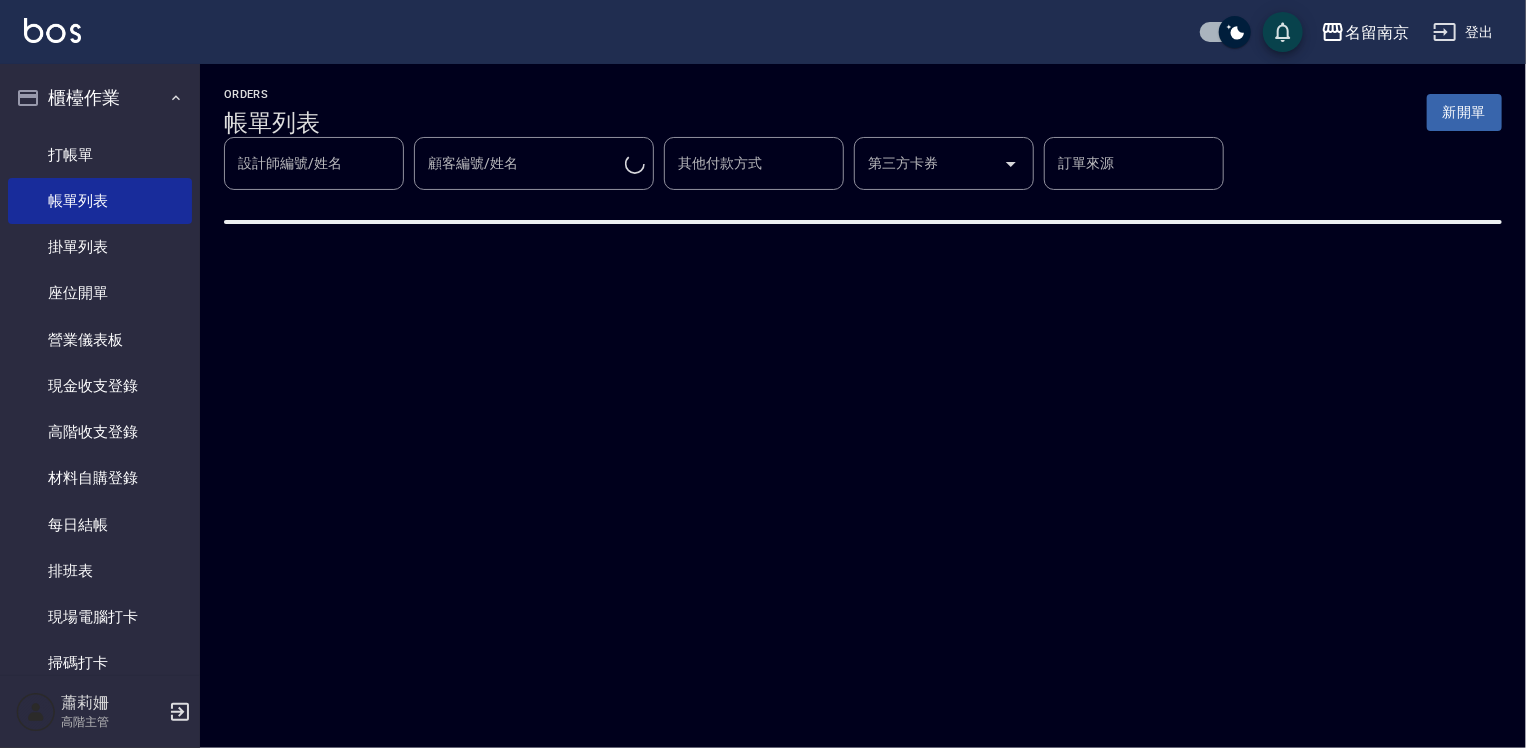 scroll, scrollTop: 0, scrollLeft: 0, axis: both 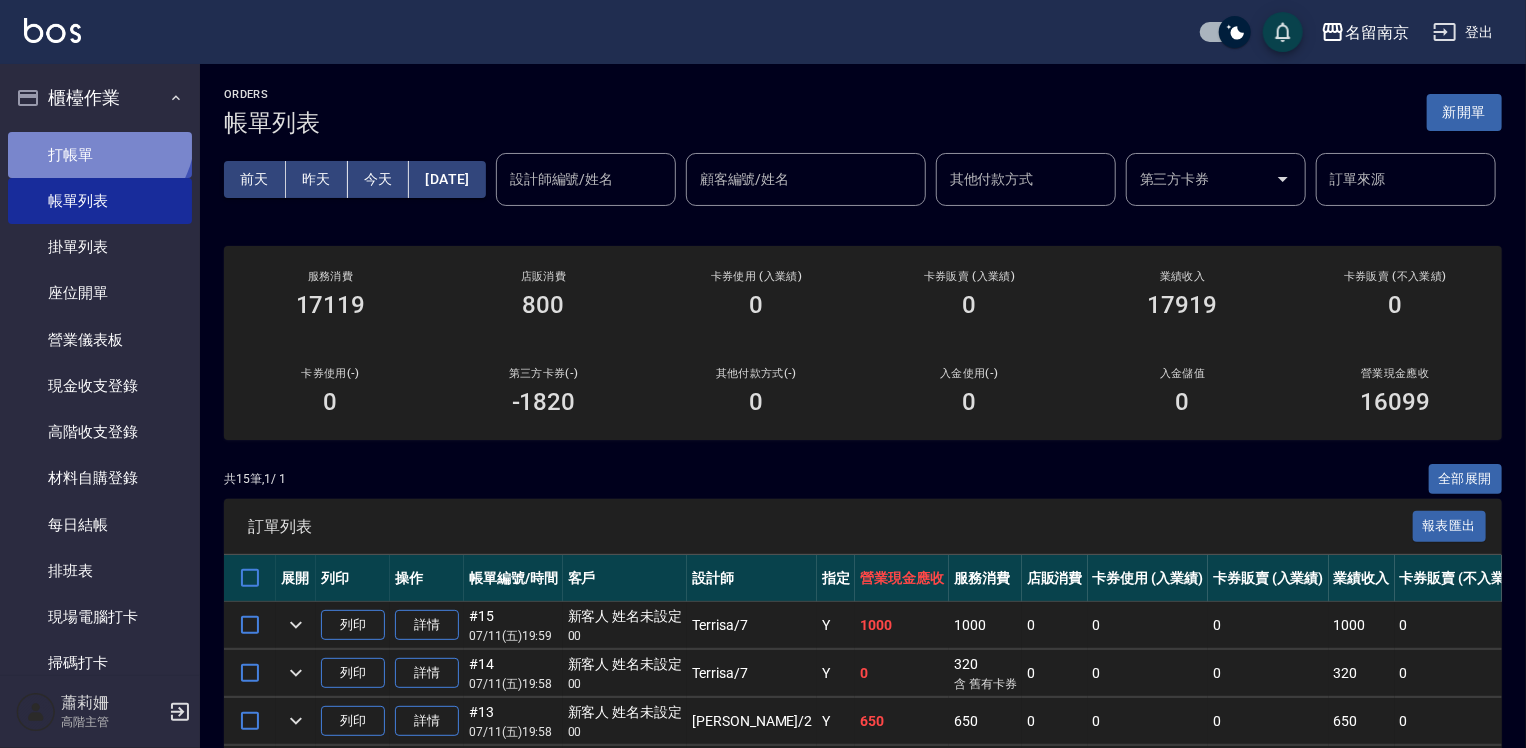 click on "打帳單" at bounding box center (100, 155) 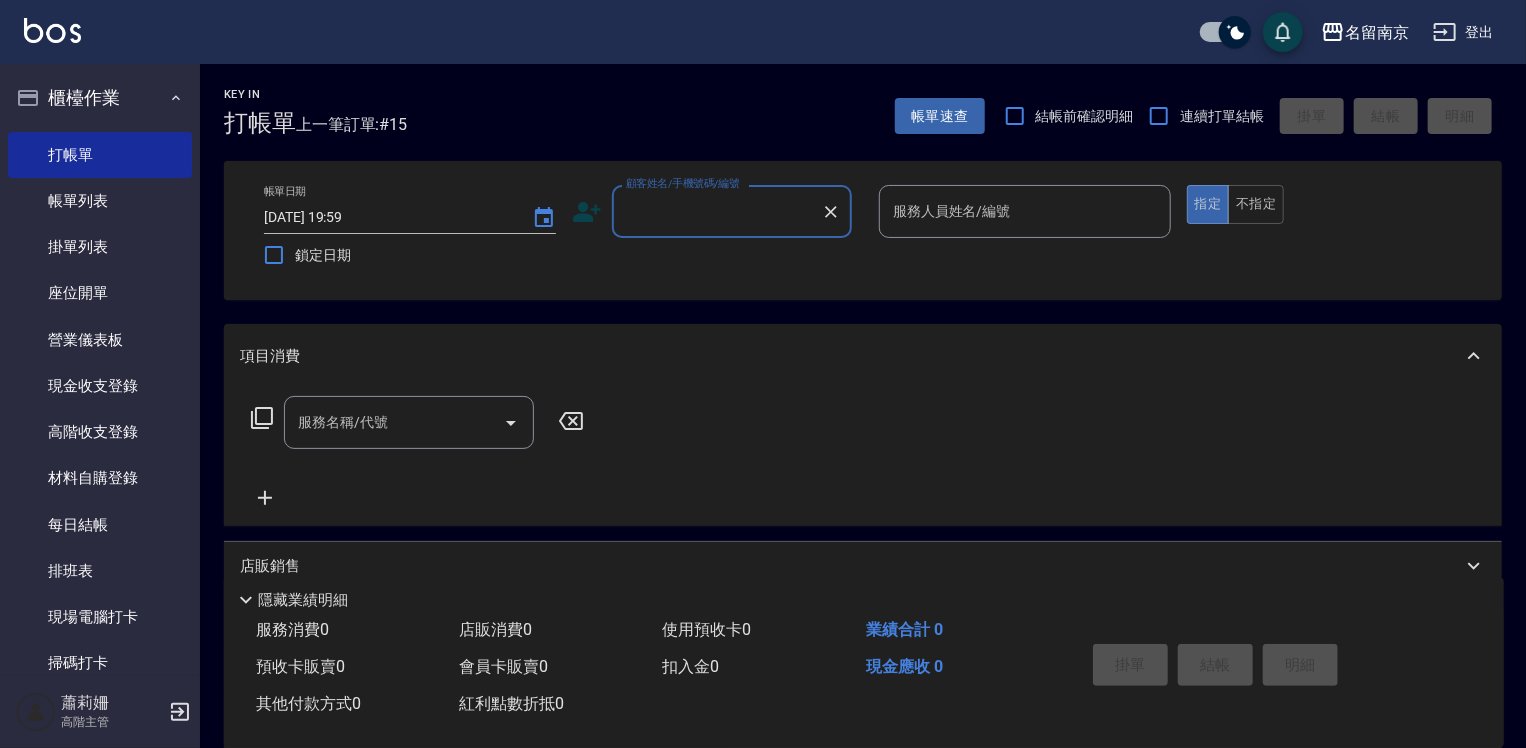 click on "顧客姓名/手機號碼/編號" at bounding box center (717, 211) 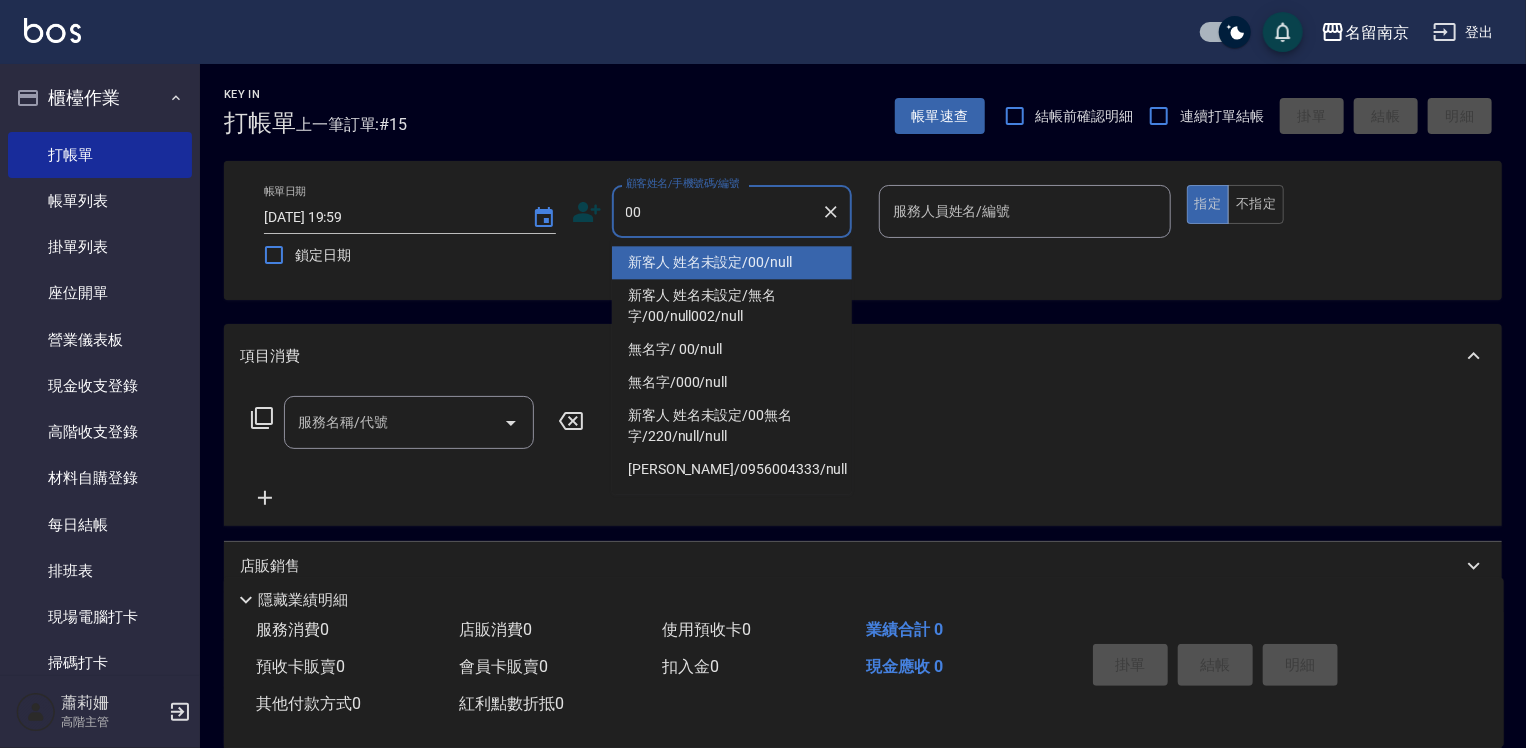 type on "新客人 姓名未設定/00/null" 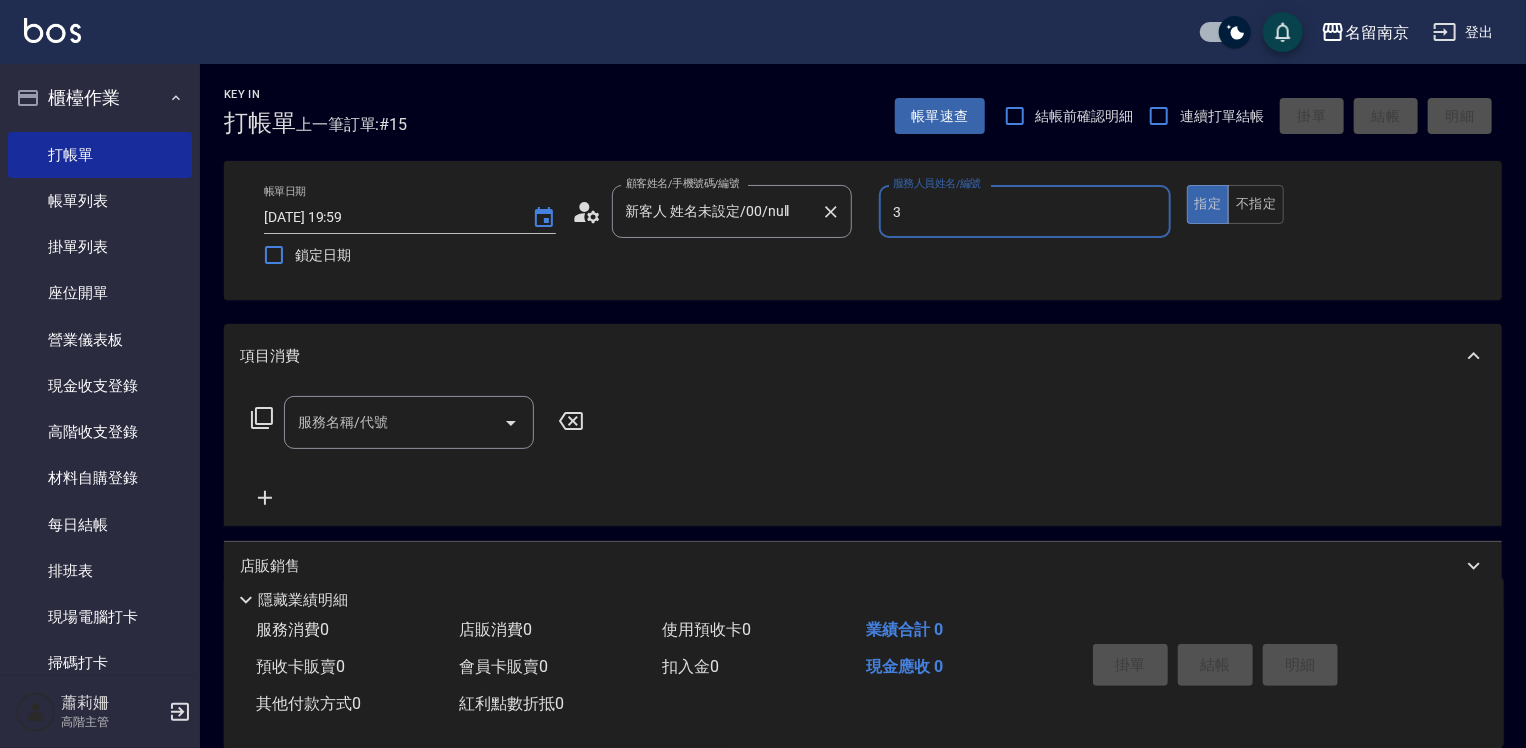 type on "[PERSON_NAME]-3" 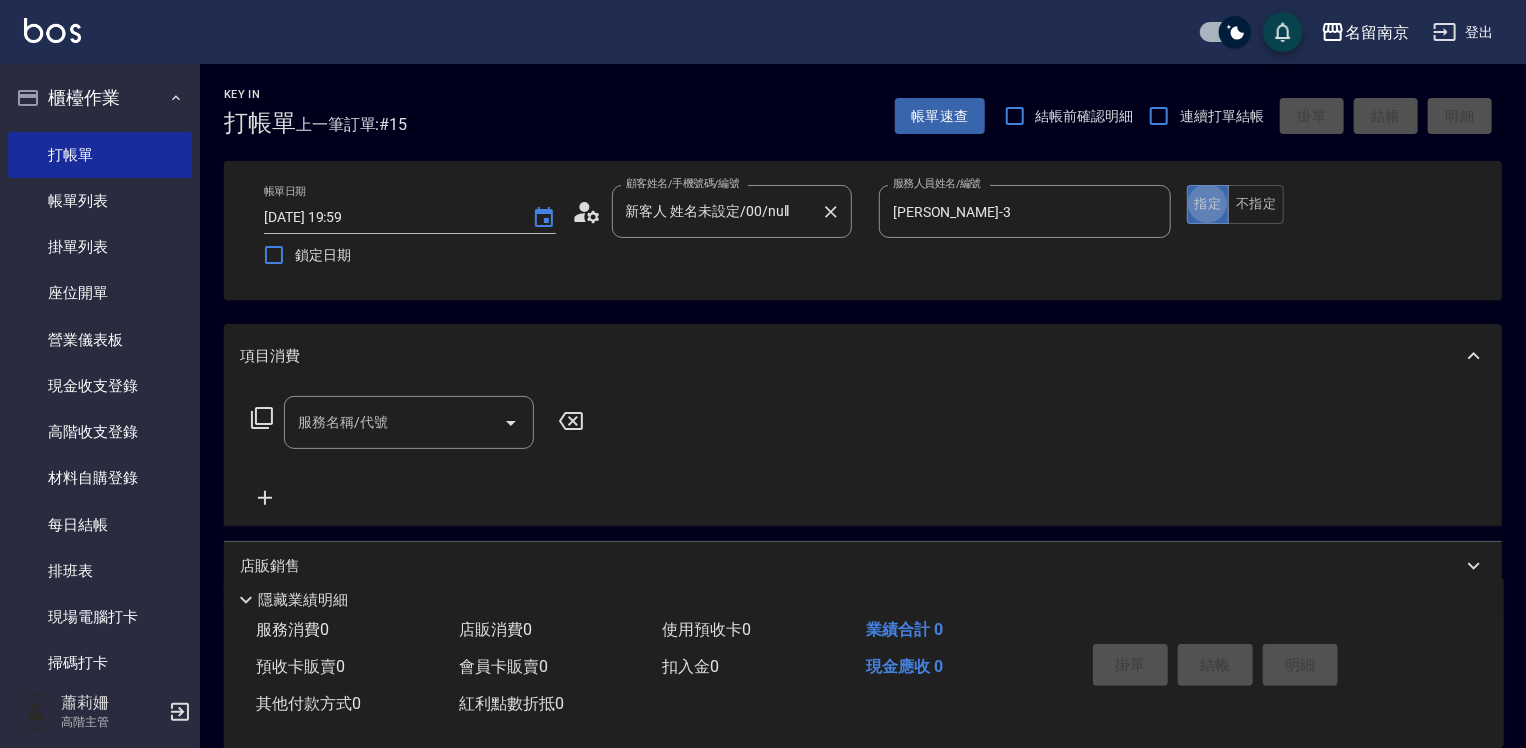 type on "true" 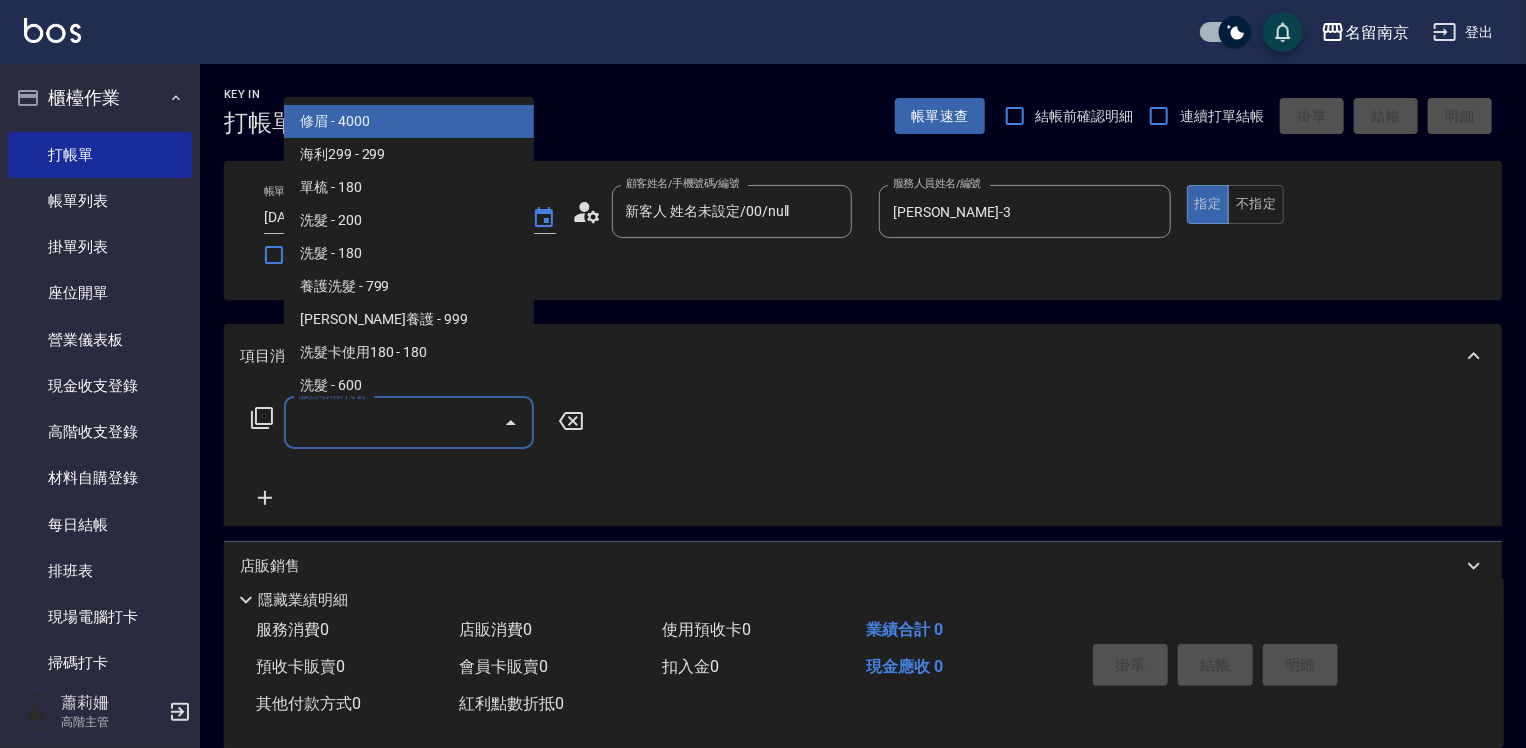 click on "服務名稱/代號" at bounding box center [394, 422] 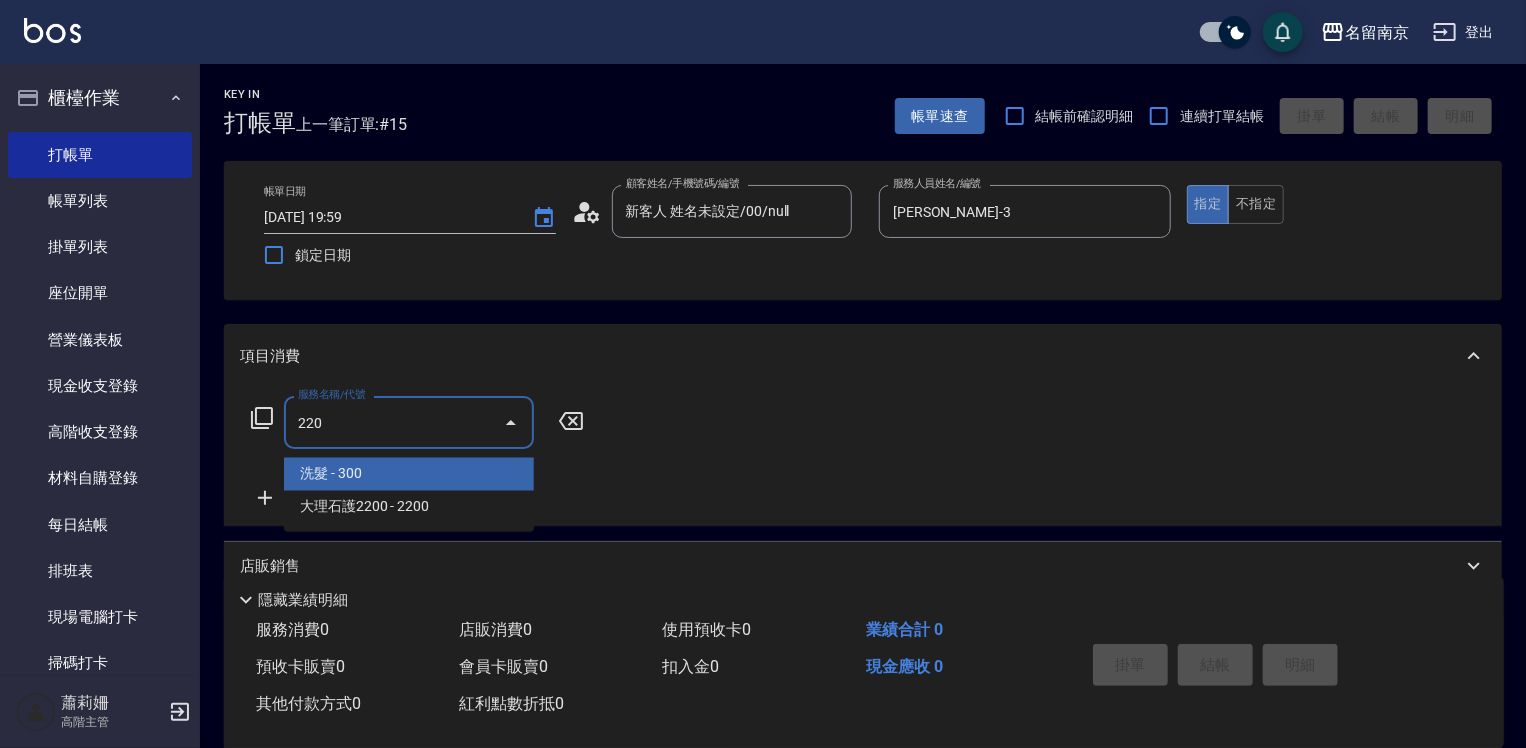 type on "洗髮(220)" 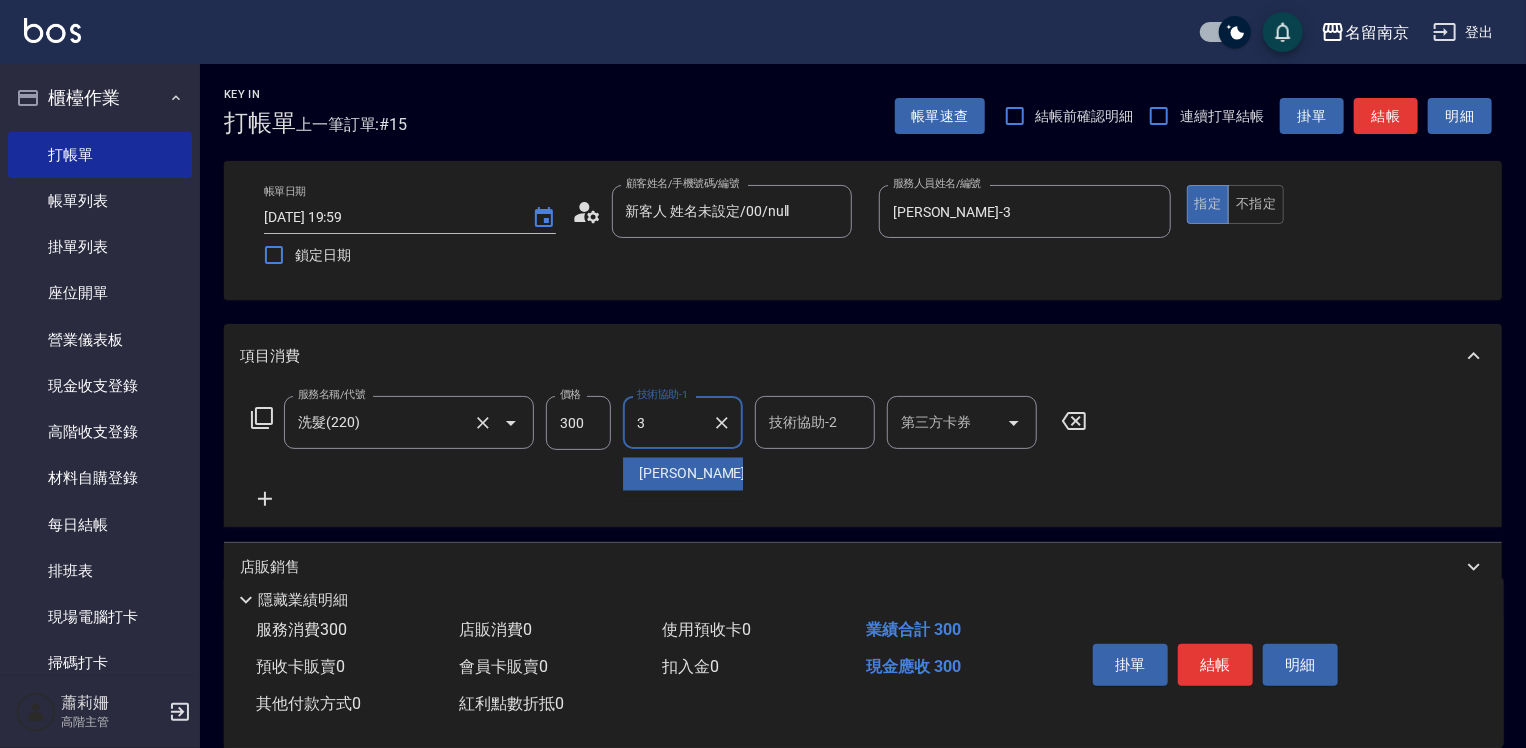 type on "[PERSON_NAME]-3" 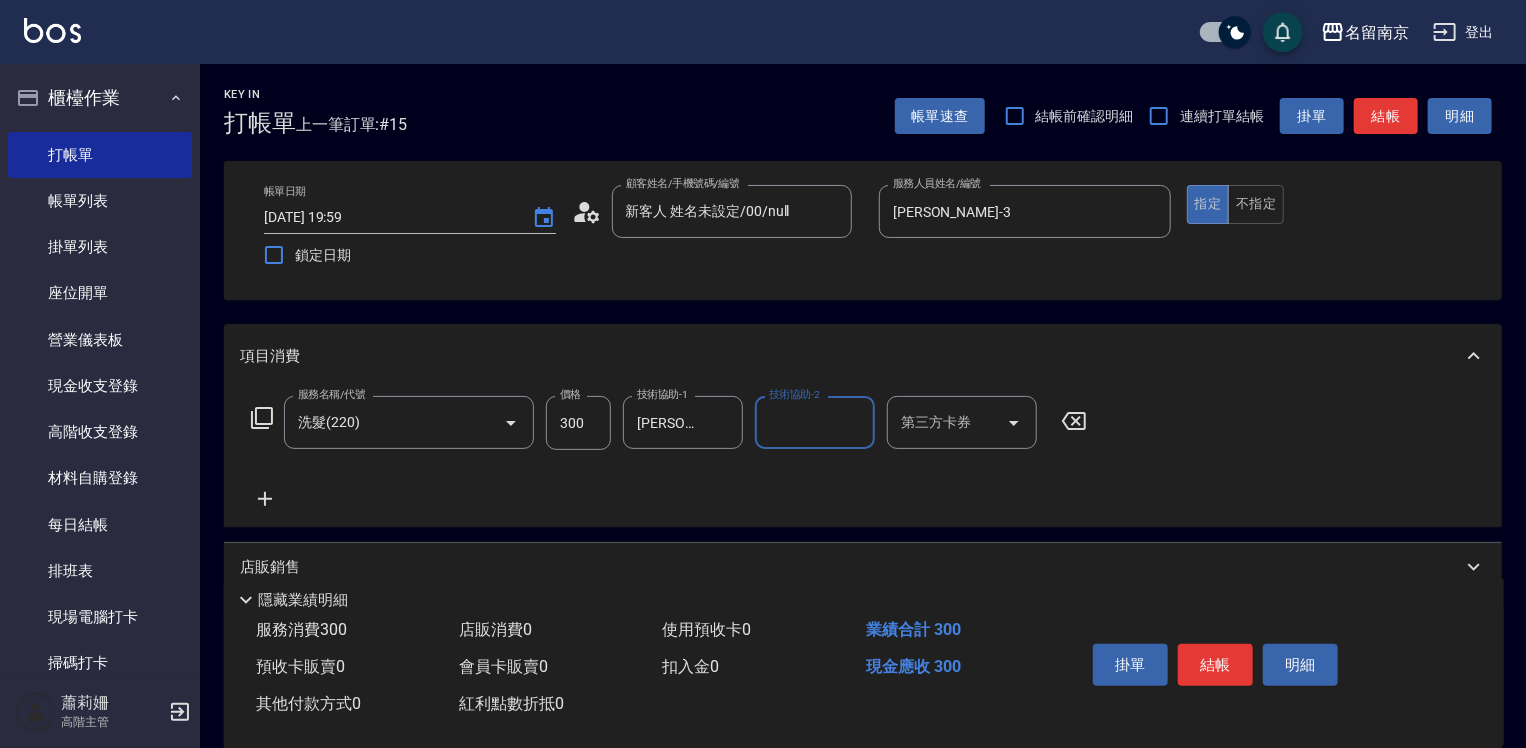 click on "300" at bounding box center (578, 423) 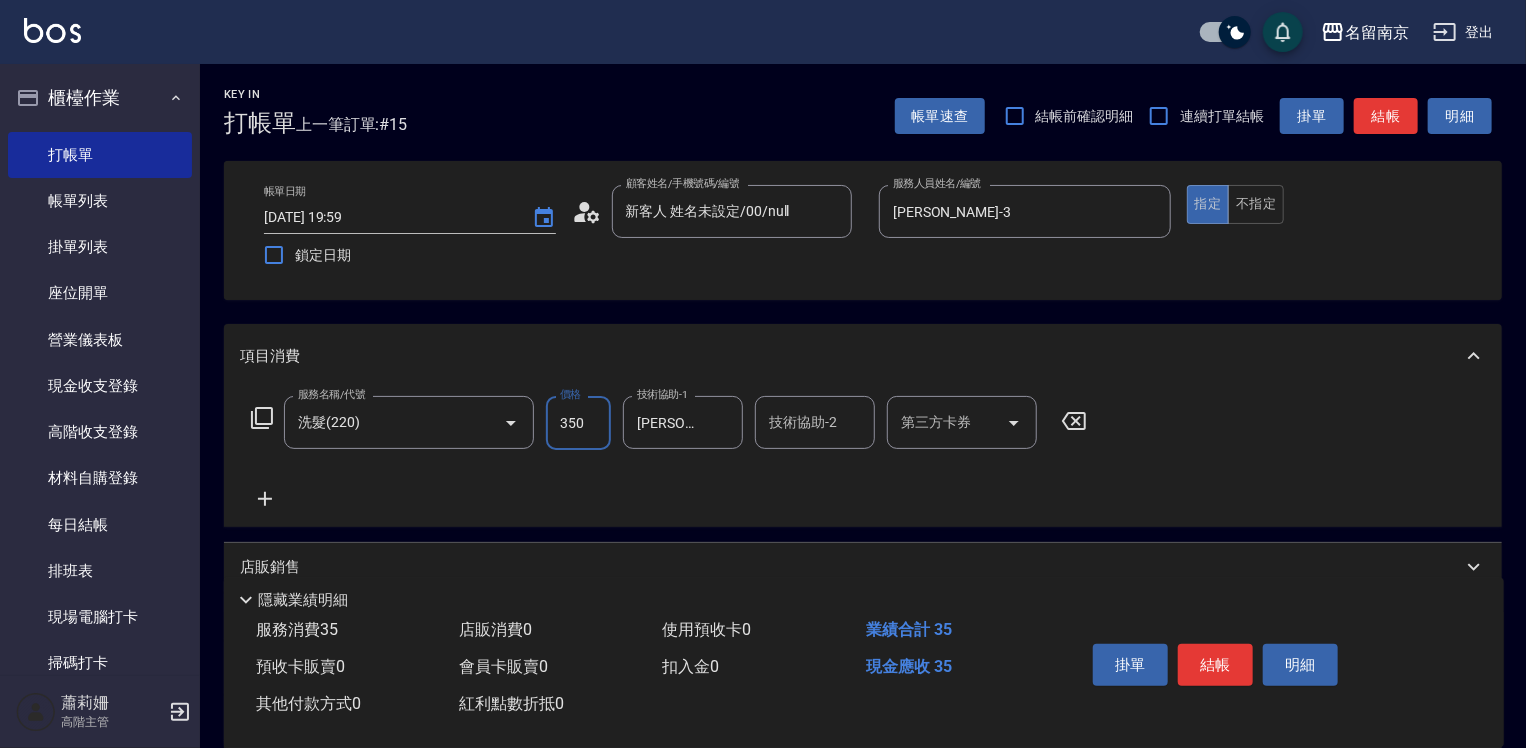 type on "350" 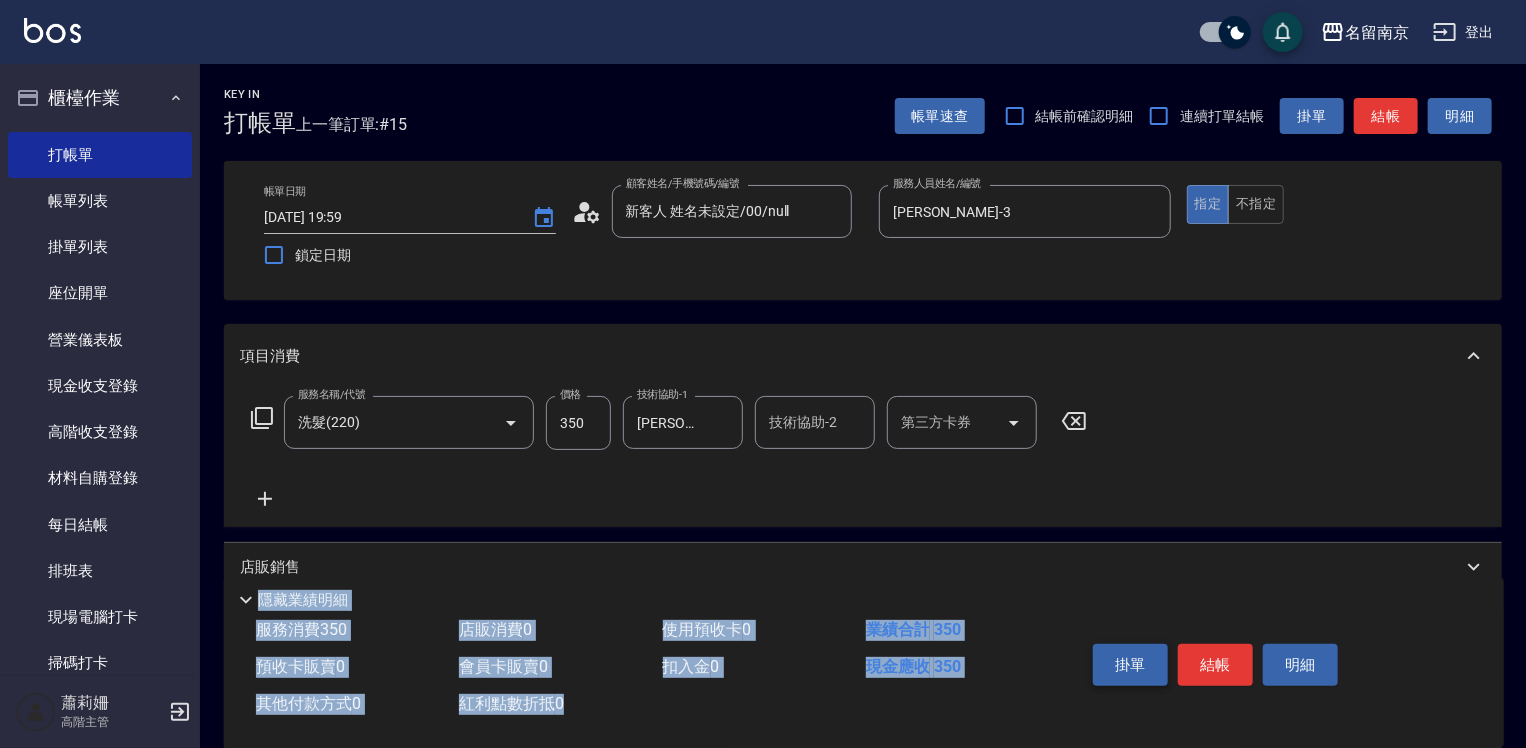 drag, startPoint x: 1204, startPoint y: 618, endPoint x: 1137, endPoint y: 672, distance: 86.05231 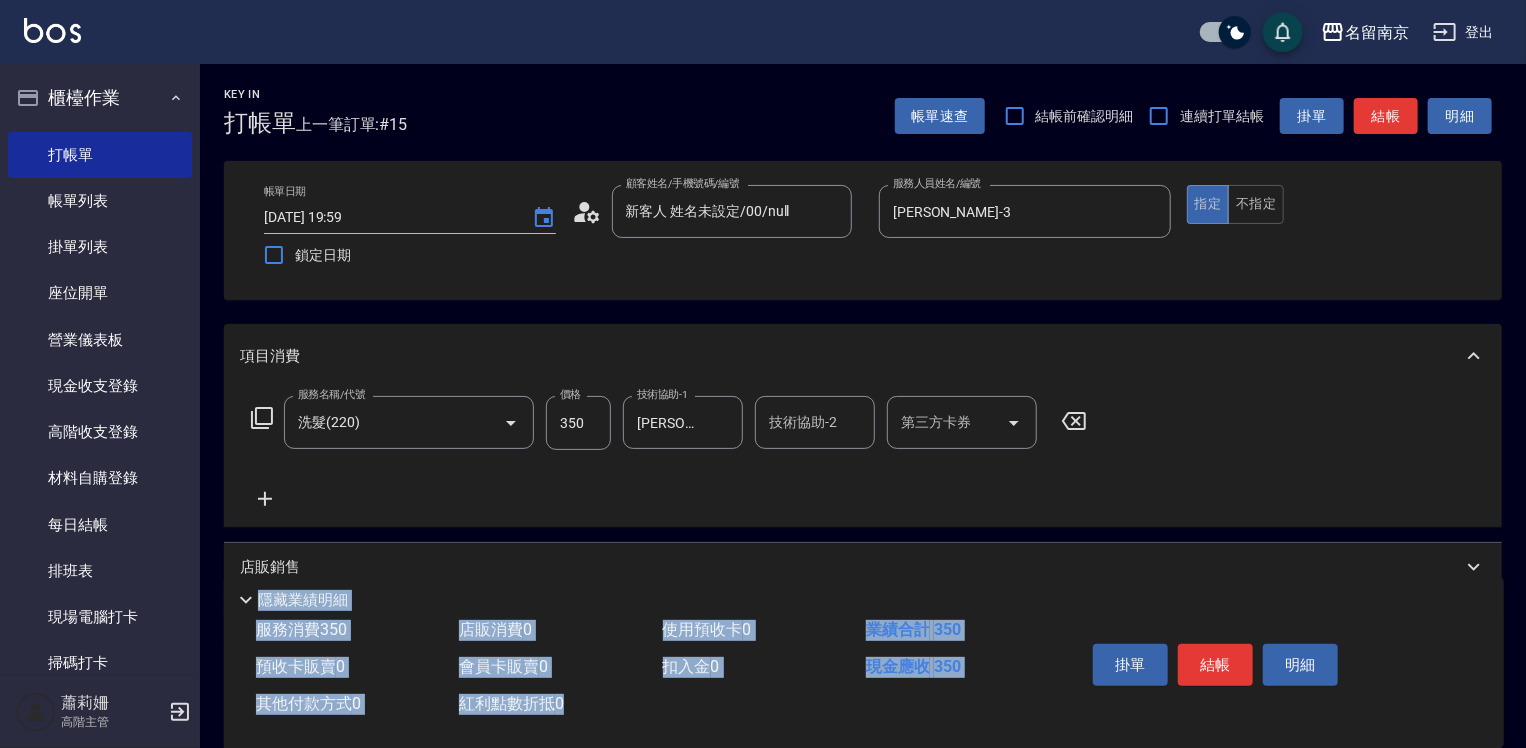 click on "服務名稱/代號 洗髮(220) 服務名稱/代號 價格 350 價格 技術協助-1 [PERSON_NAME]-3 技術協助-1 技術協助-2 技術協助-2 第三方卡券 第三方卡券" at bounding box center (863, 457) 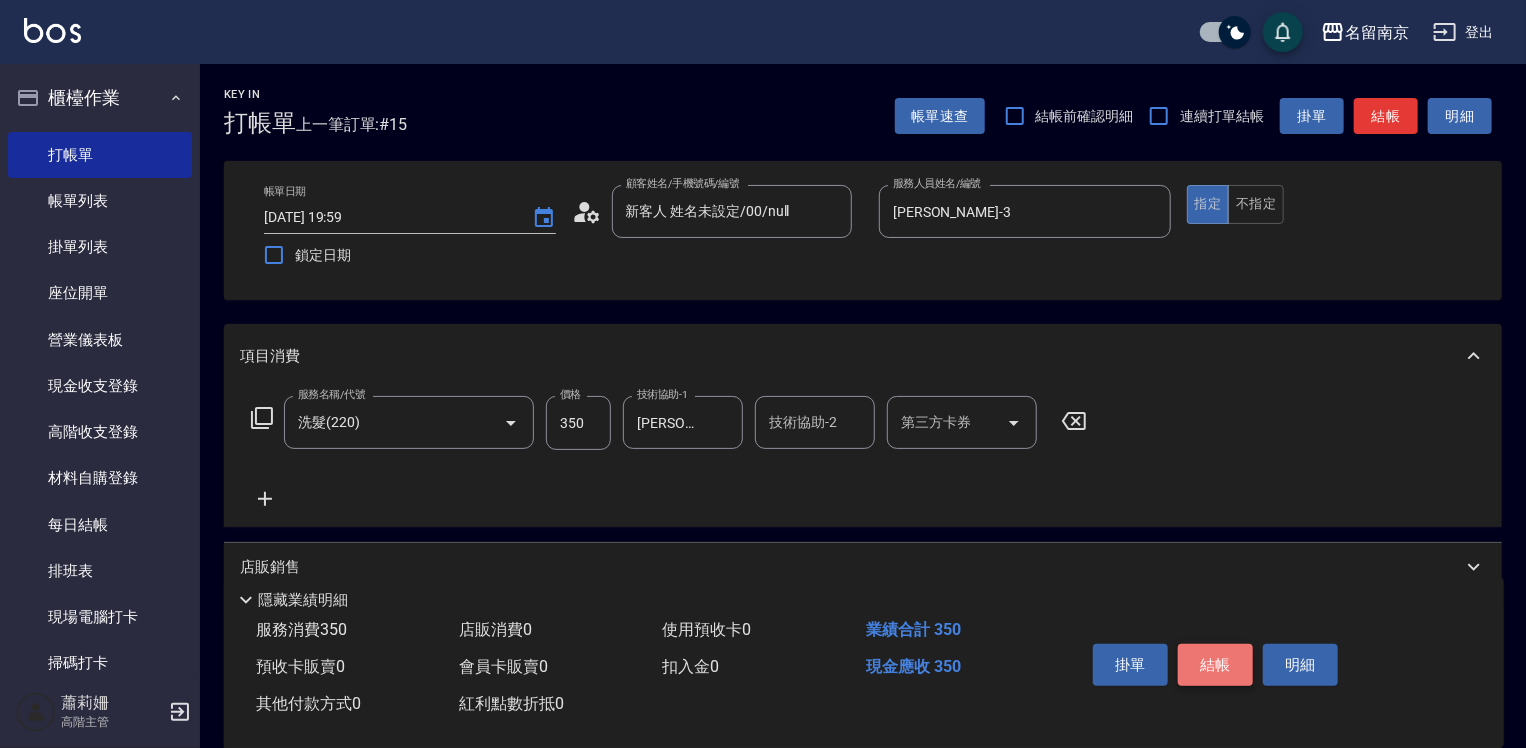 click on "結帳" at bounding box center (1215, 665) 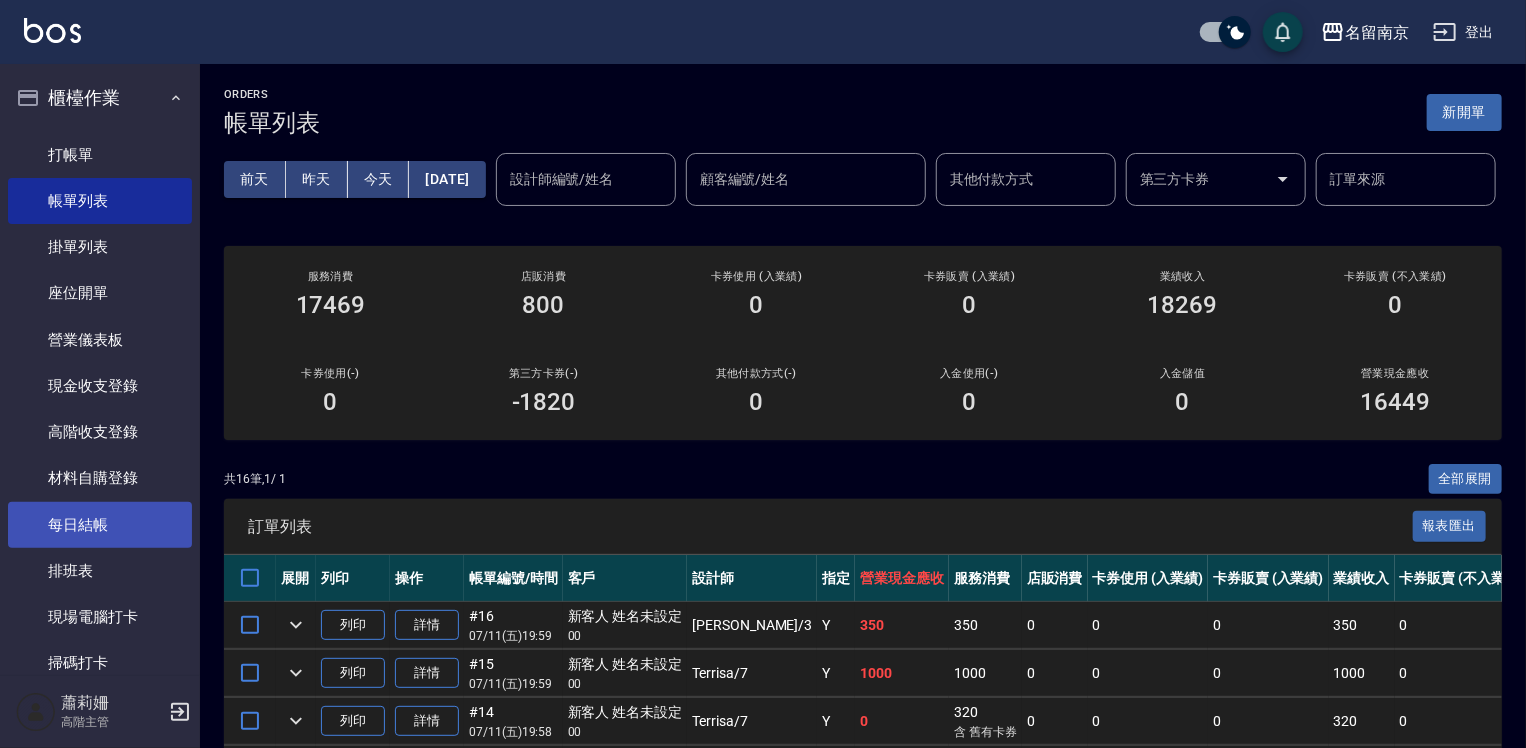 click on "每日結帳" at bounding box center [100, 525] 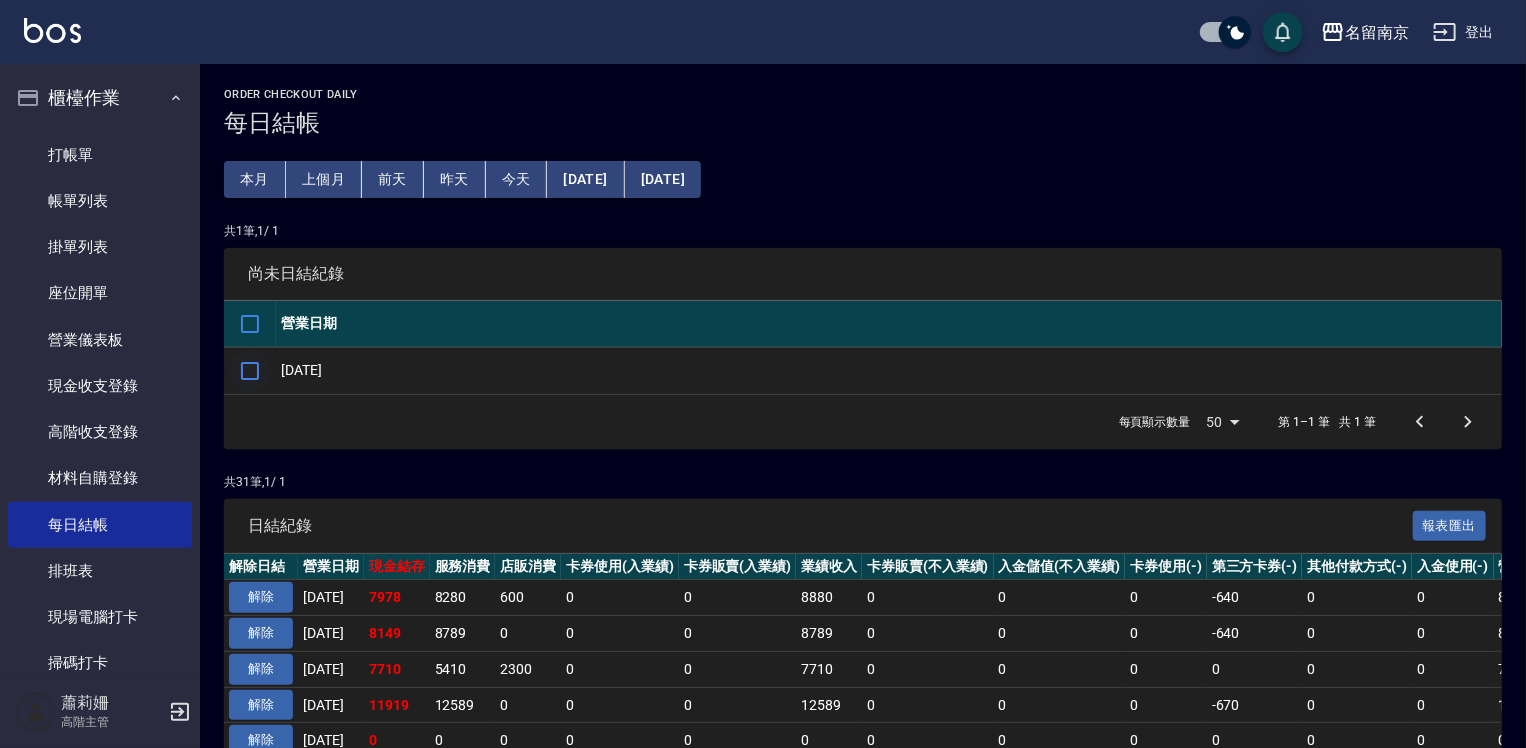 click at bounding box center [250, 371] 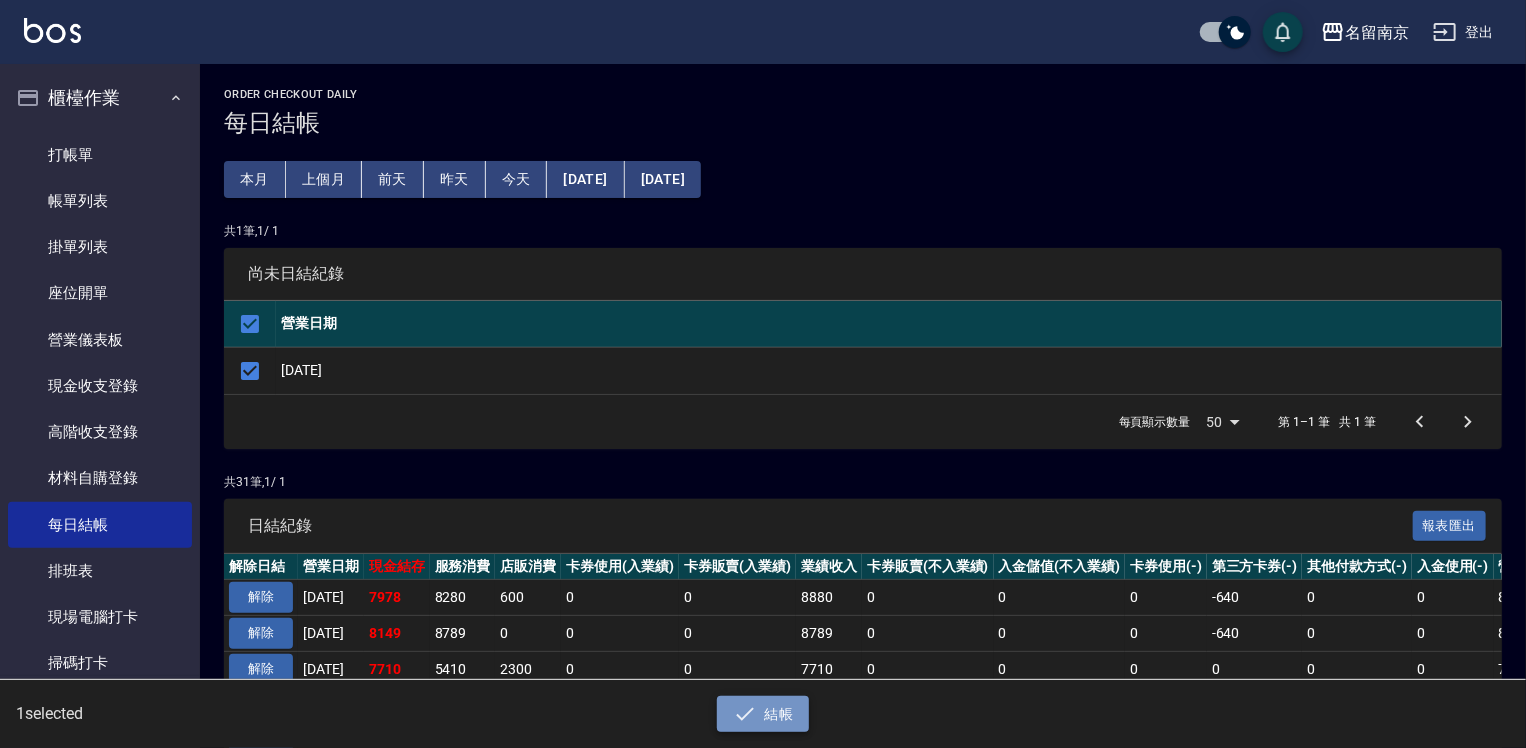 click on "結帳" at bounding box center (763, 714) 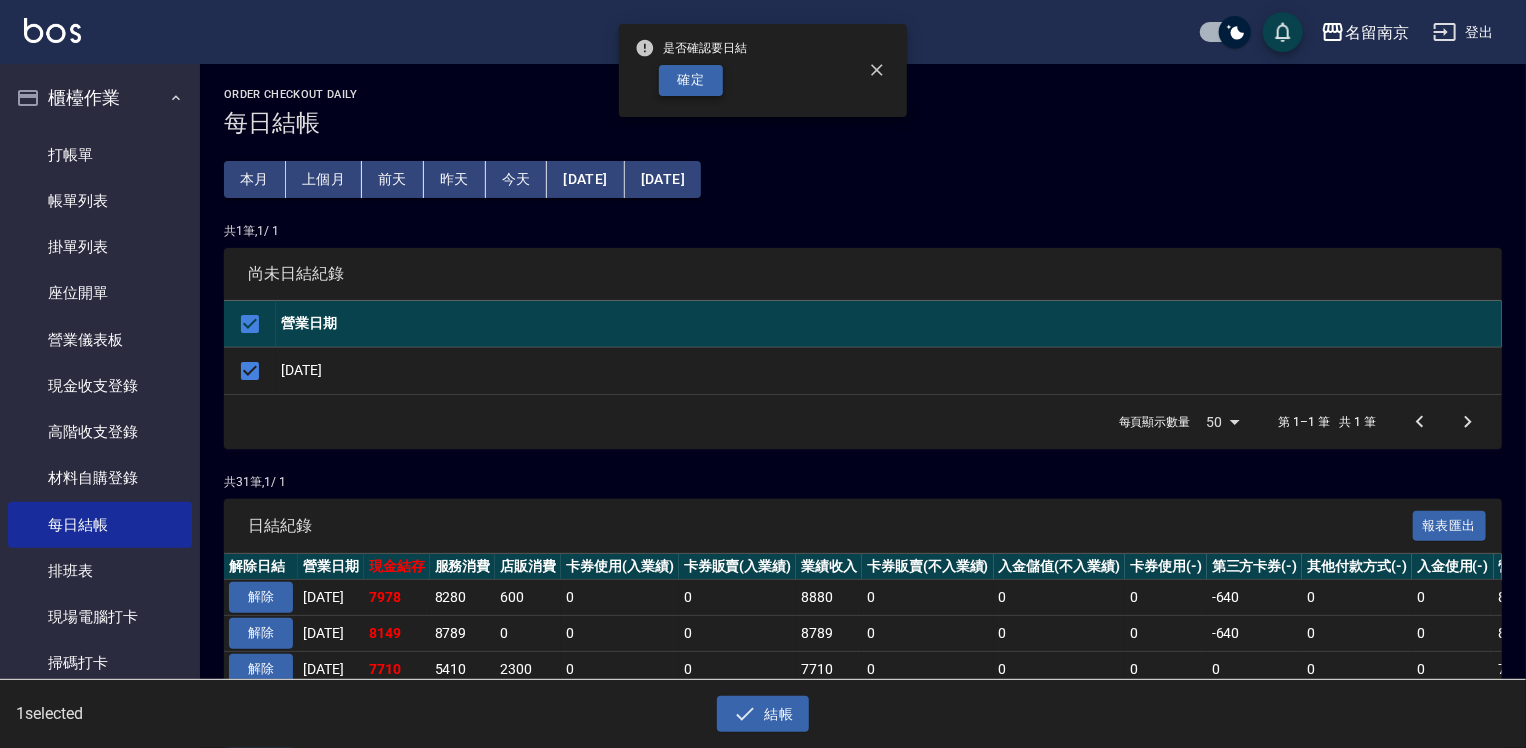 click on "確定" at bounding box center (691, 80) 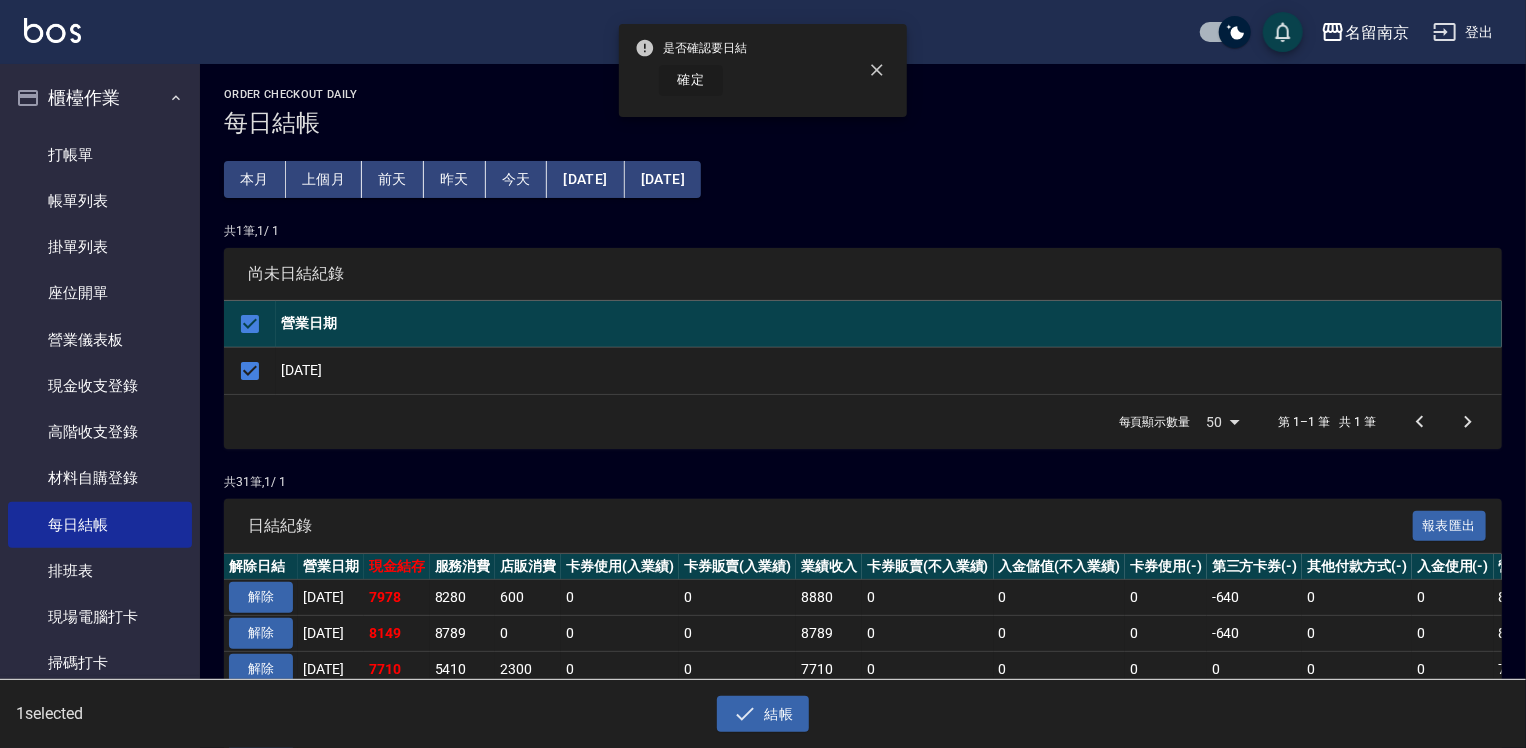 checkbox on "false" 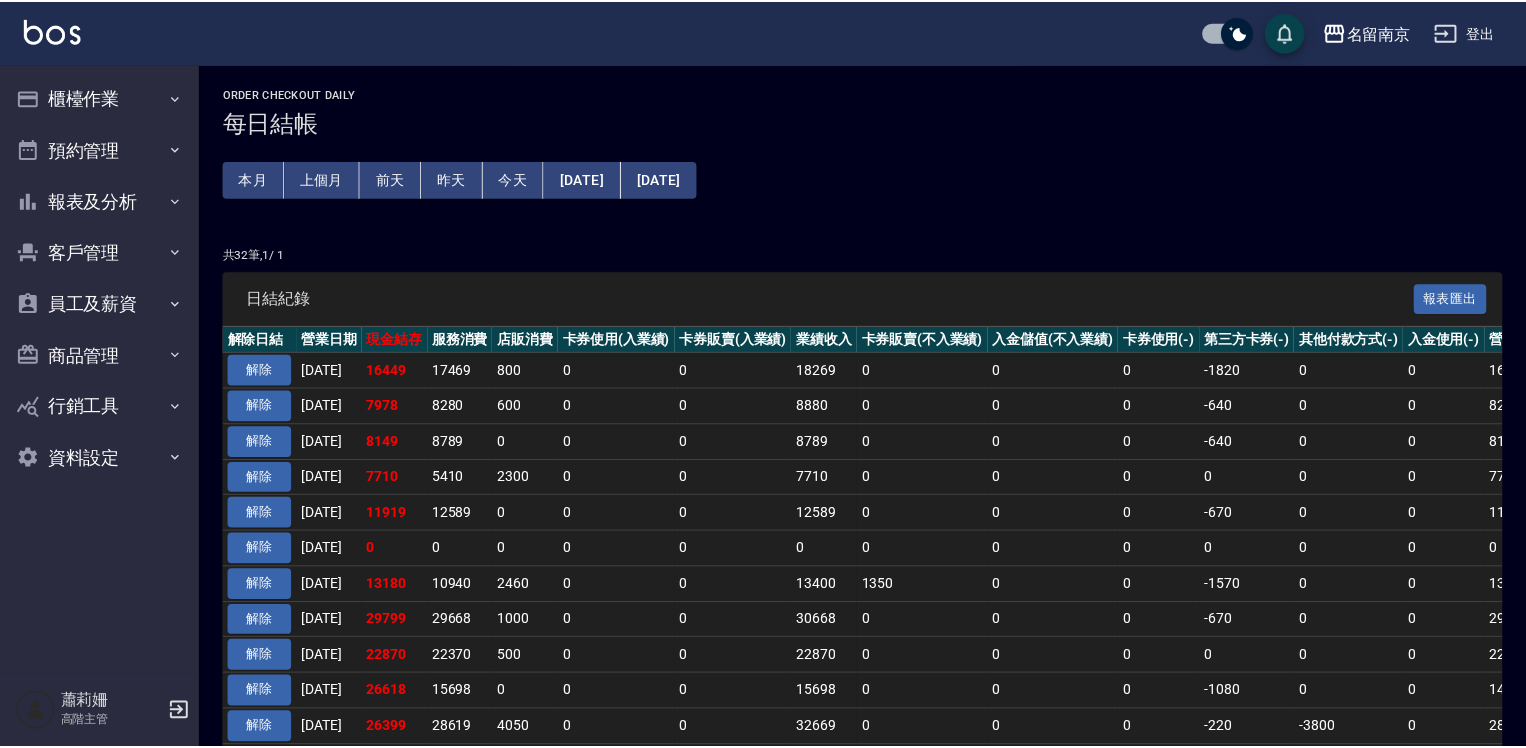 scroll, scrollTop: 0, scrollLeft: 0, axis: both 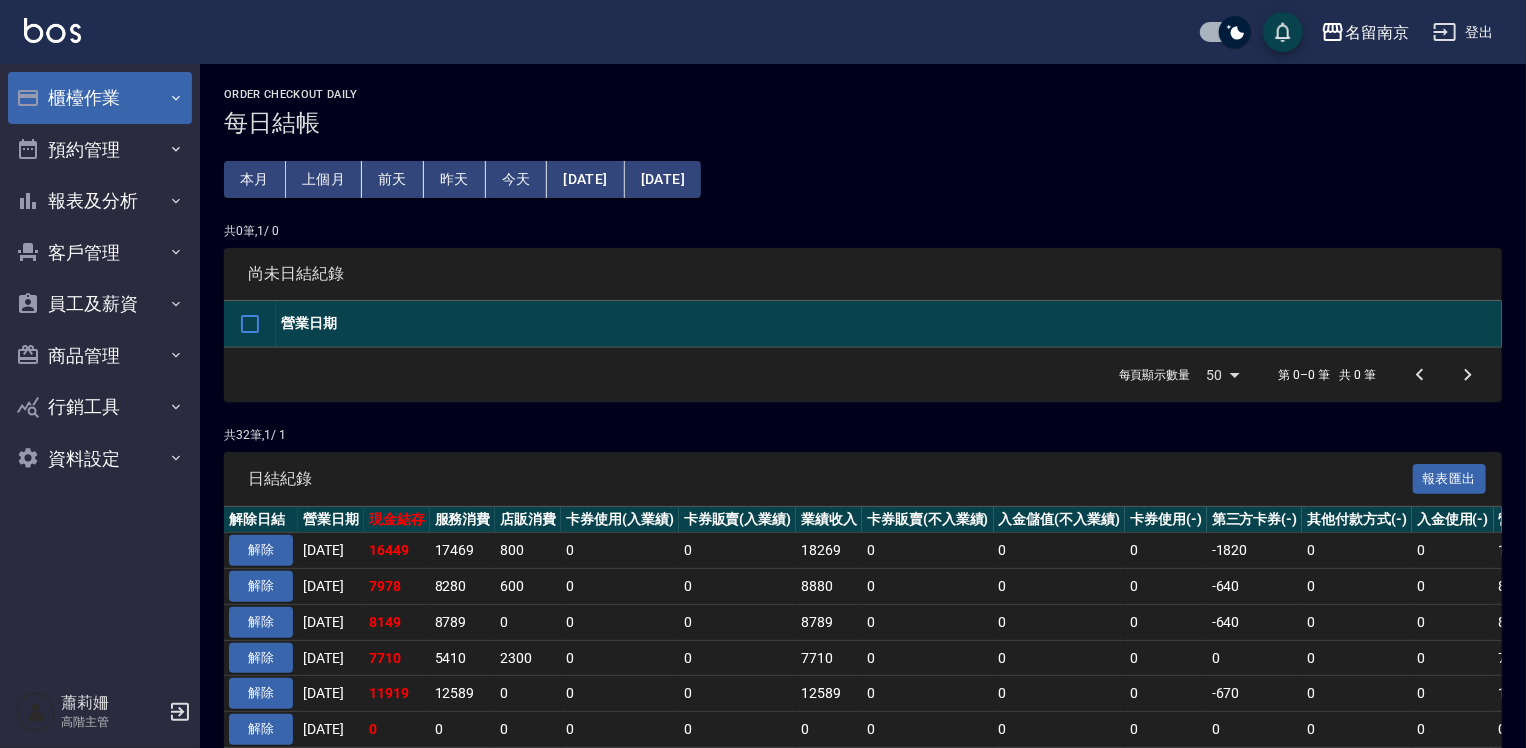 click on "櫃檯作業" at bounding box center [100, 98] 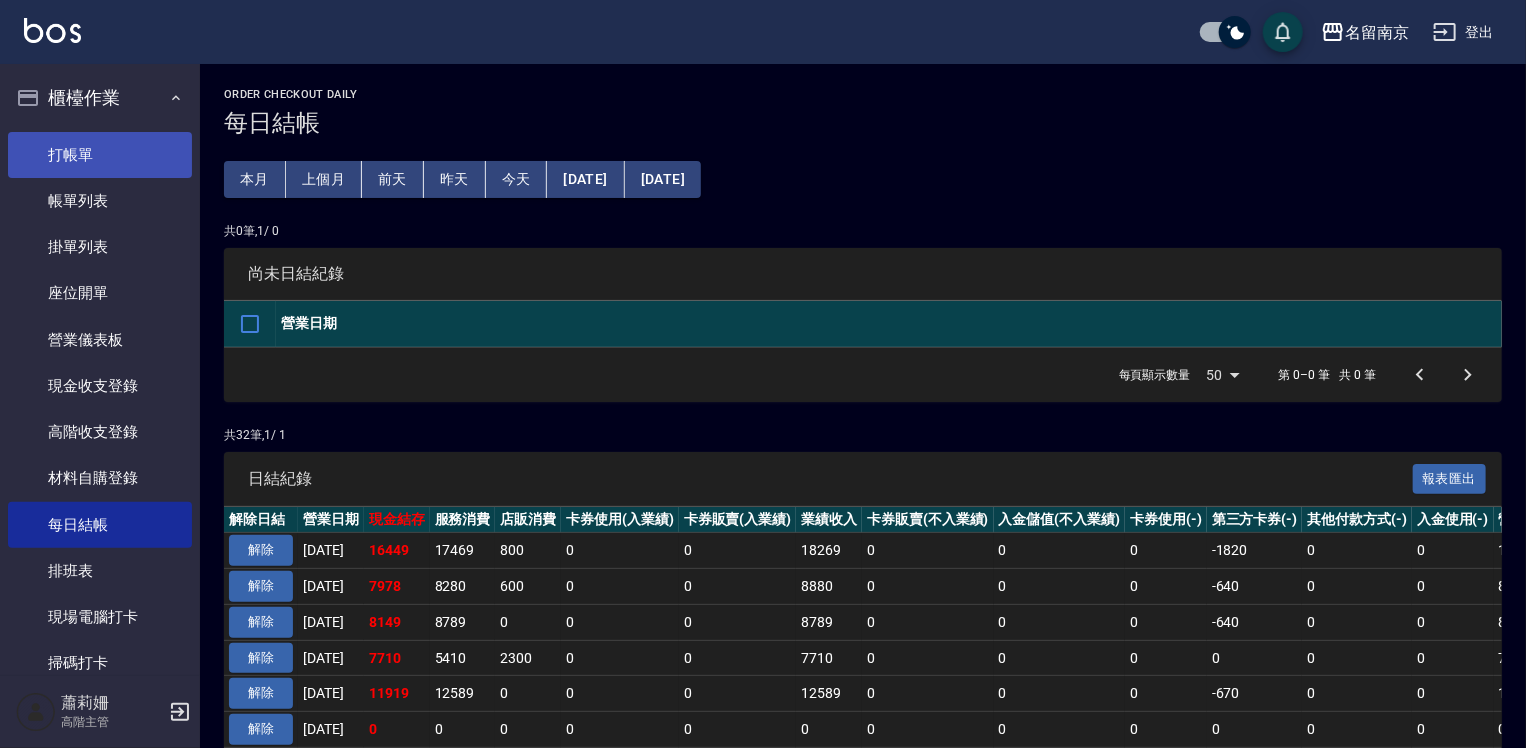 click on "打帳單" at bounding box center (100, 155) 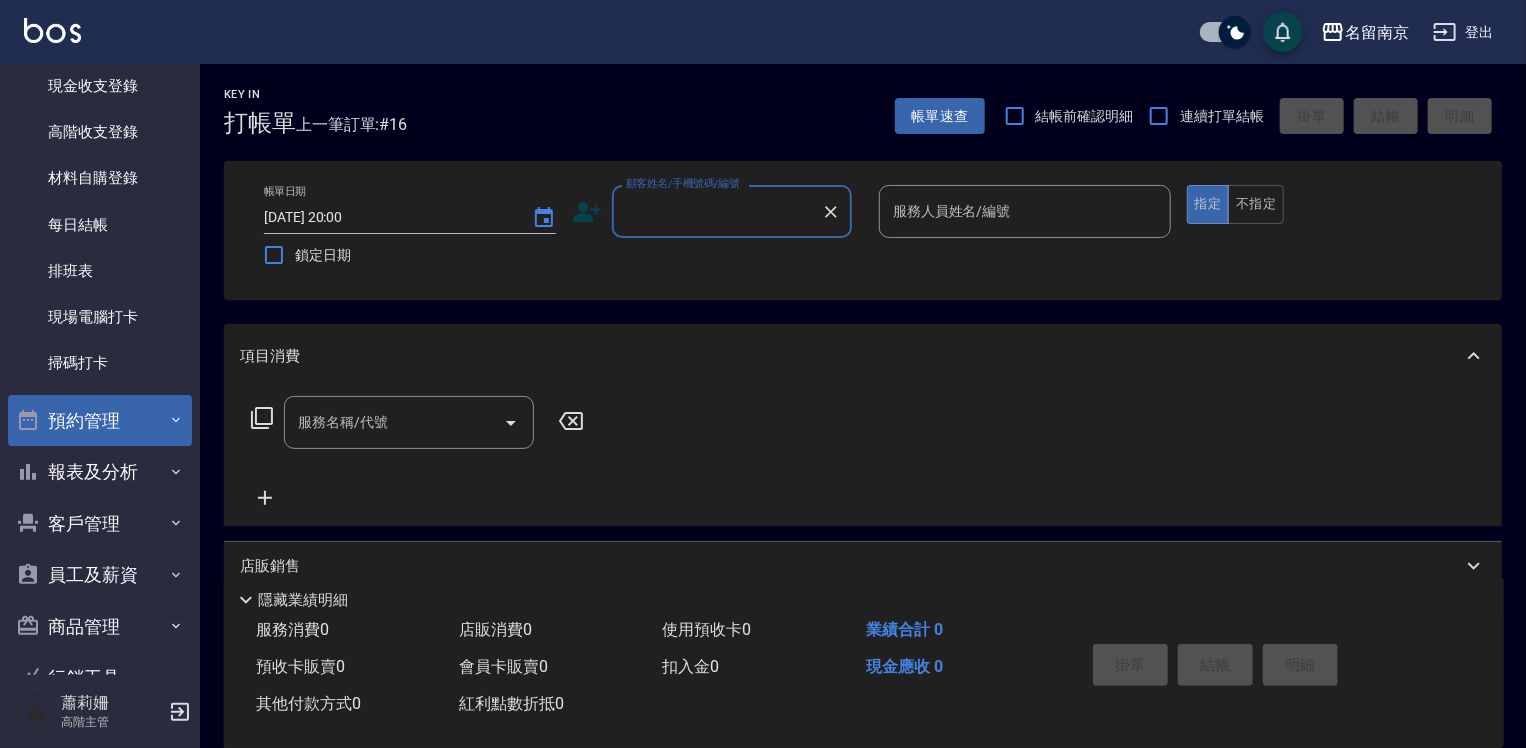 scroll, scrollTop: 404, scrollLeft: 0, axis: vertical 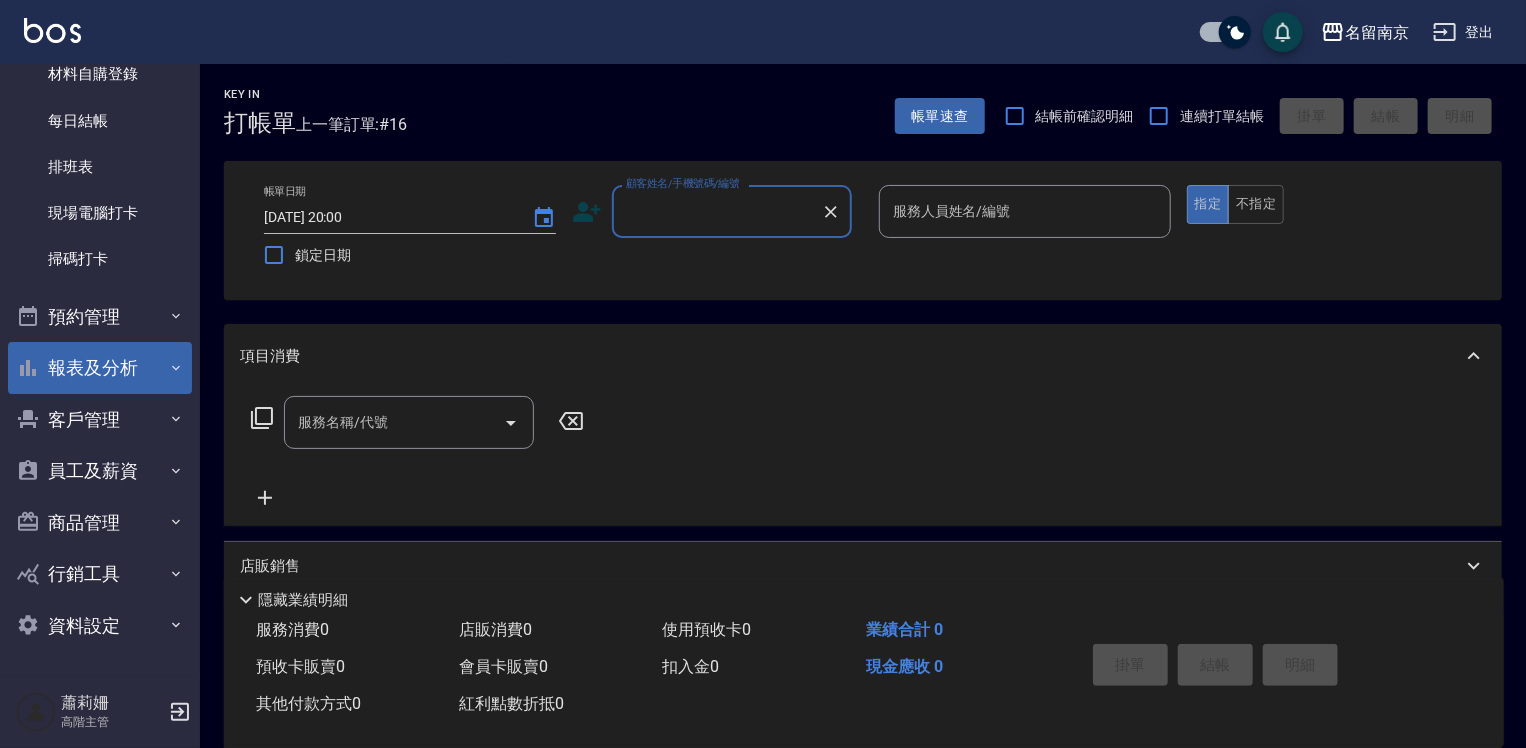 click on "報表及分析" at bounding box center [100, 368] 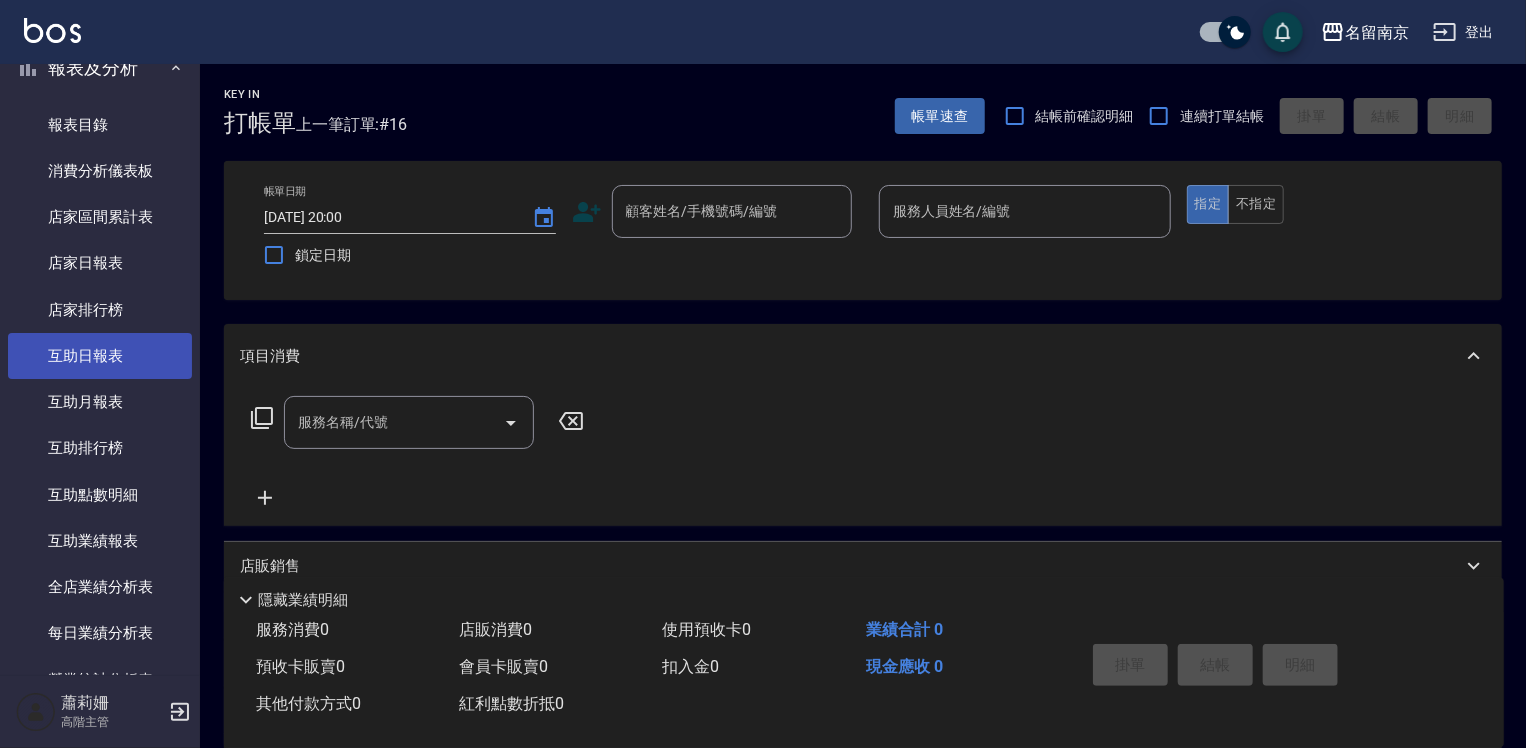 scroll, scrollTop: 1004, scrollLeft: 0, axis: vertical 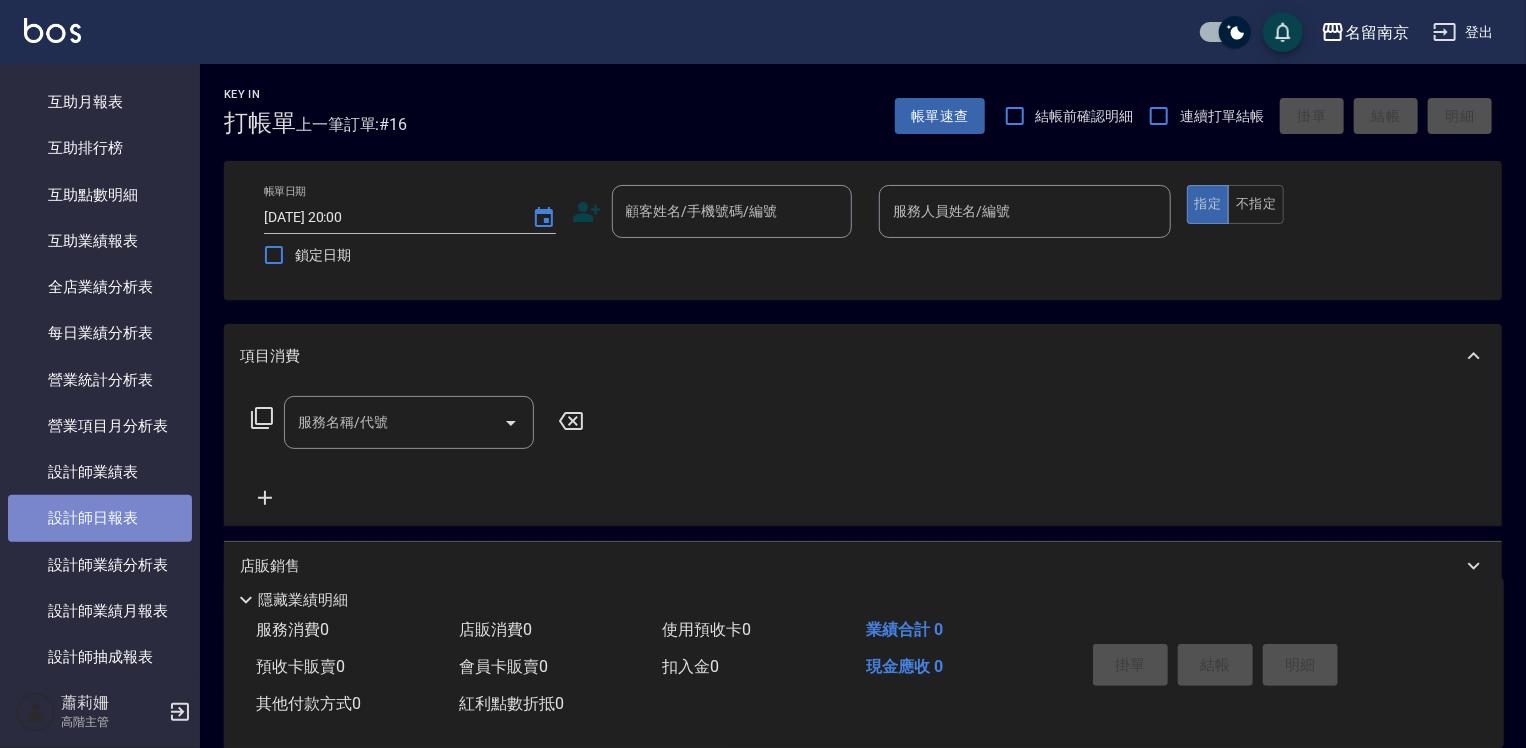 click on "設計師日報表" at bounding box center [100, 518] 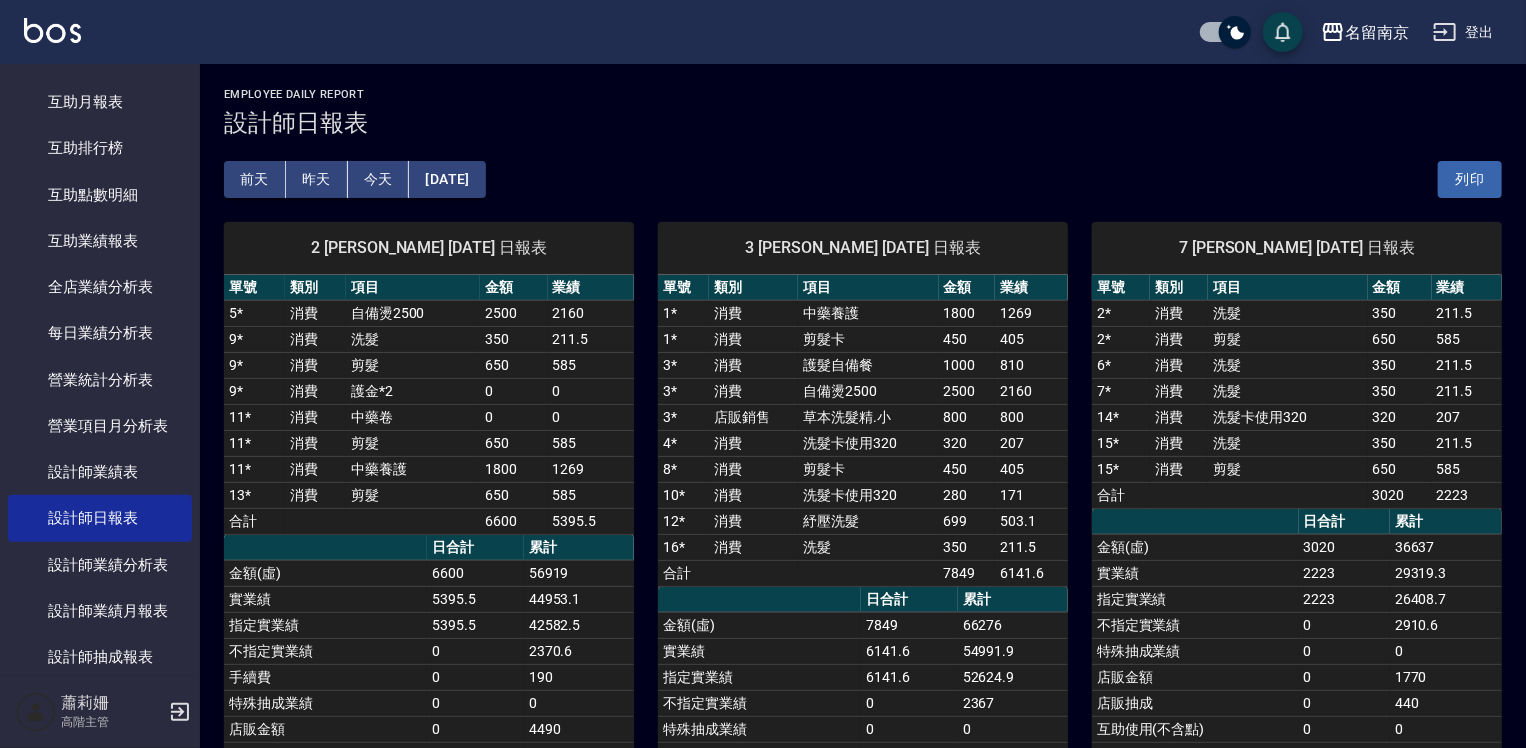 scroll, scrollTop: 100, scrollLeft: 0, axis: vertical 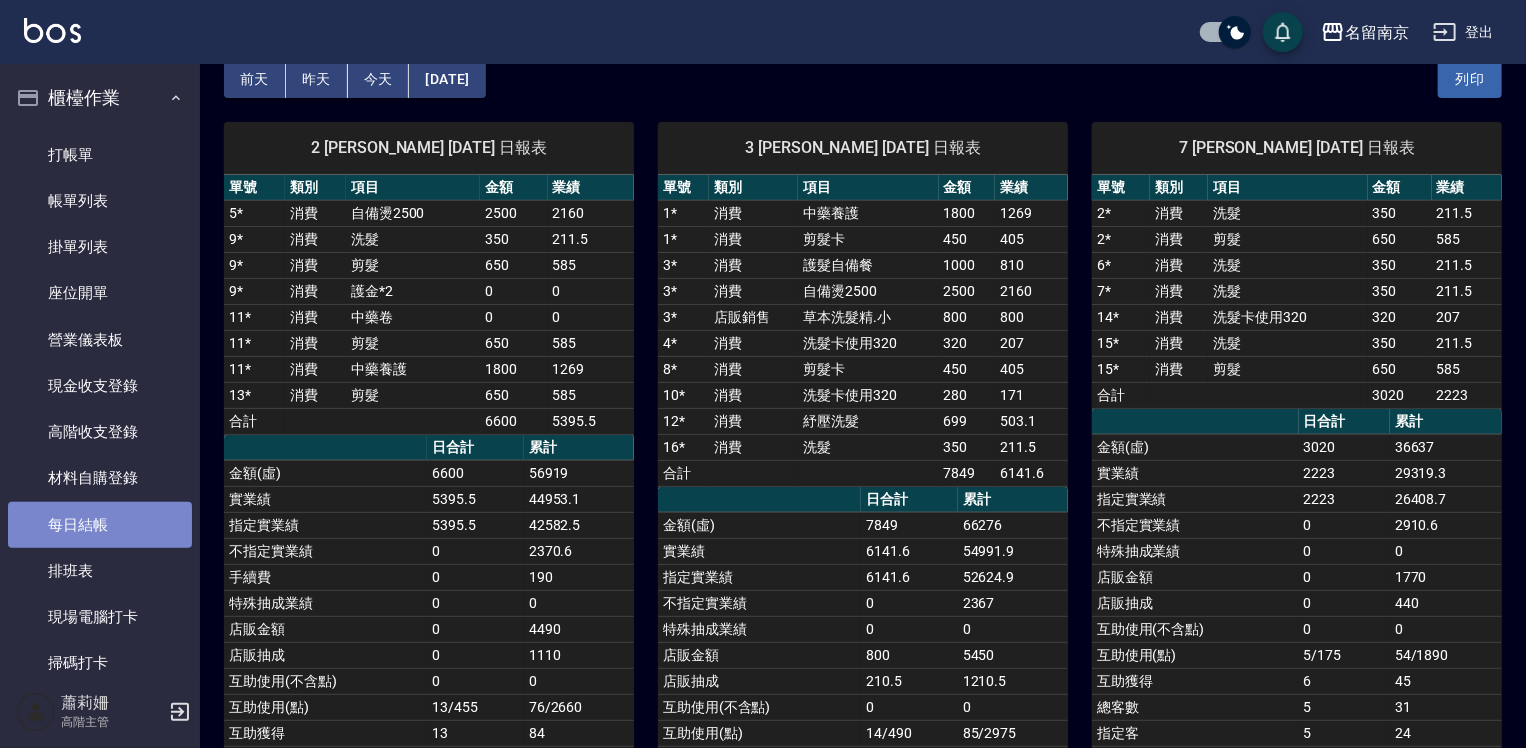 click on "每日結帳" at bounding box center [100, 525] 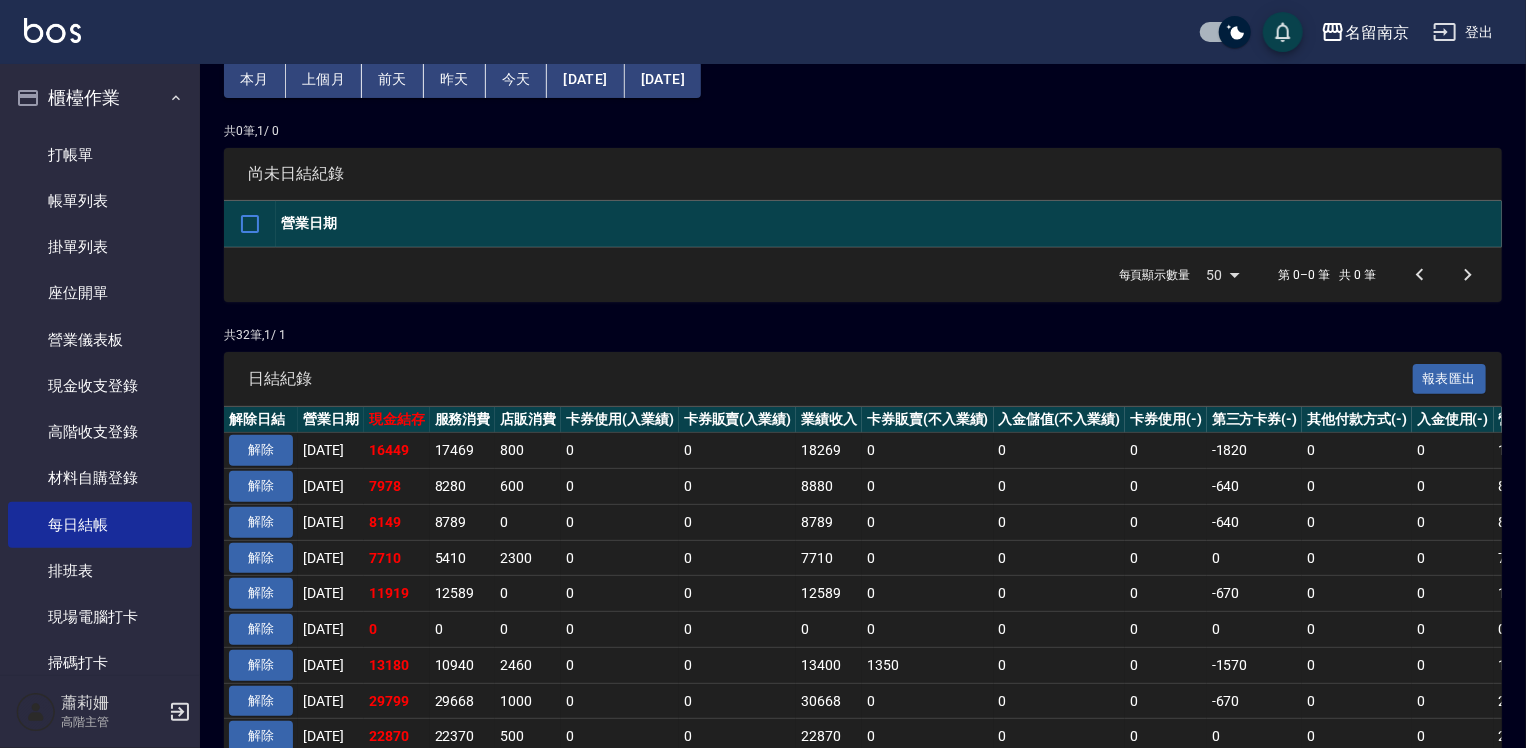 scroll, scrollTop: 0, scrollLeft: 0, axis: both 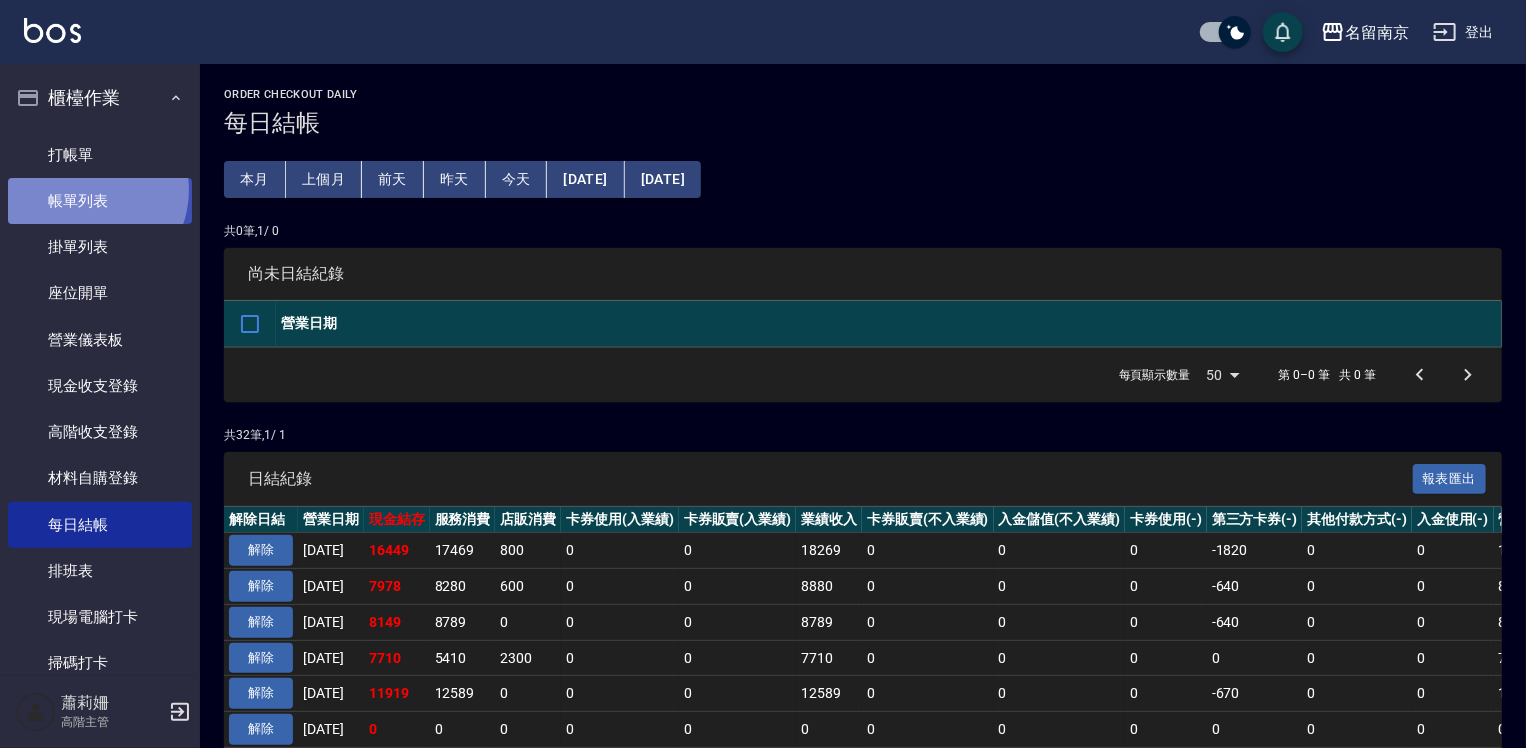 click on "帳單列表" at bounding box center (100, 201) 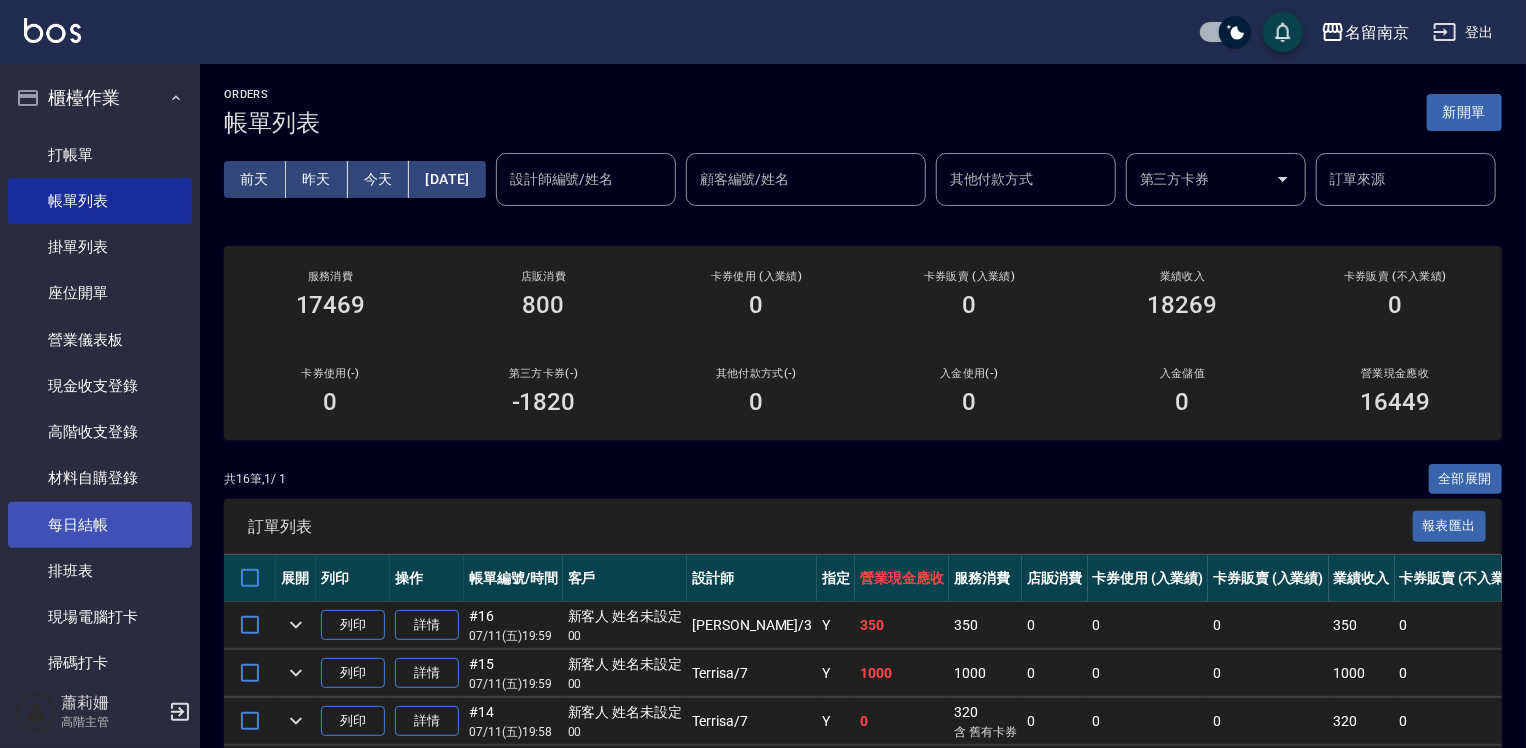click on "每日結帳" at bounding box center (100, 525) 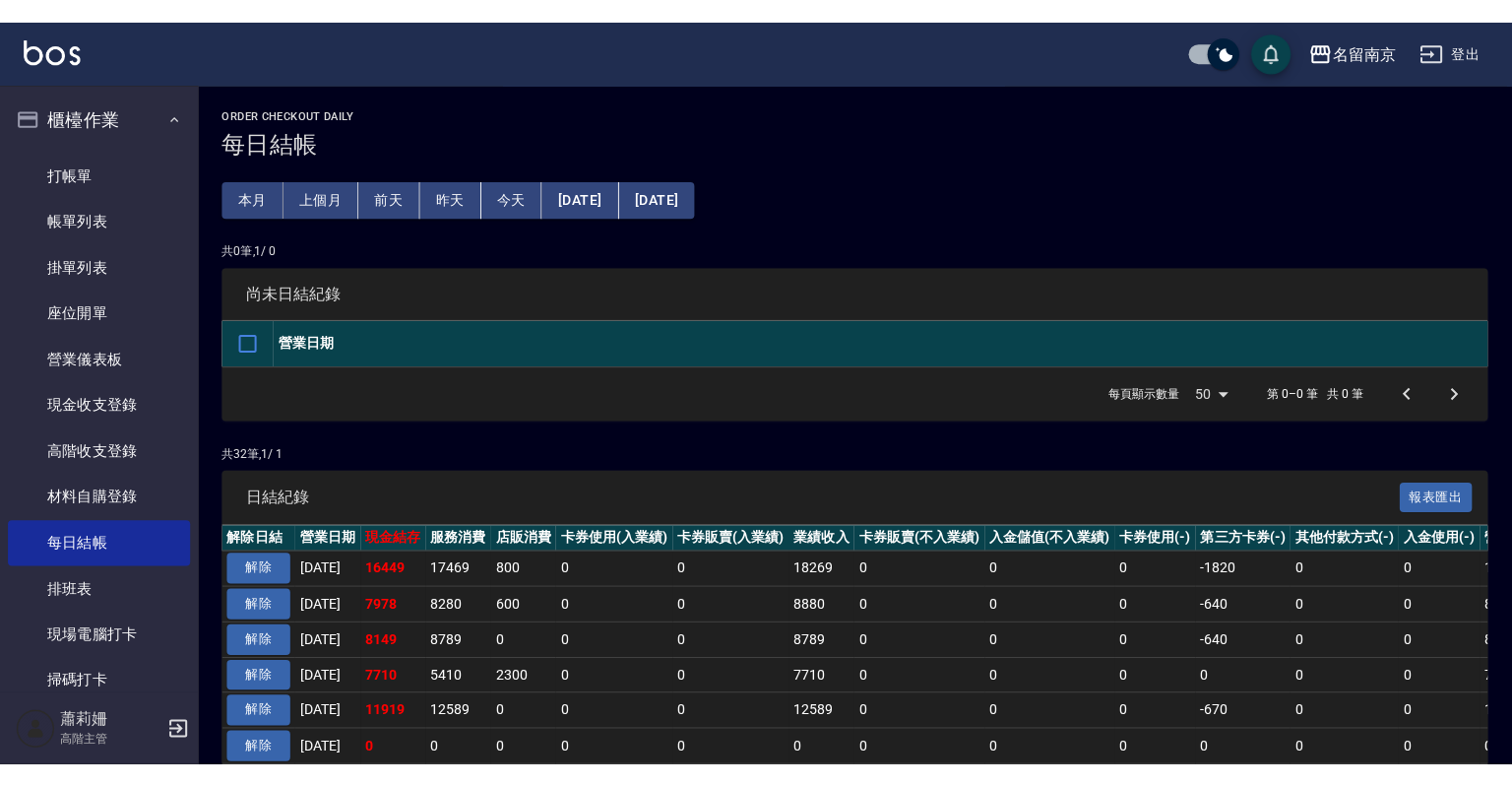 scroll, scrollTop: 526, scrollLeft: 0, axis: vertical 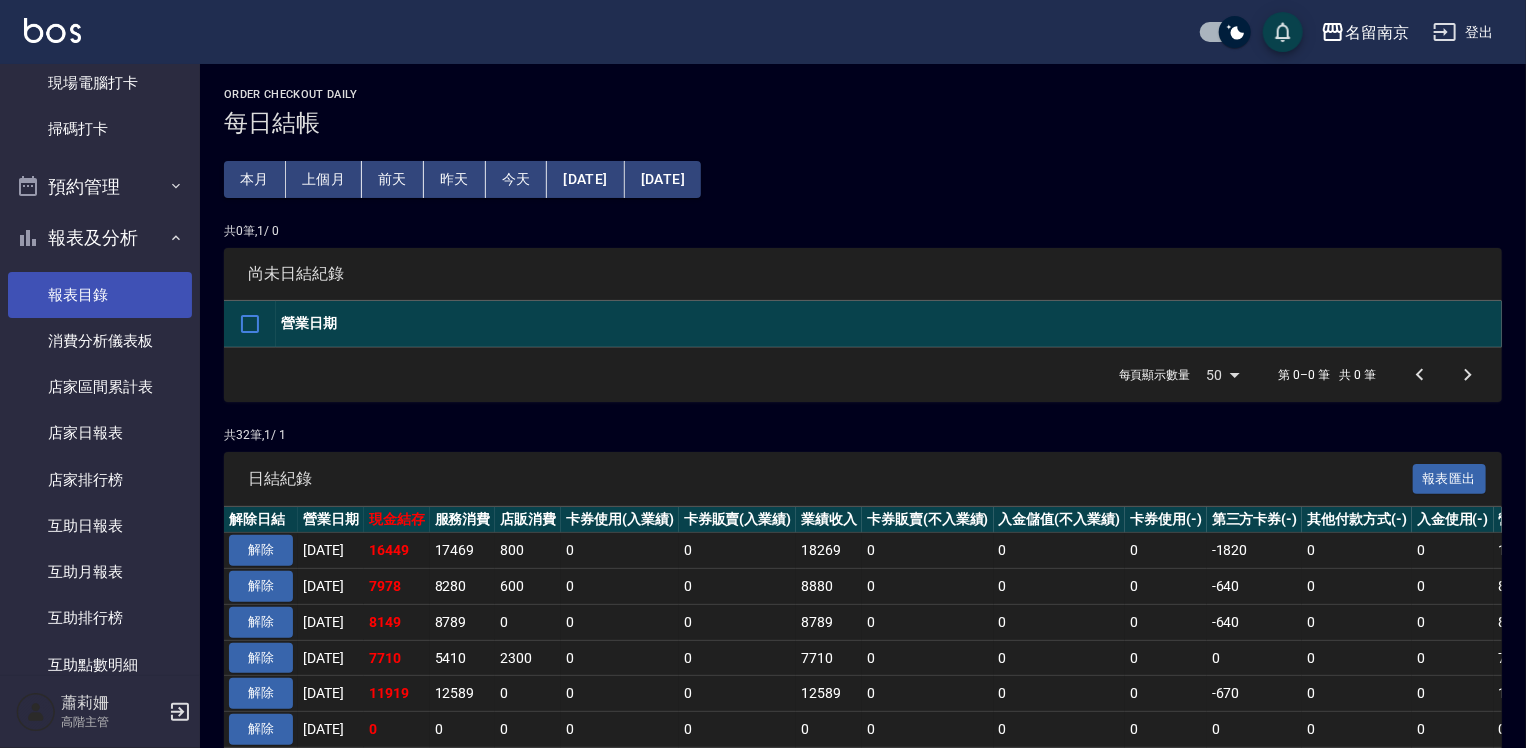 click on "報表目錄" at bounding box center (100, 295) 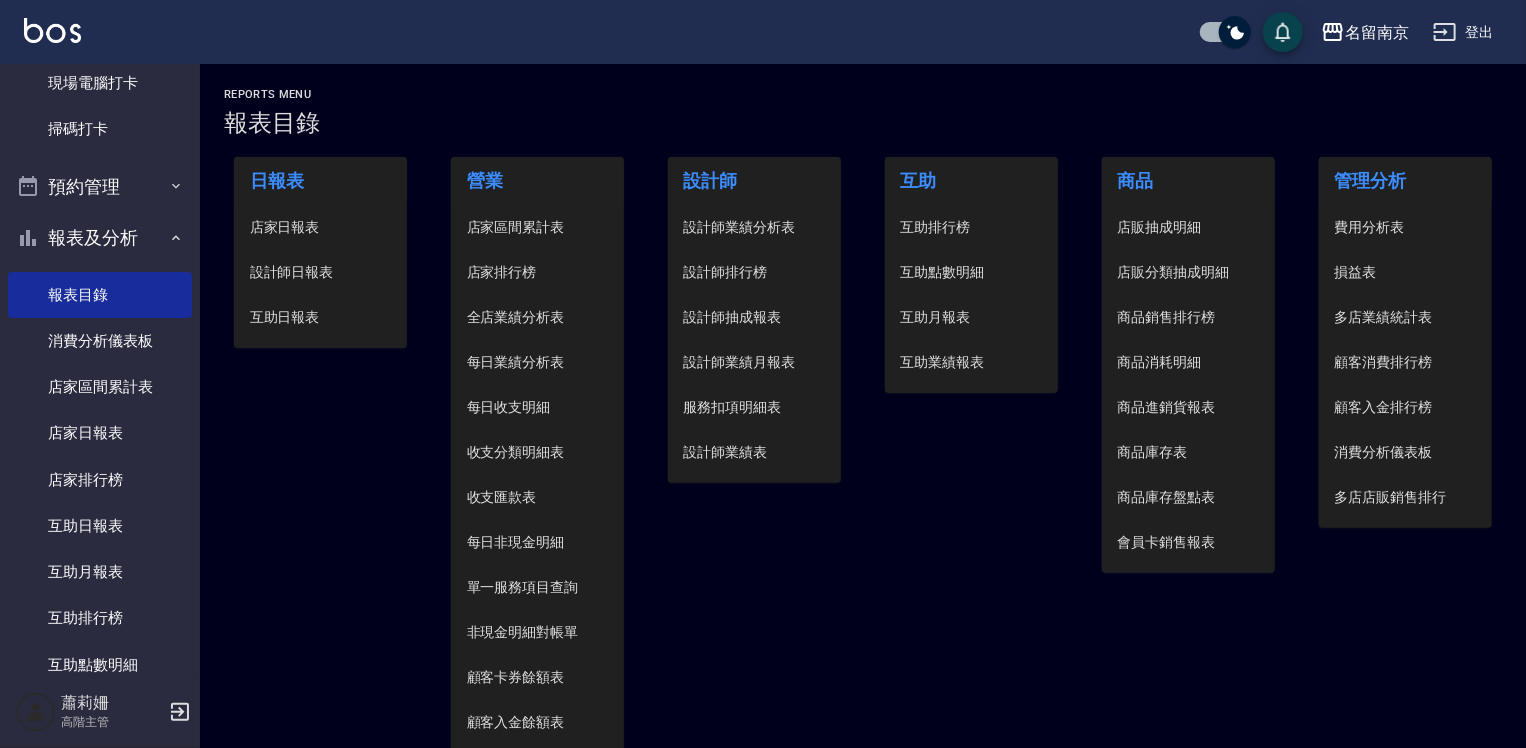 click on "設計師日報表" at bounding box center (321, 272) 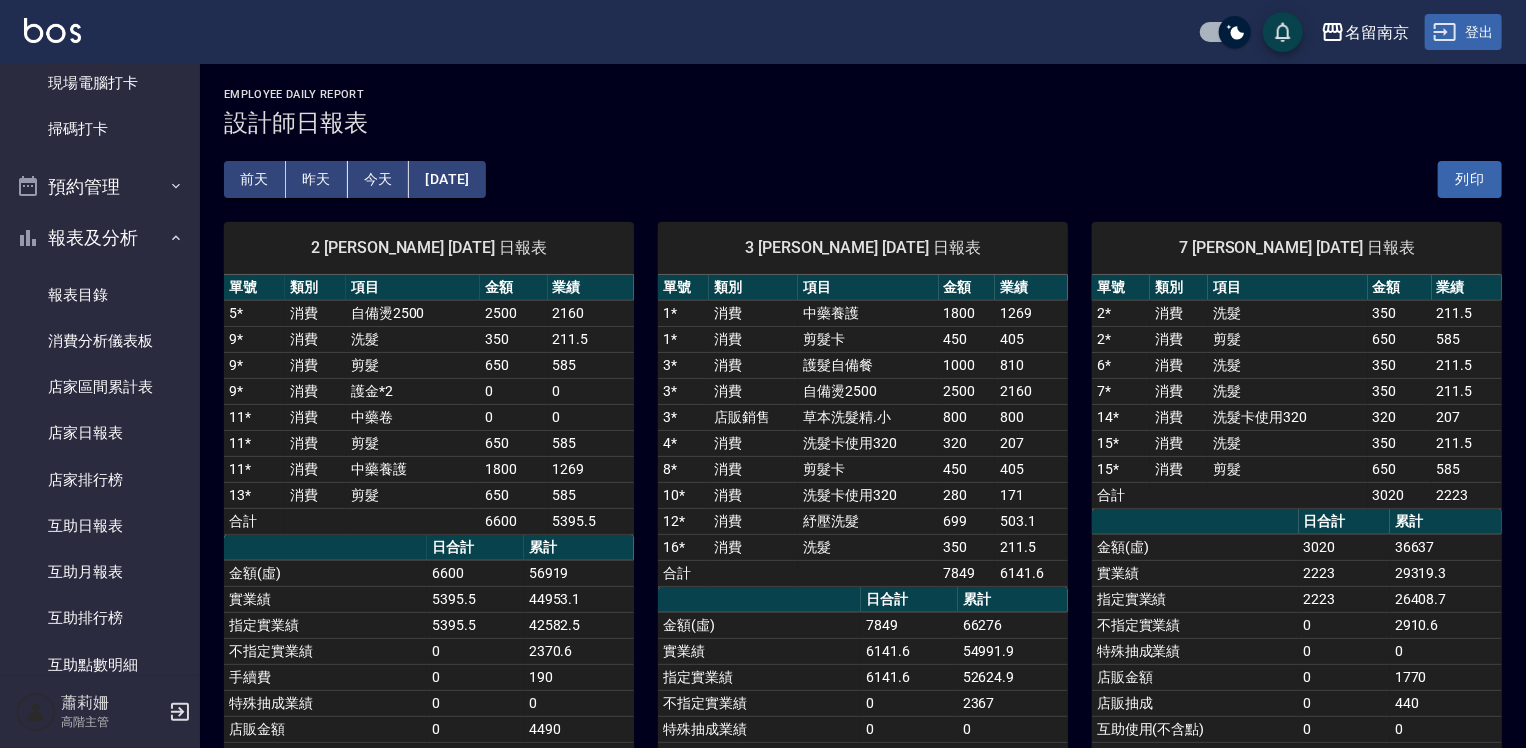 click on "登出" at bounding box center [1463, 32] 